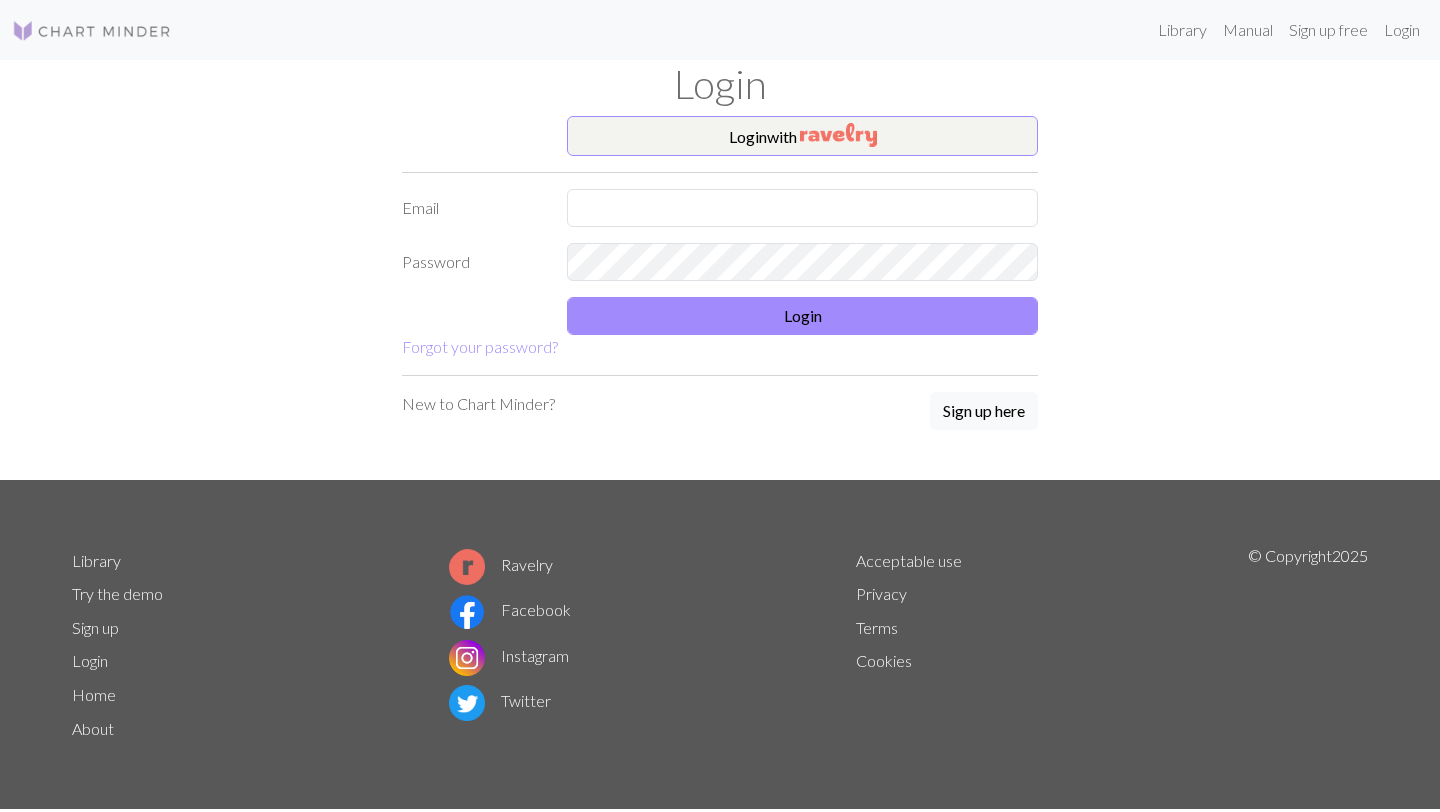 scroll, scrollTop: 0, scrollLeft: 0, axis: both 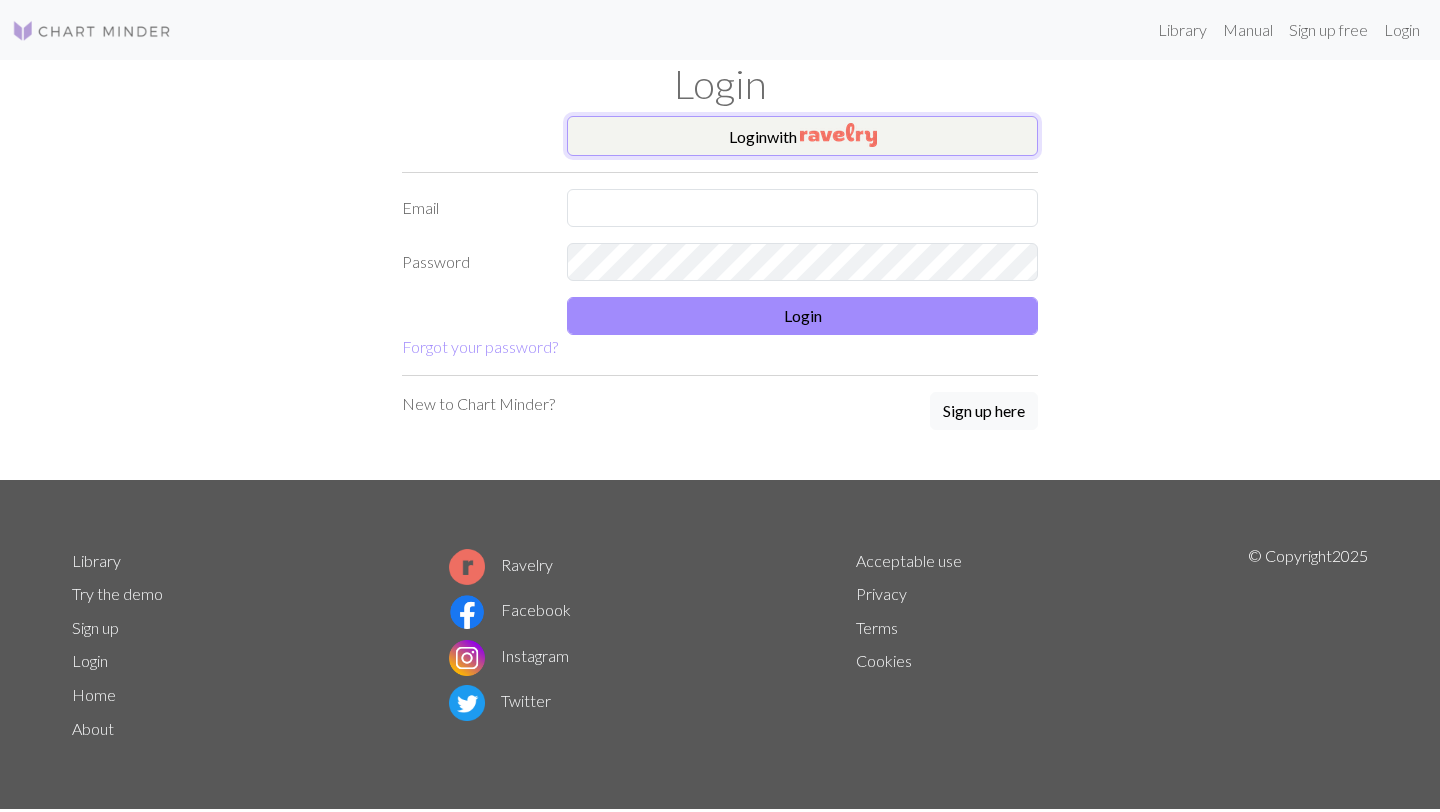 click on "Login  with" at bounding box center (802, 136) 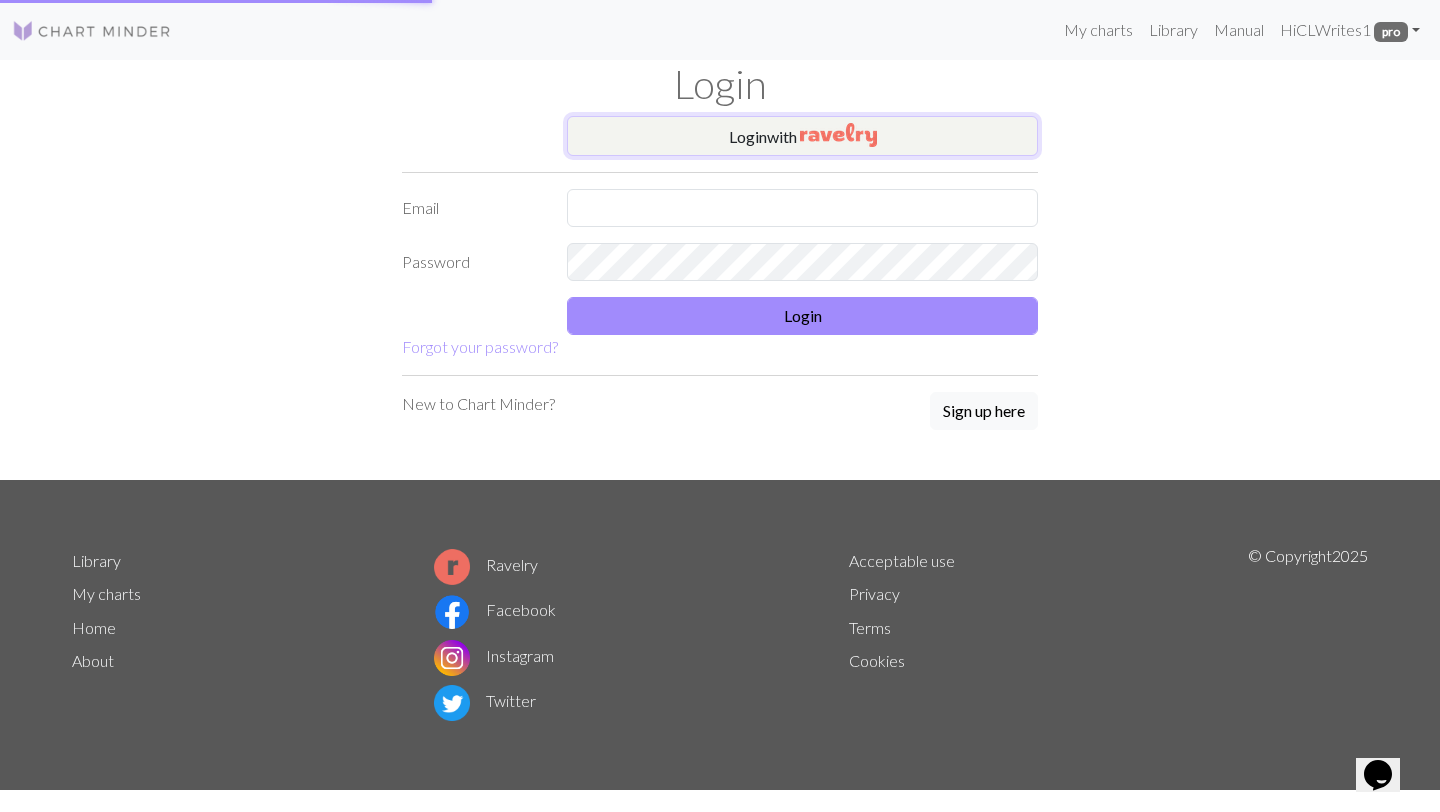 scroll, scrollTop: 0, scrollLeft: 0, axis: both 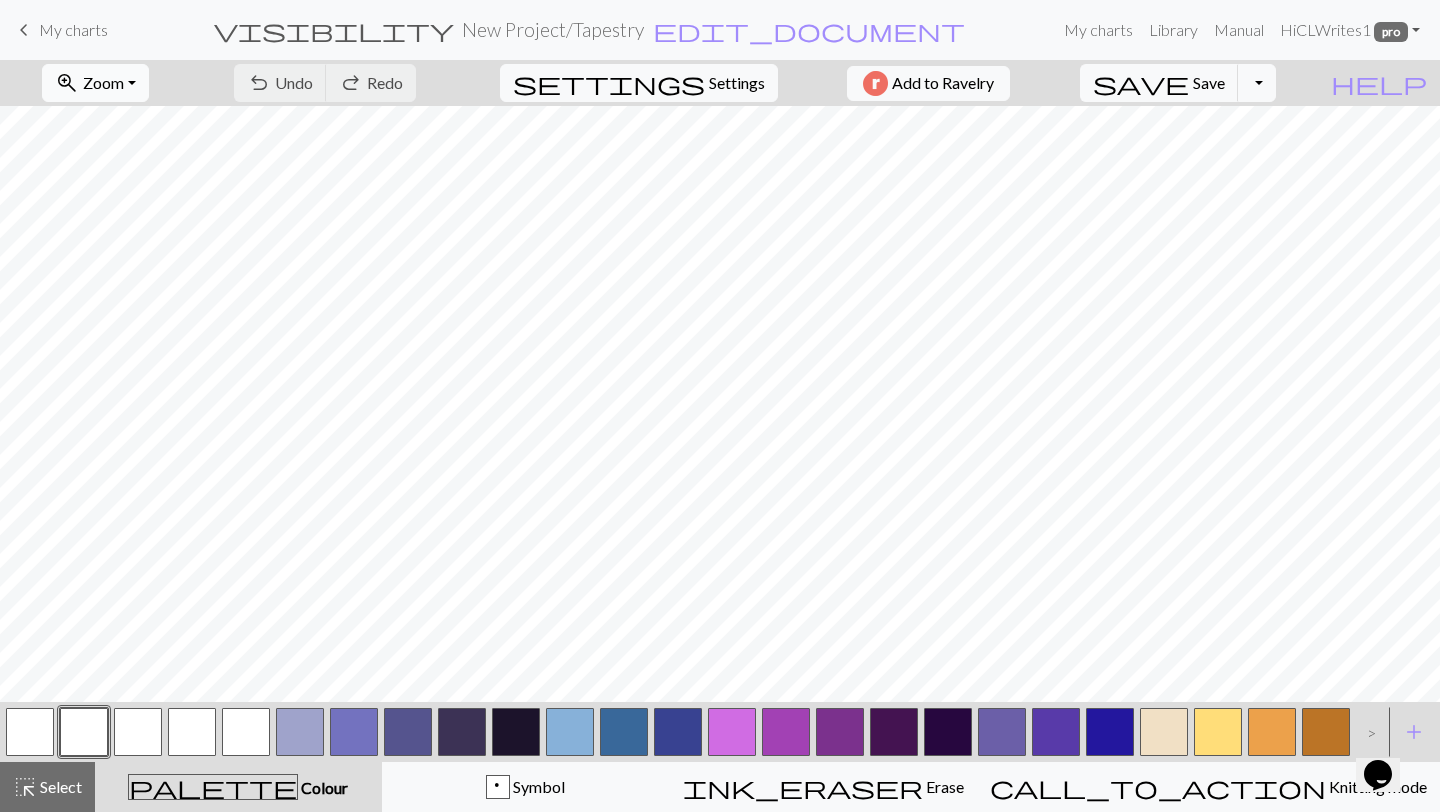 click on "Zoom" at bounding box center [103, 82] 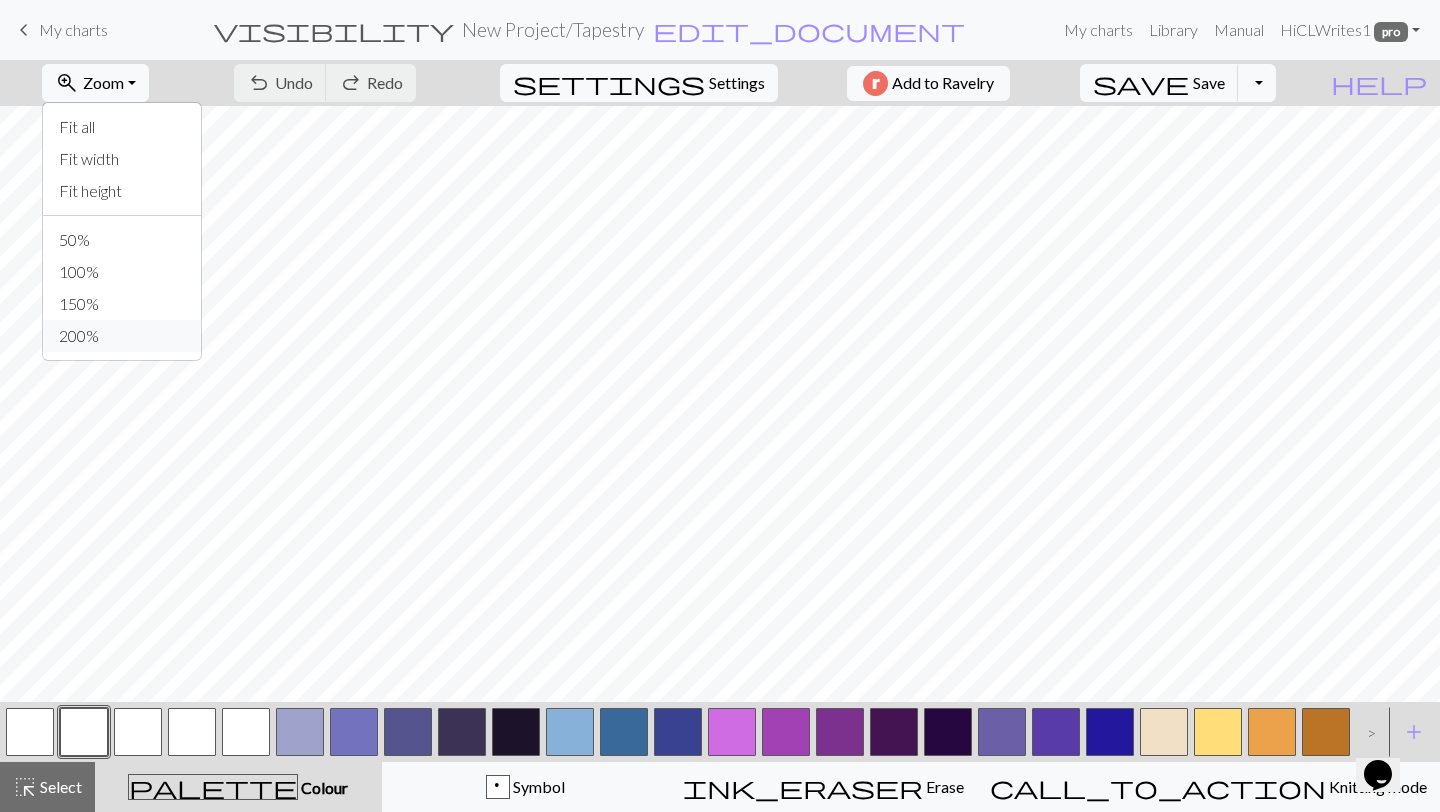 click on "200%" at bounding box center (122, 336) 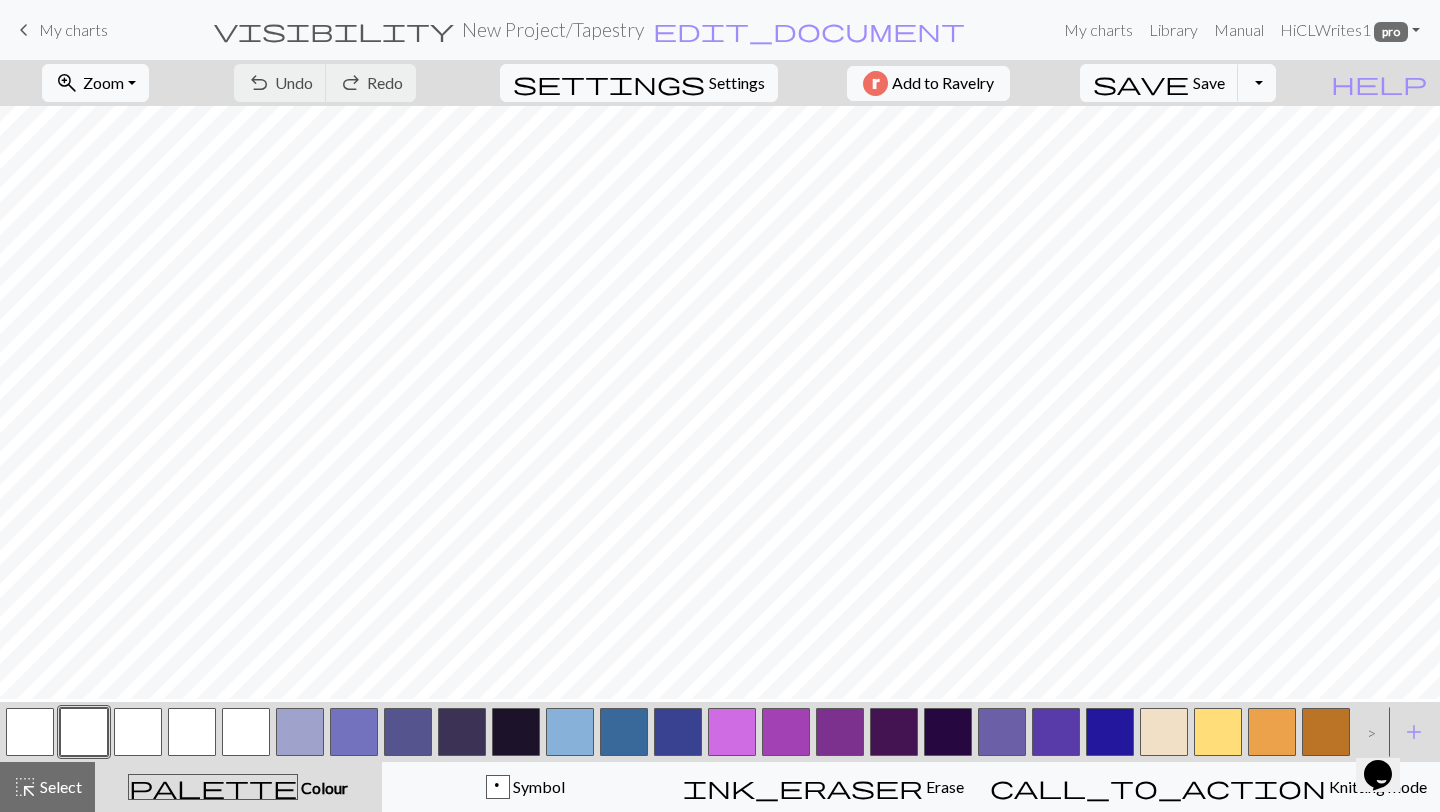 scroll, scrollTop: 4796, scrollLeft: 0, axis: vertical 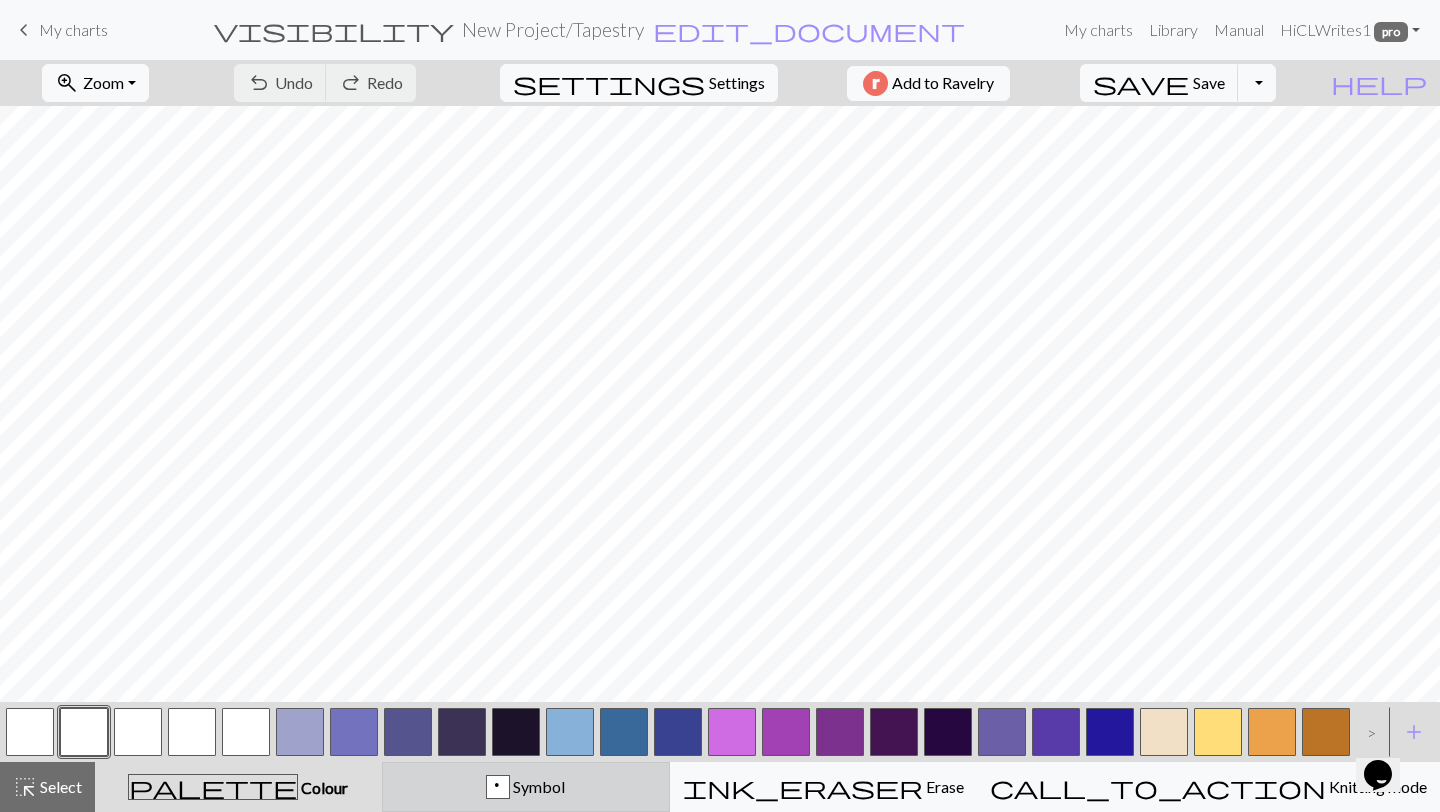 click on "p" at bounding box center (498, 788) 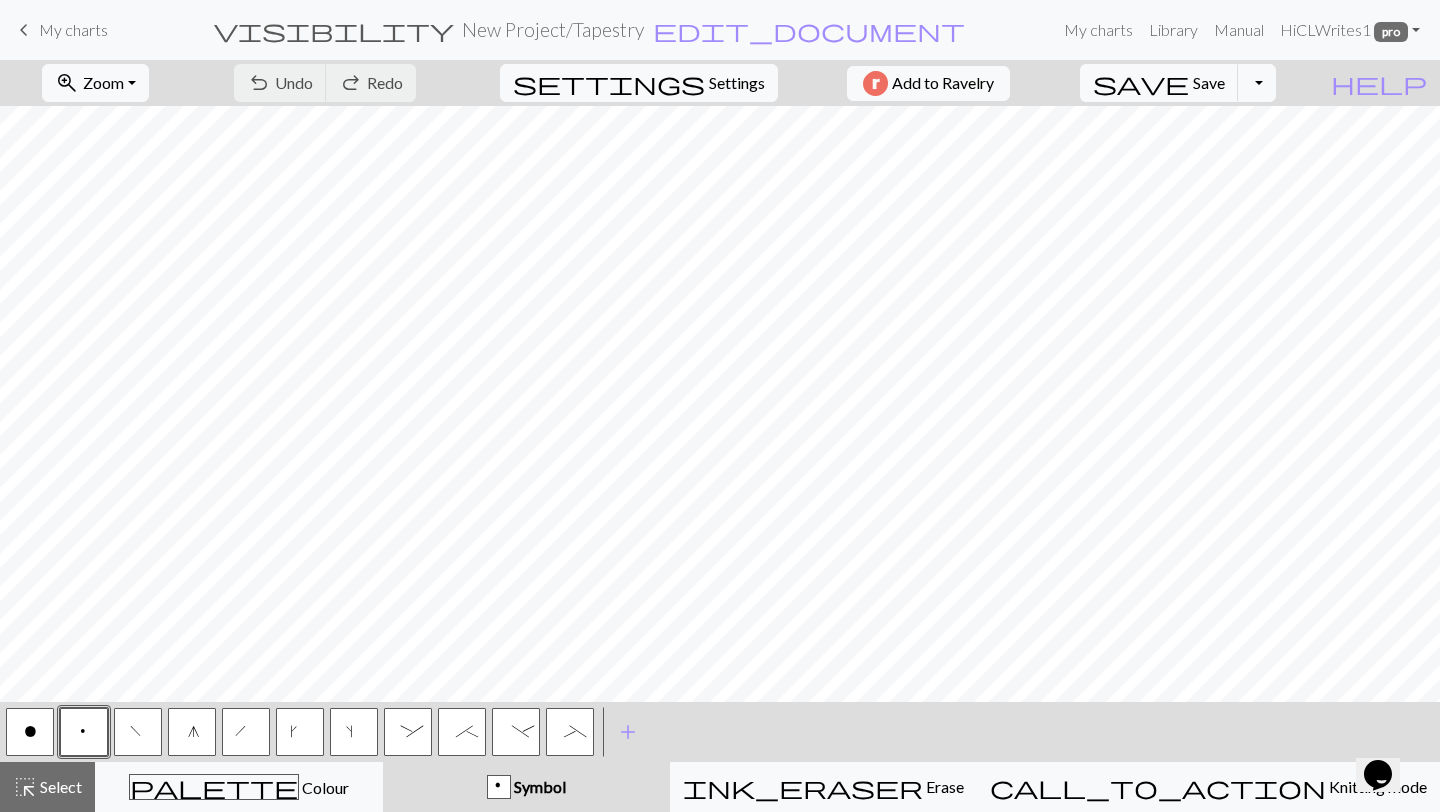 click on "_" at bounding box center [570, 732] 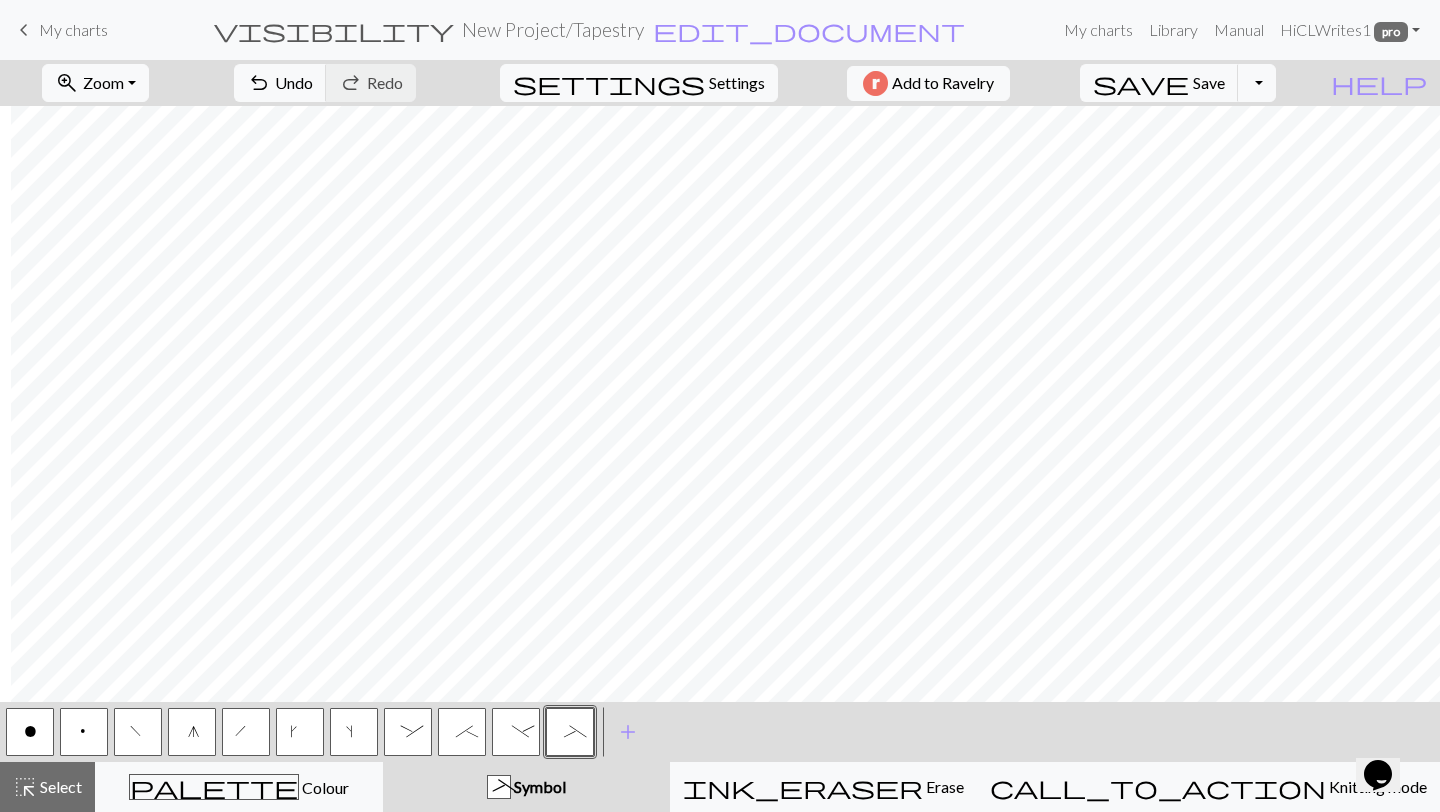 scroll, scrollTop: 4796, scrollLeft: 1245, axis: both 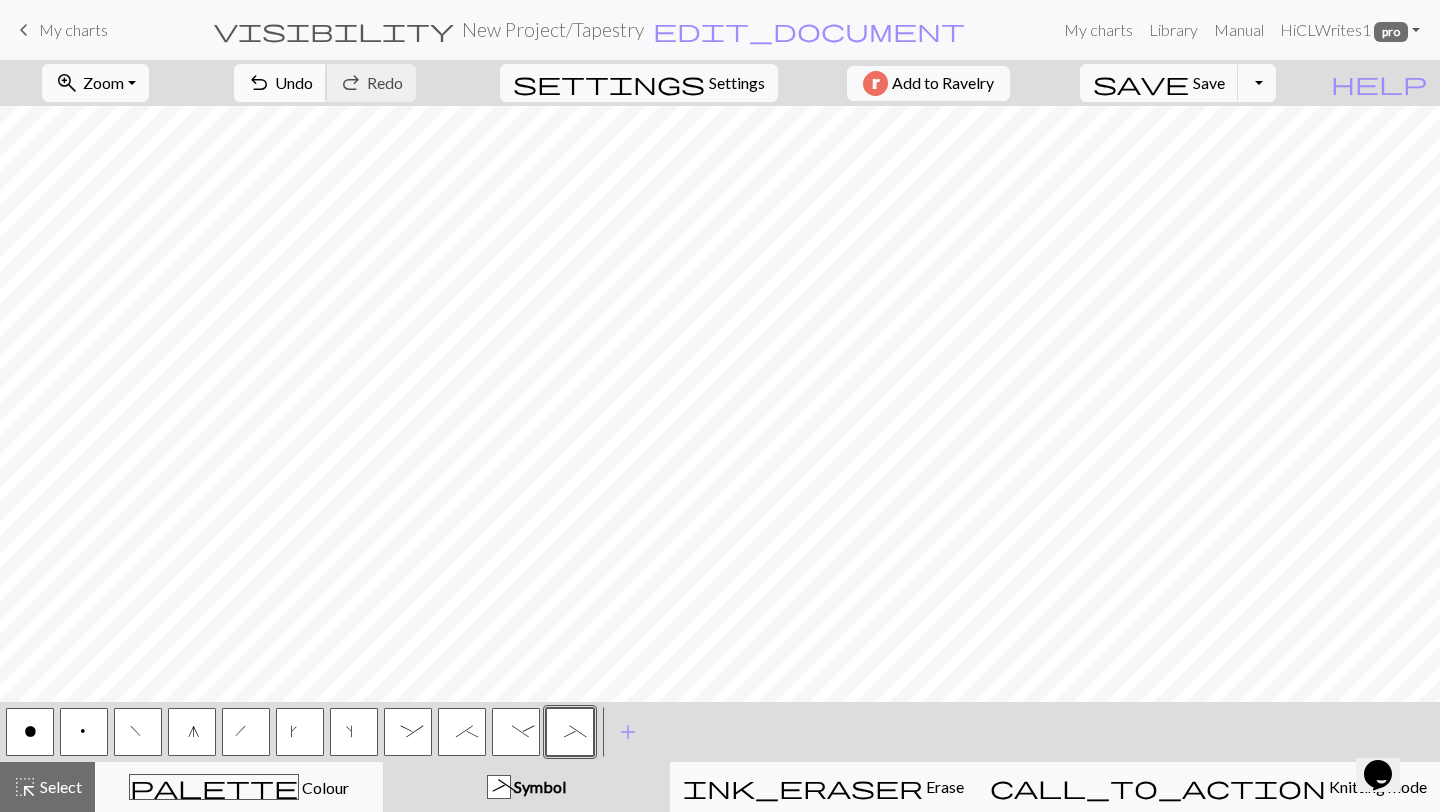 click on "Undo" at bounding box center (294, 82) 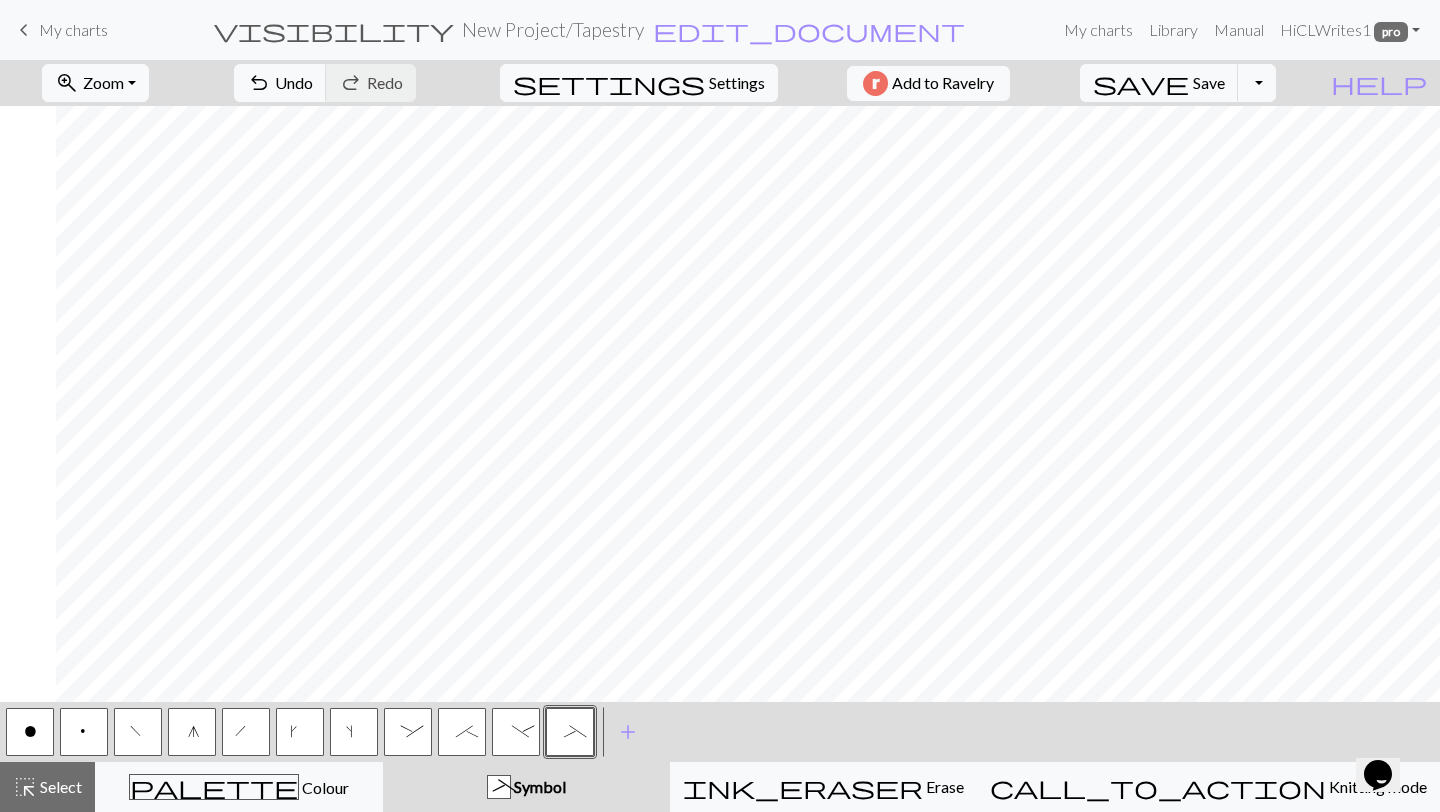 scroll, scrollTop: 4398, scrollLeft: 374, axis: both 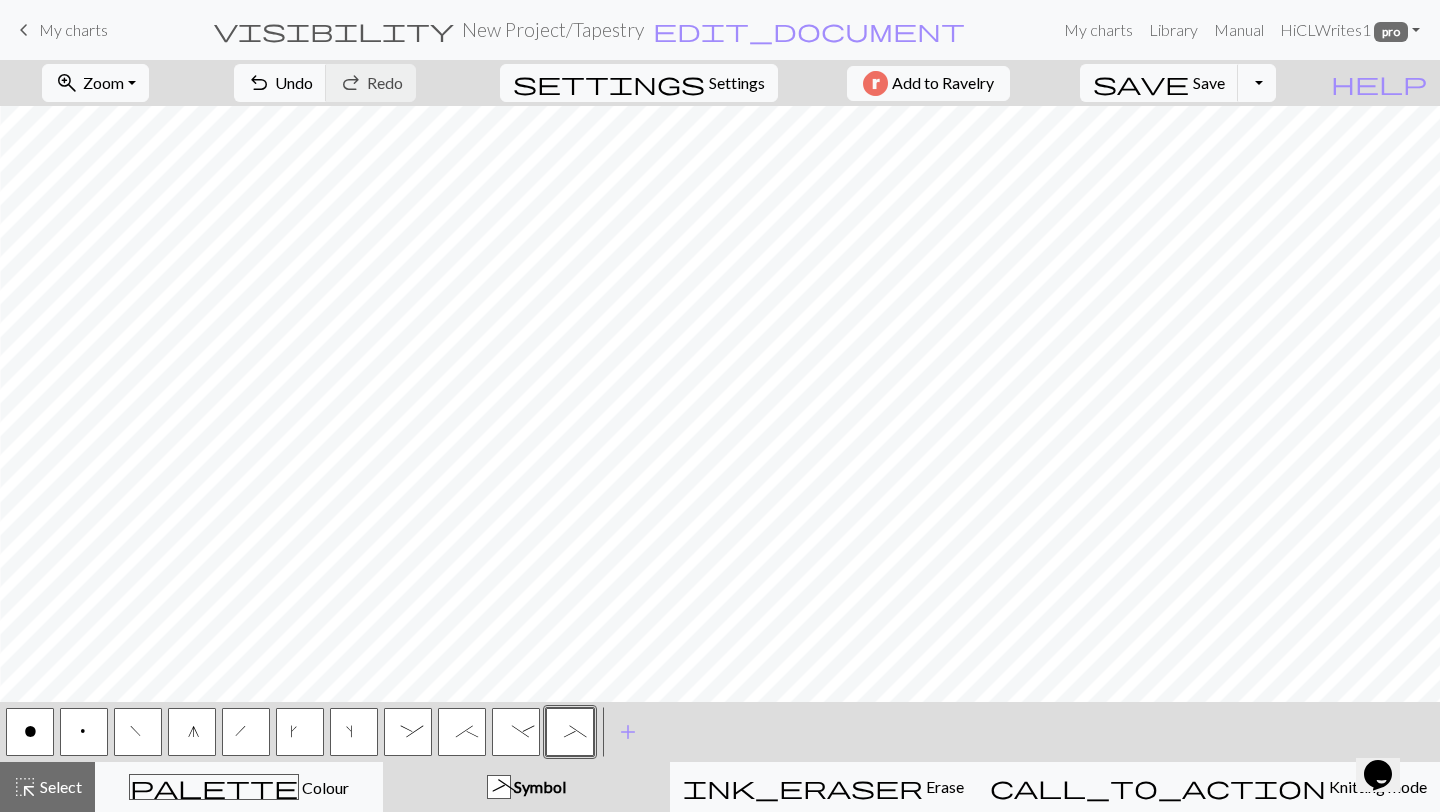 click on "_" at bounding box center (570, 734) 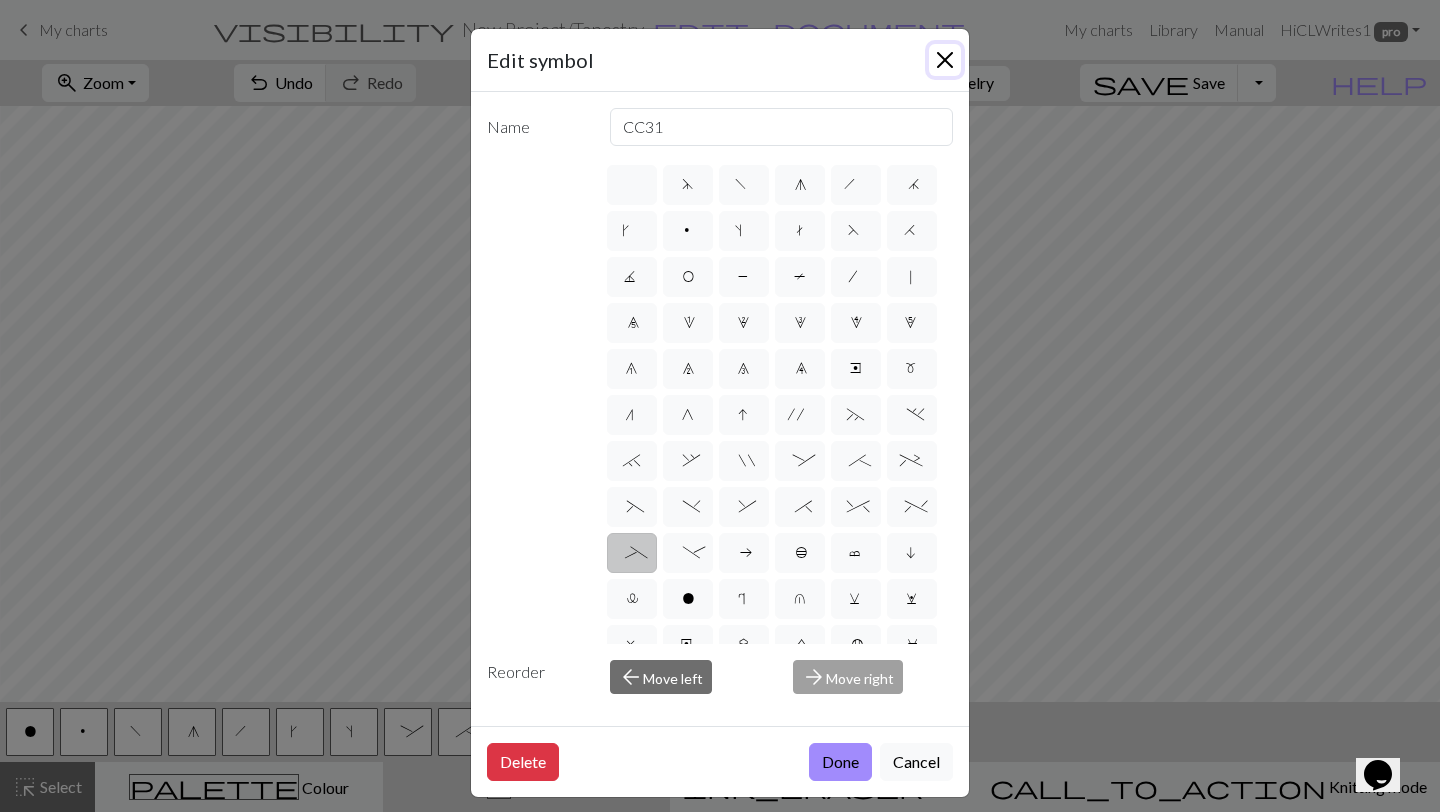 click at bounding box center (945, 60) 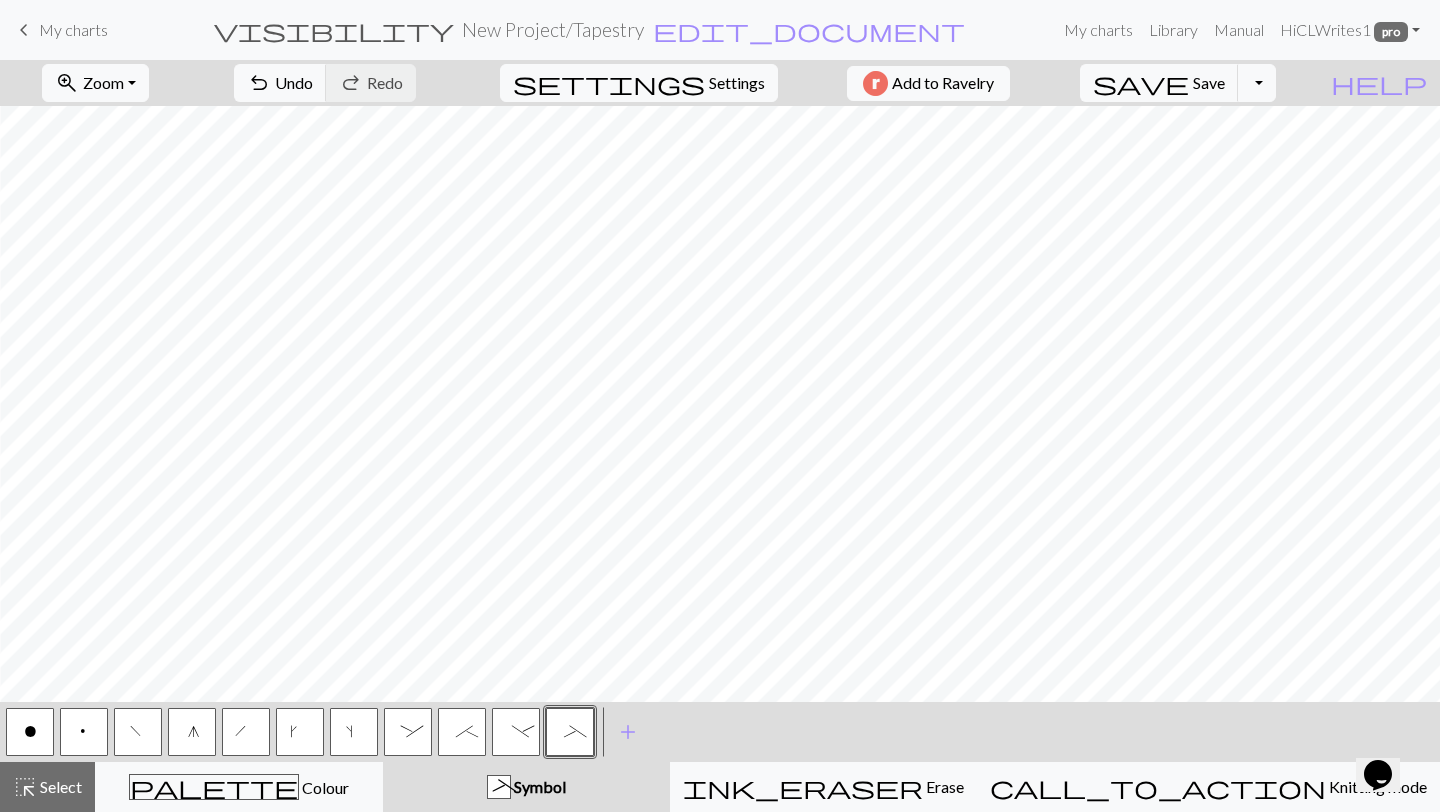 click on ":" at bounding box center [408, 732] 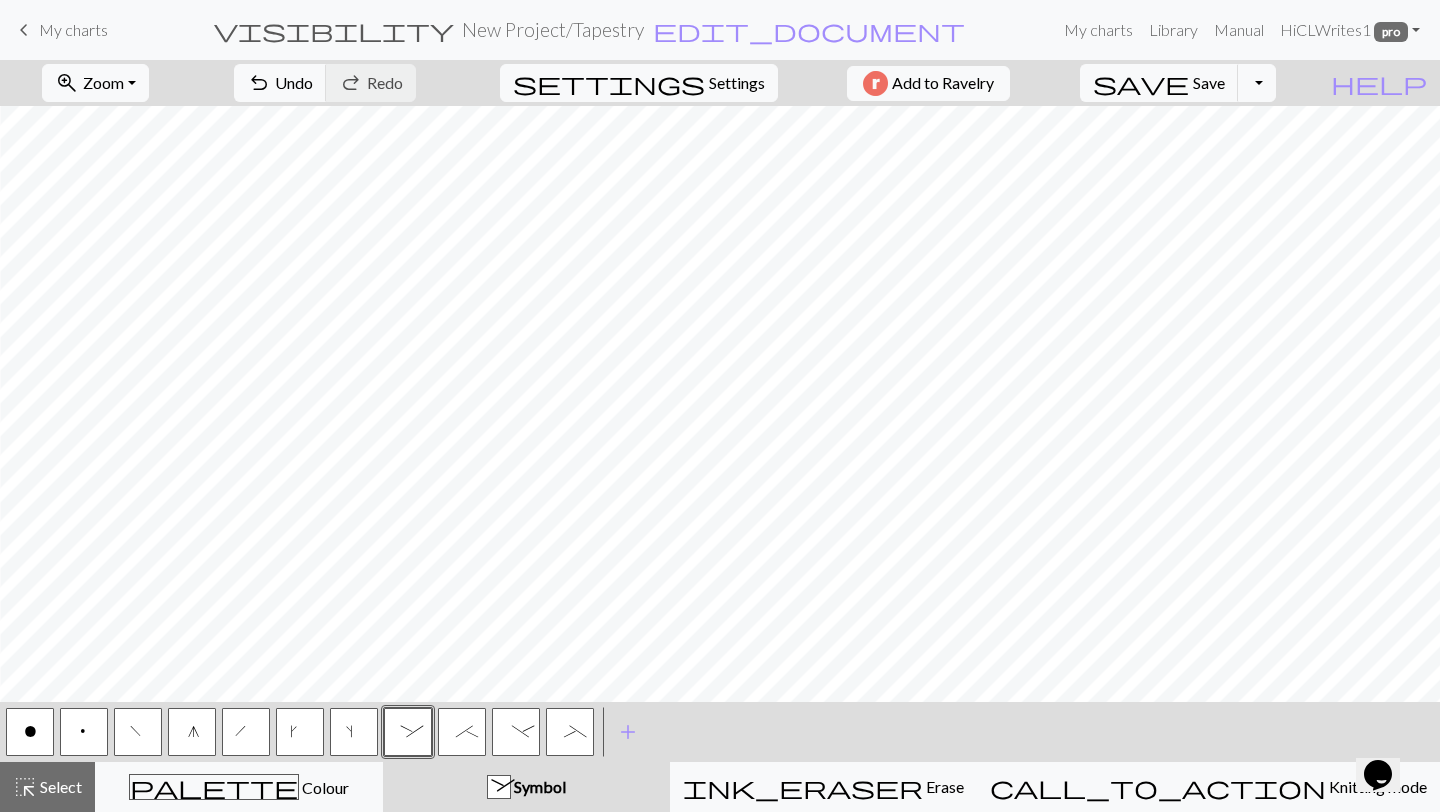 click on ":" at bounding box center (408, 732) 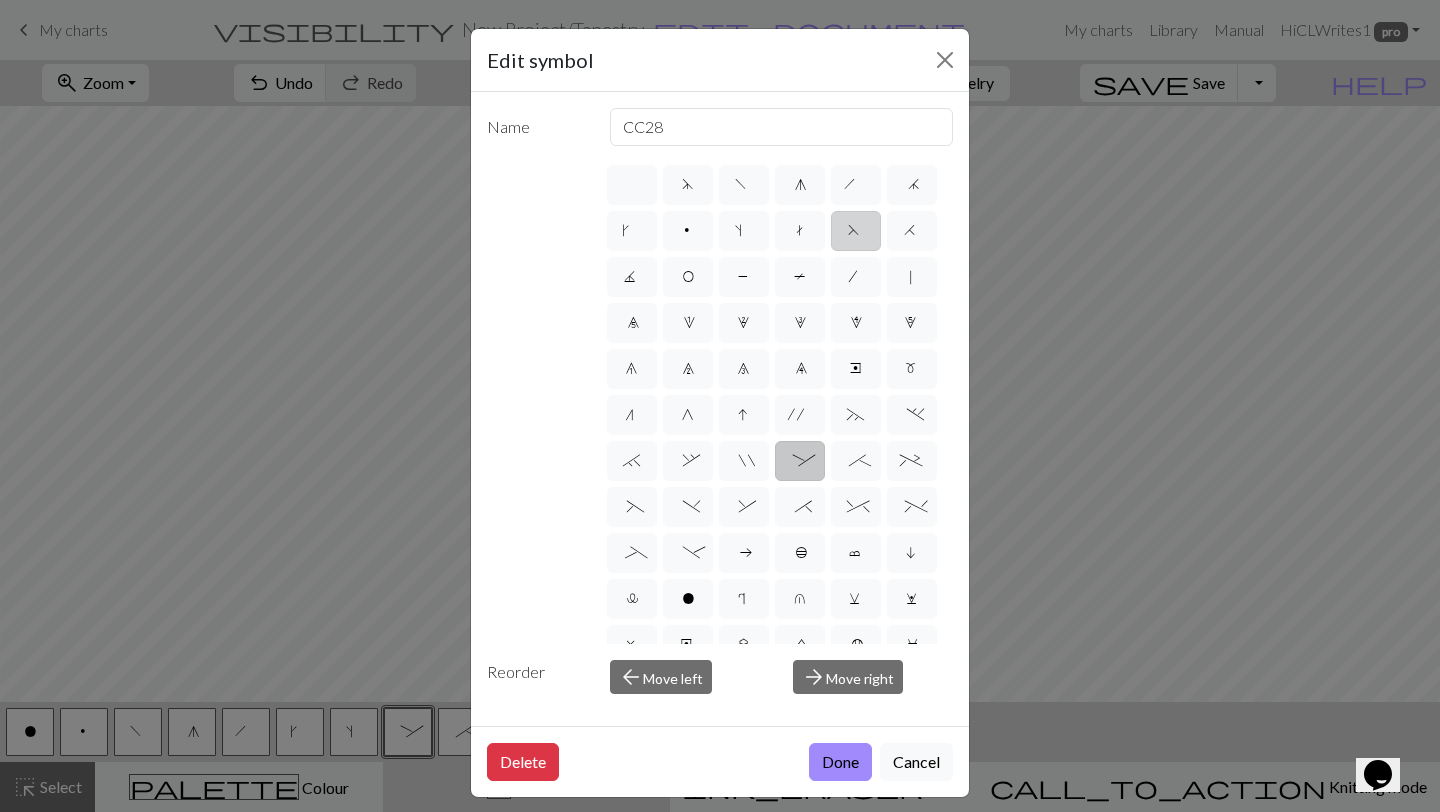 click on "F" at bounding box center (856, 233) 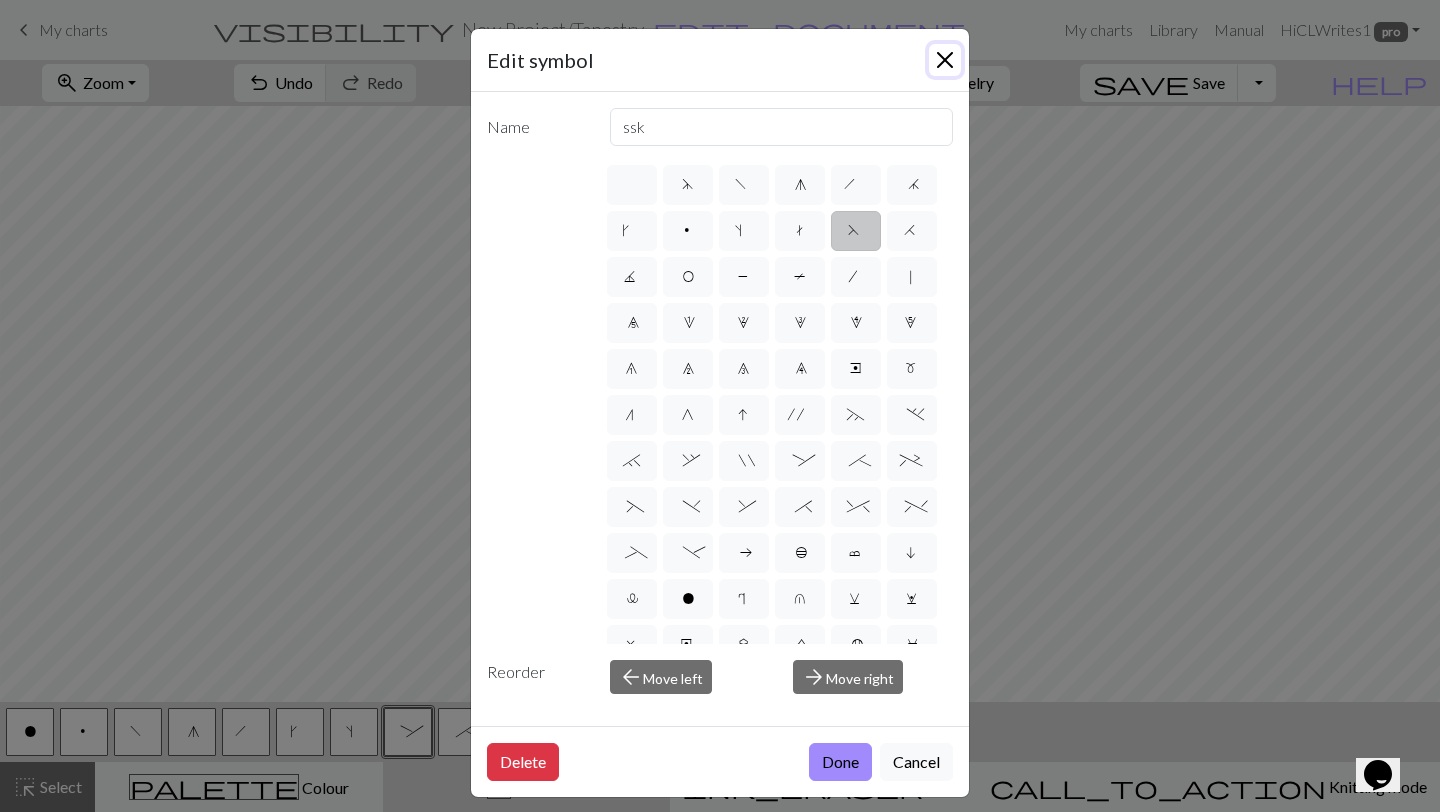 click at bounding box center (945, 60) 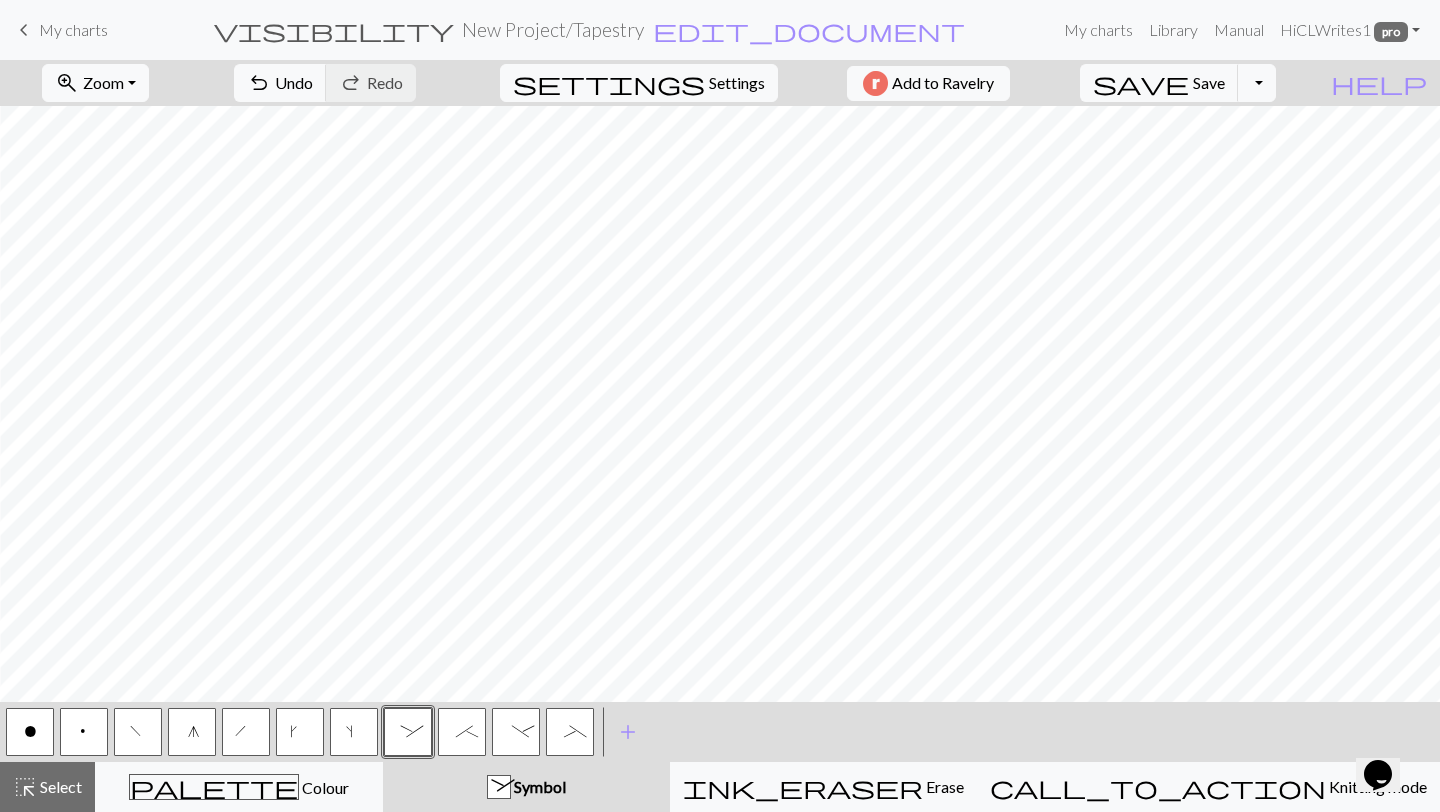 click on ":" at bounding box center [408, 734] 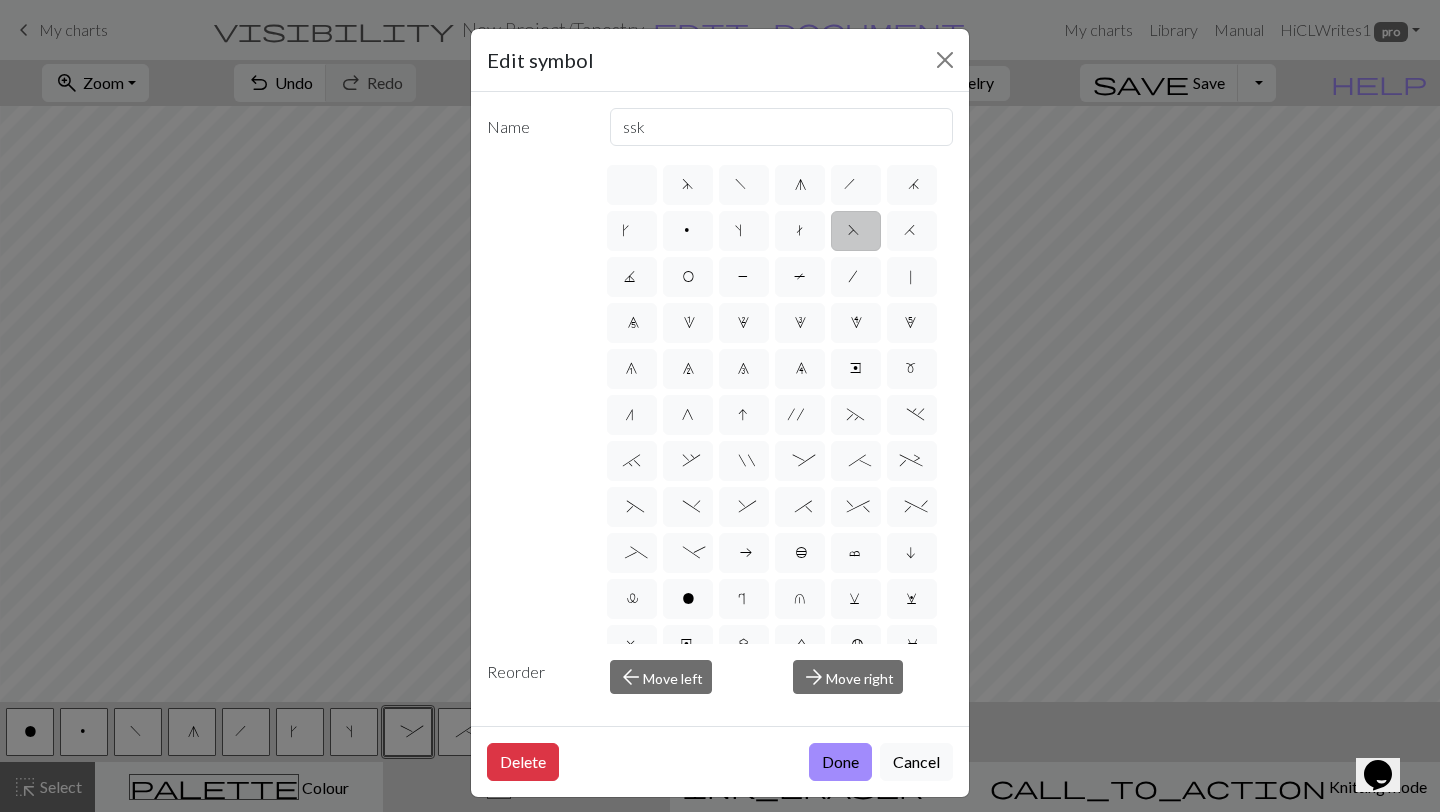 click on "F" at bounding box center [856, 233] 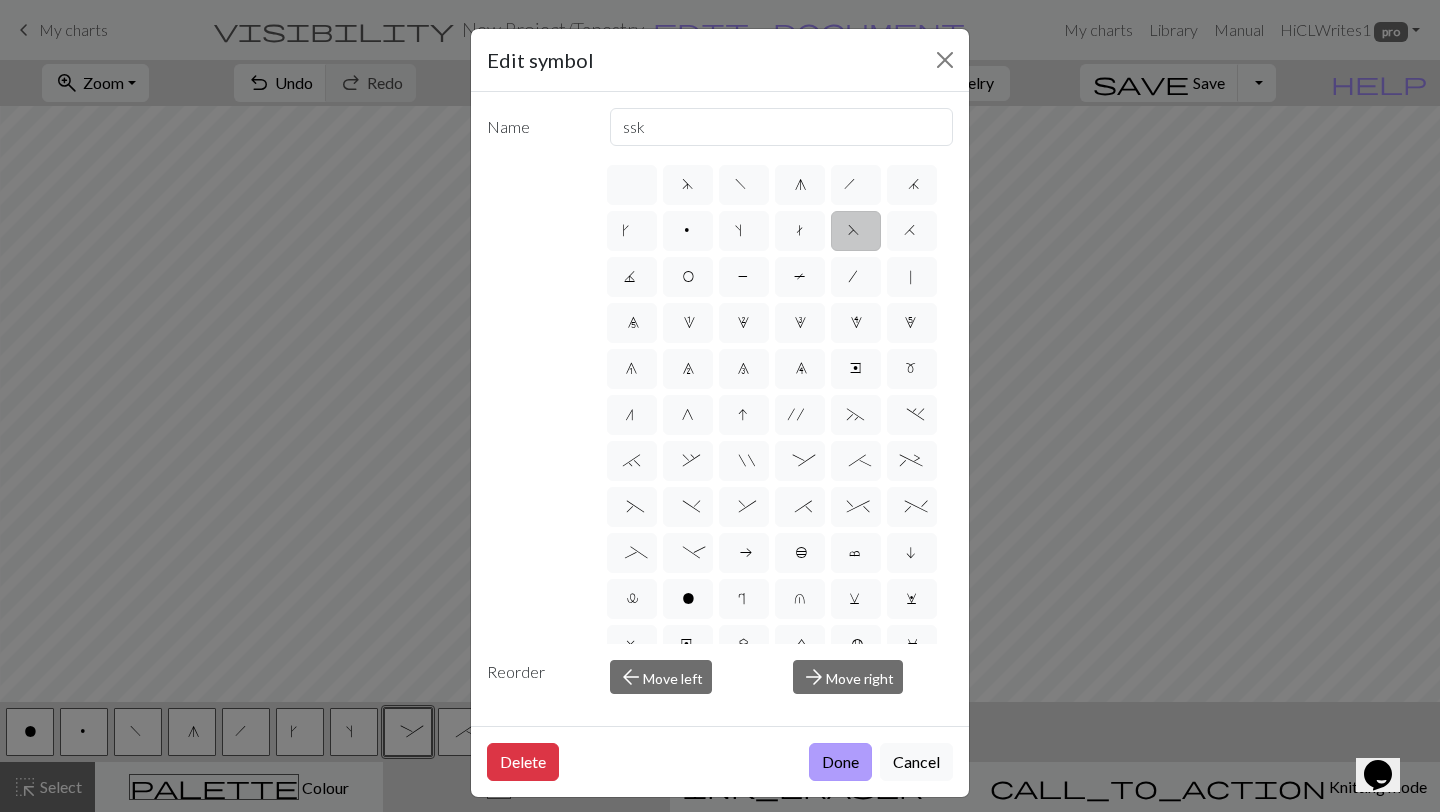 click on "Done" at bounding box center [840, 762] 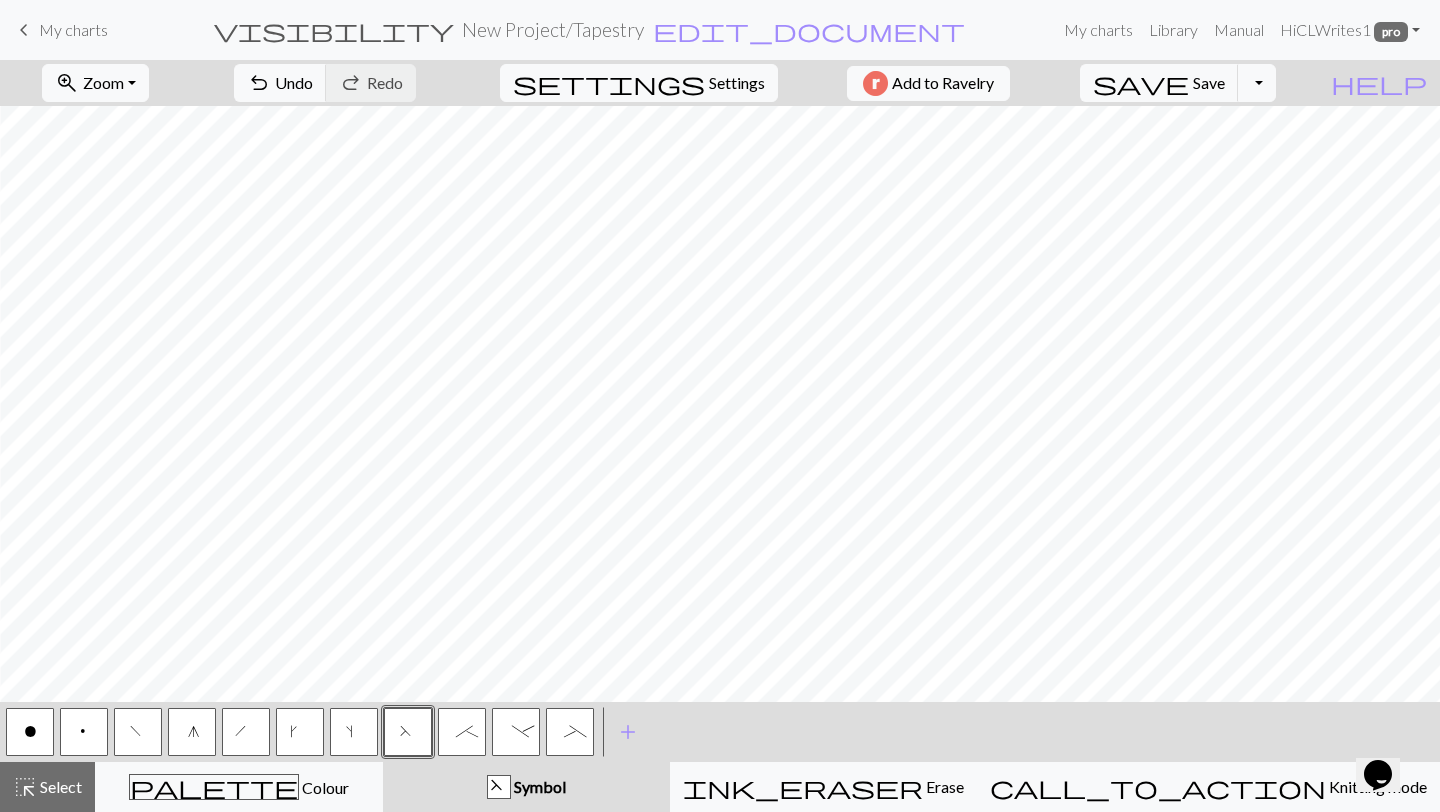 click on ";" at bounding box center (462, 734) 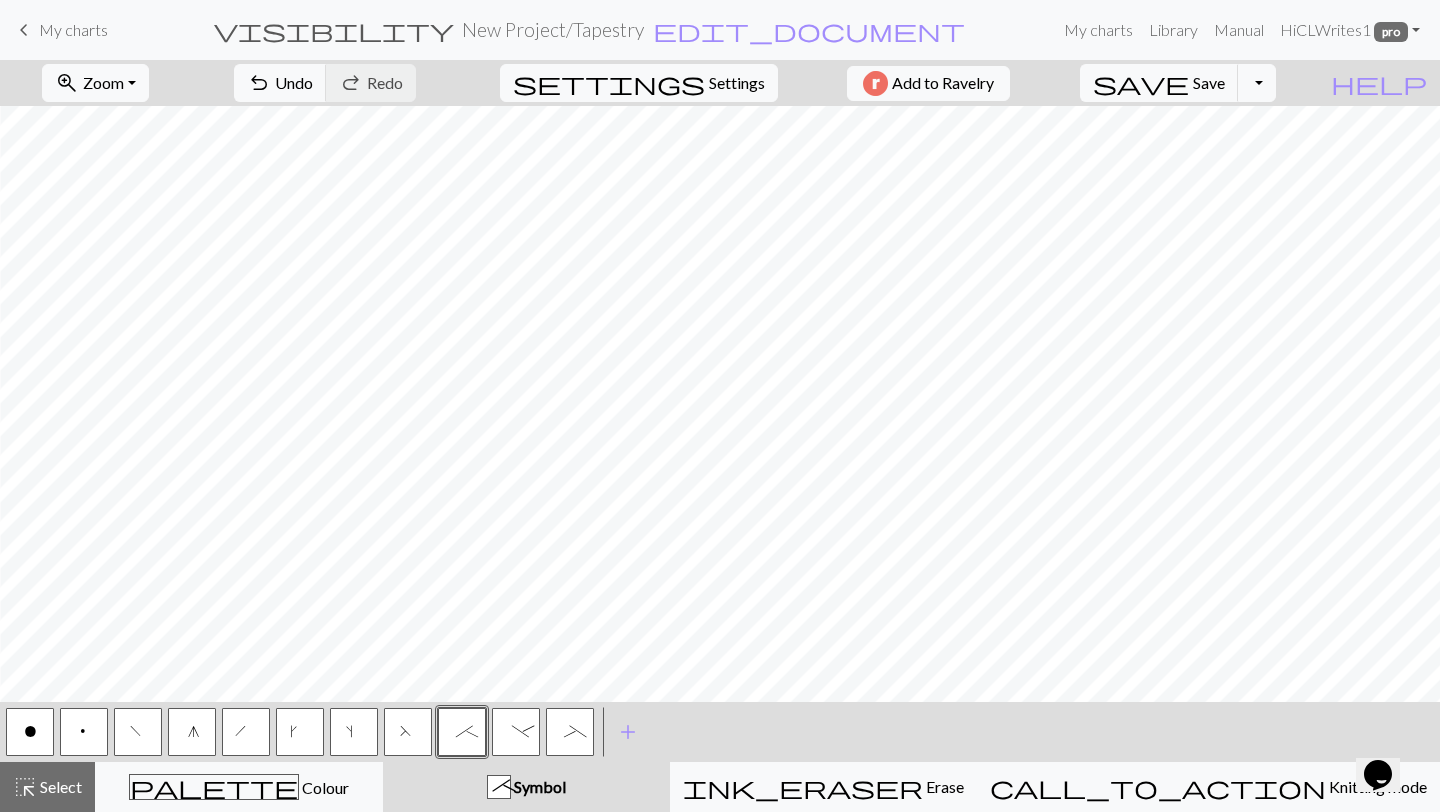 click on ";" at bounding box center [462, 734] 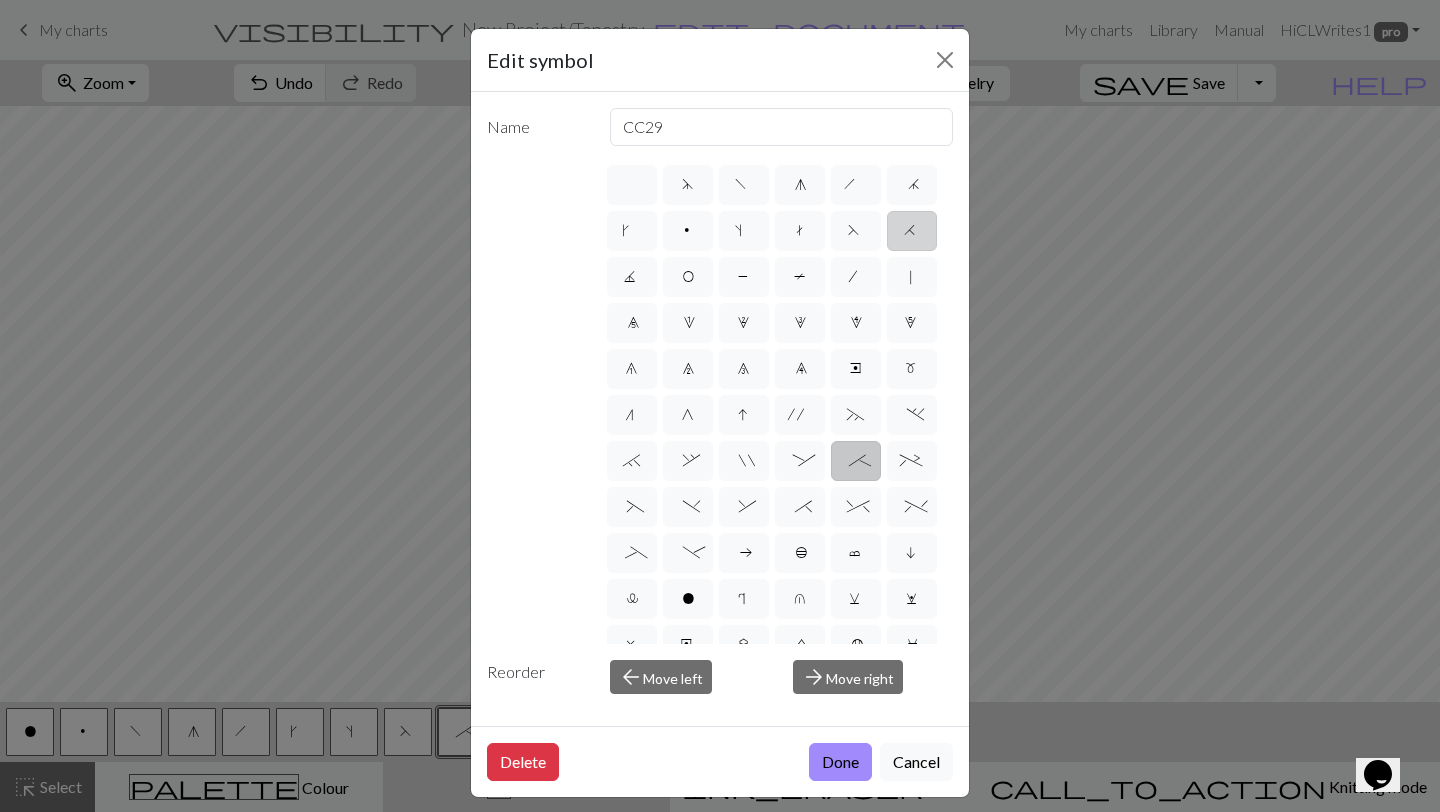 click on "H" at bounding box center [912, 231] 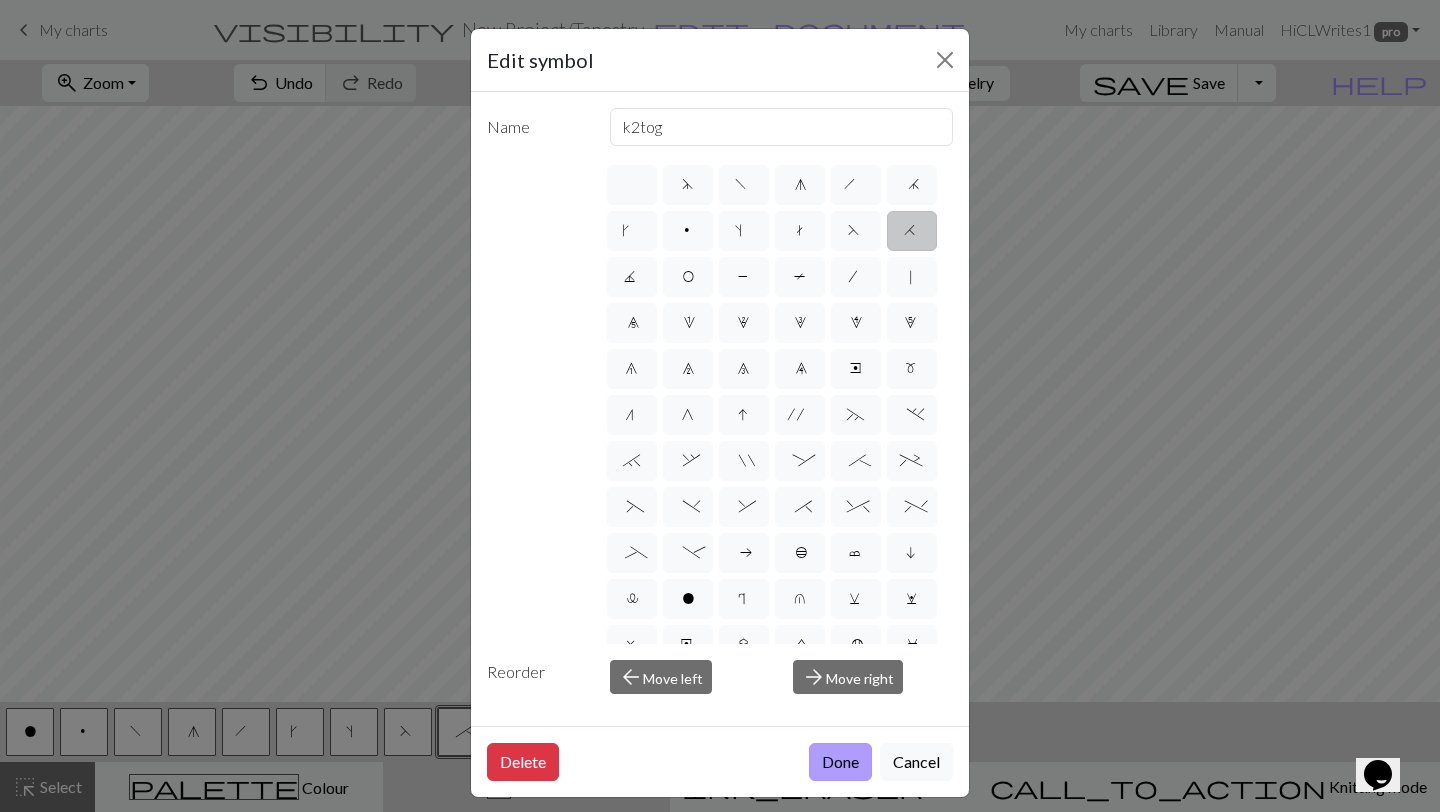 click on "Done" at bounding box center [840, 762] 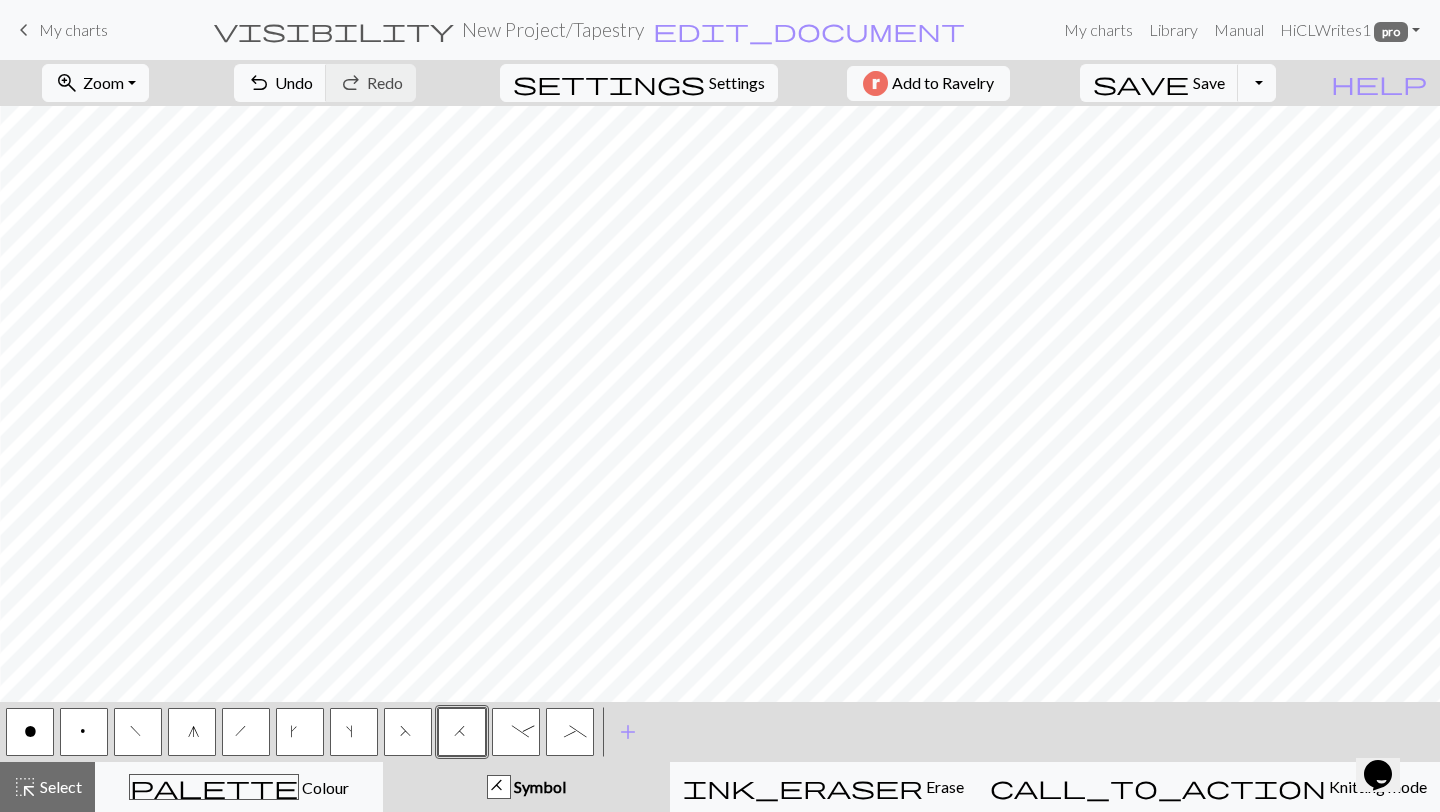 click on "-" at bounding box center [516, 732] 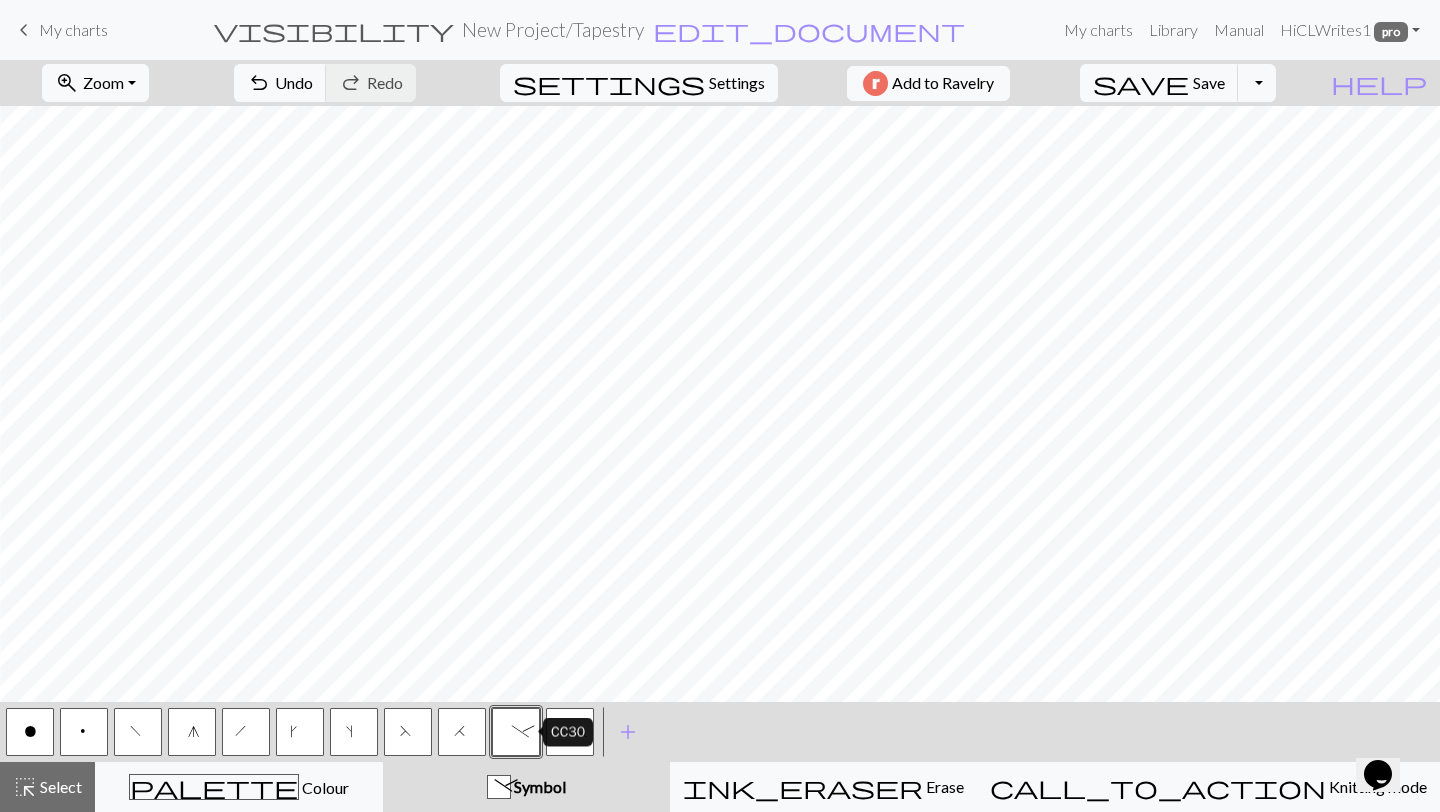 click on "-" at bounding box center (516, 732) 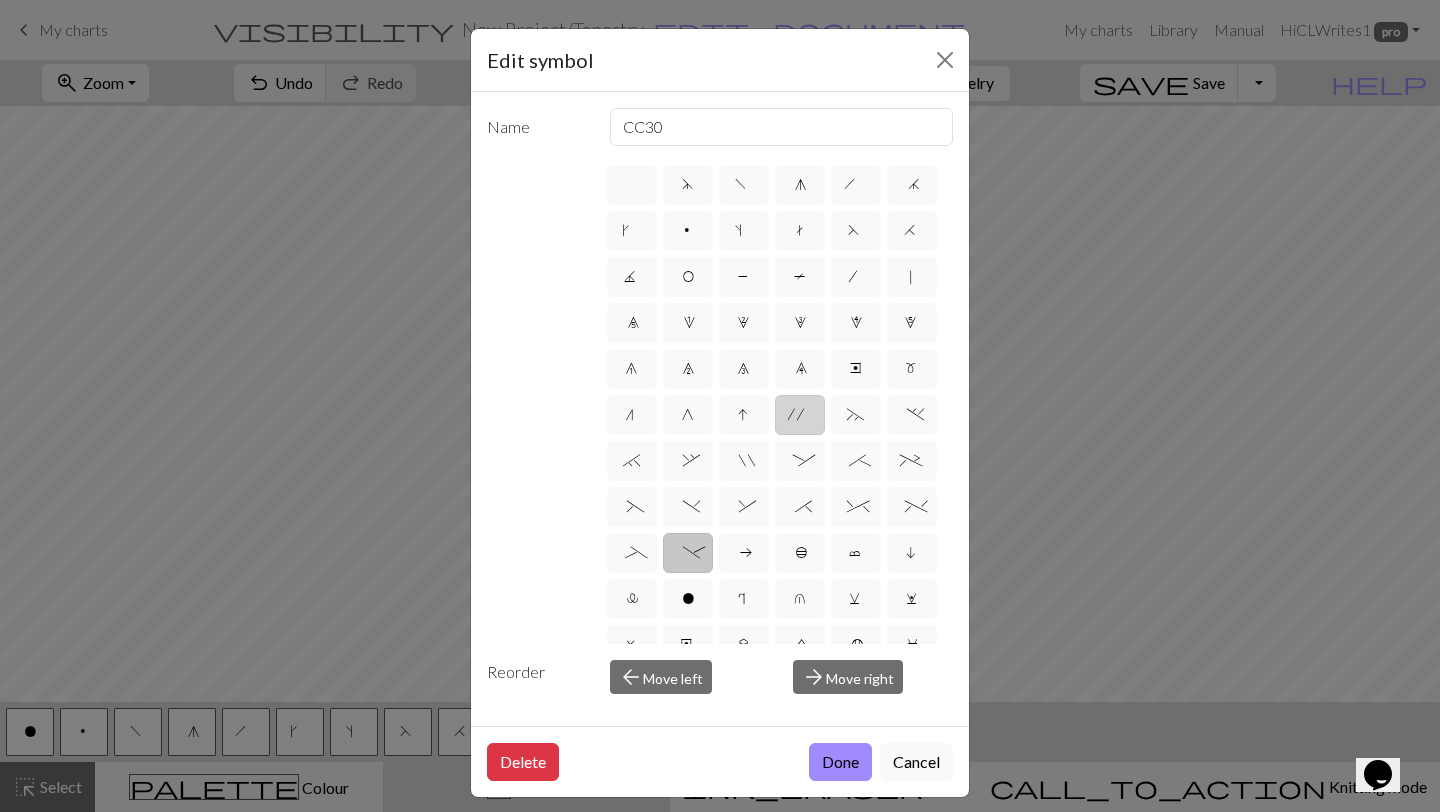 click on "'" at bounding box center [800, 417] 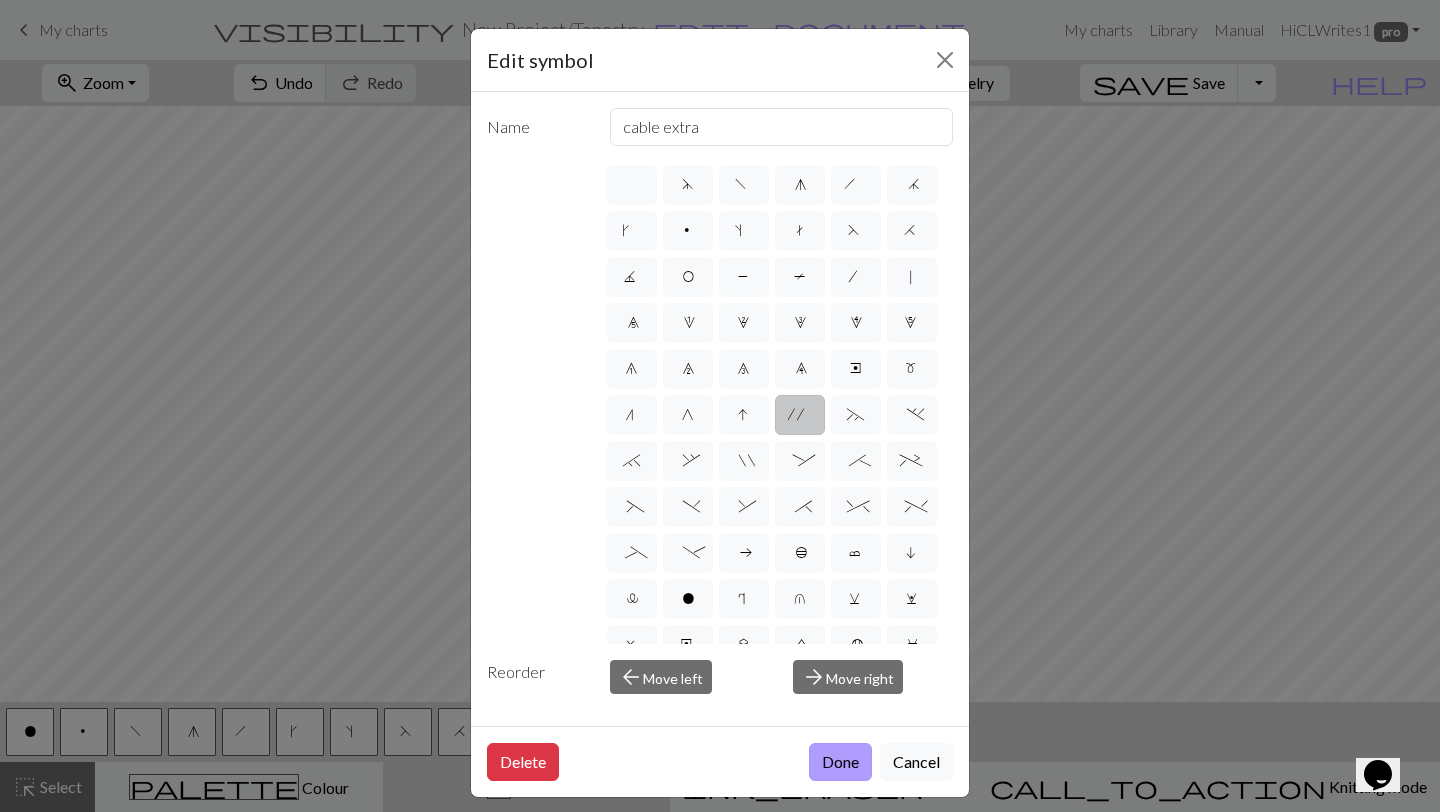 click on "Done" at bounding box center (840, 762) 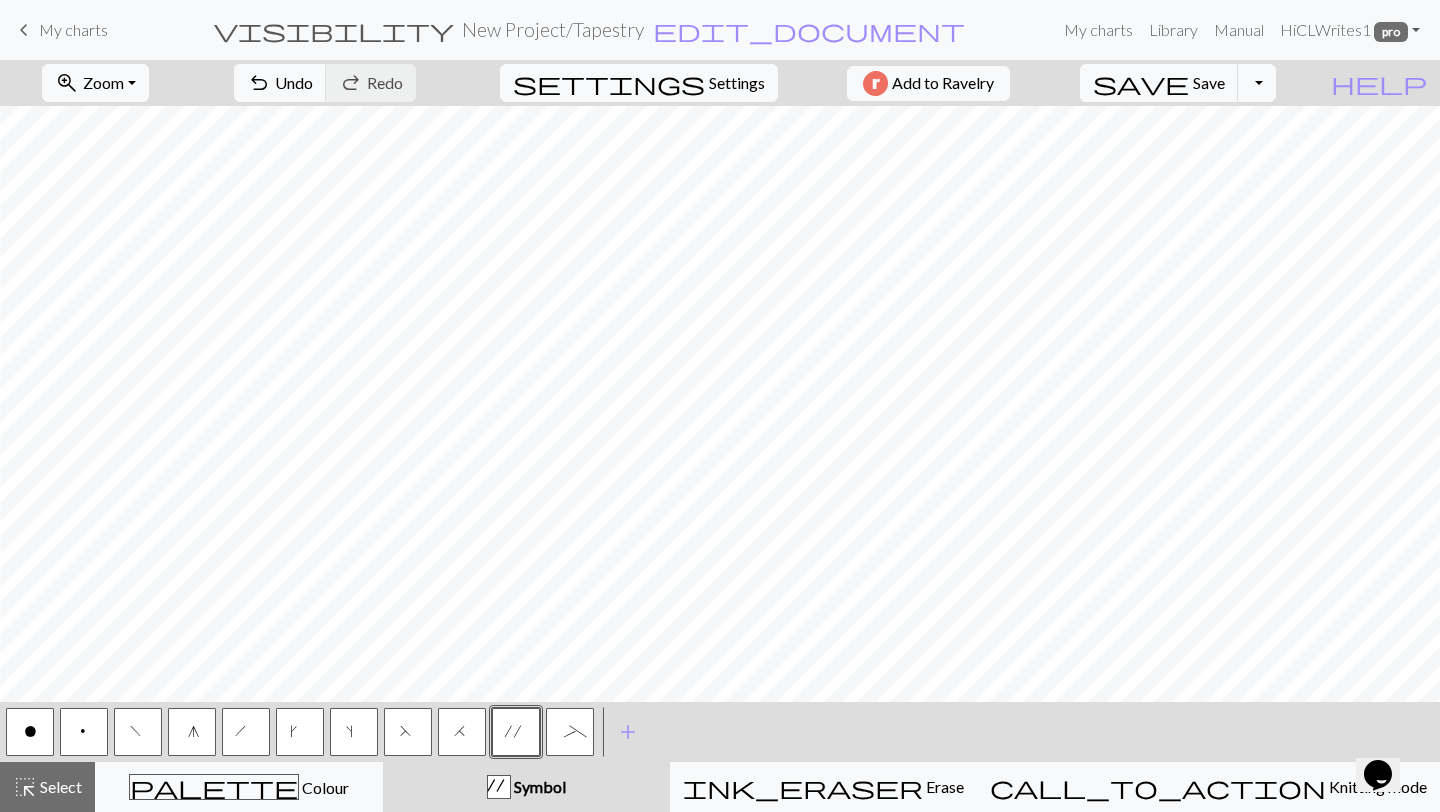 click on "_" at bounding box center (570, 732) 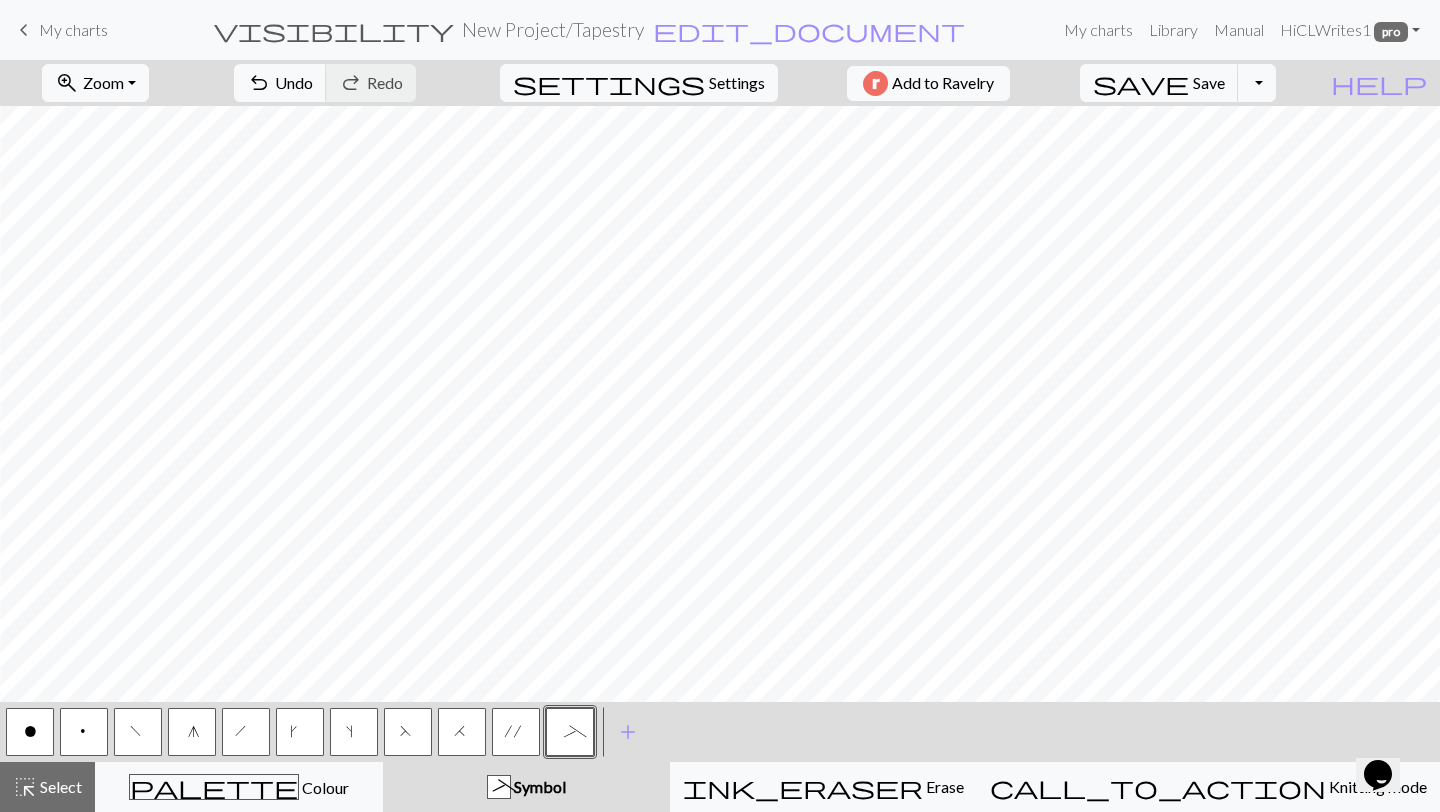 click on "_" at bounding box center (570, 734) 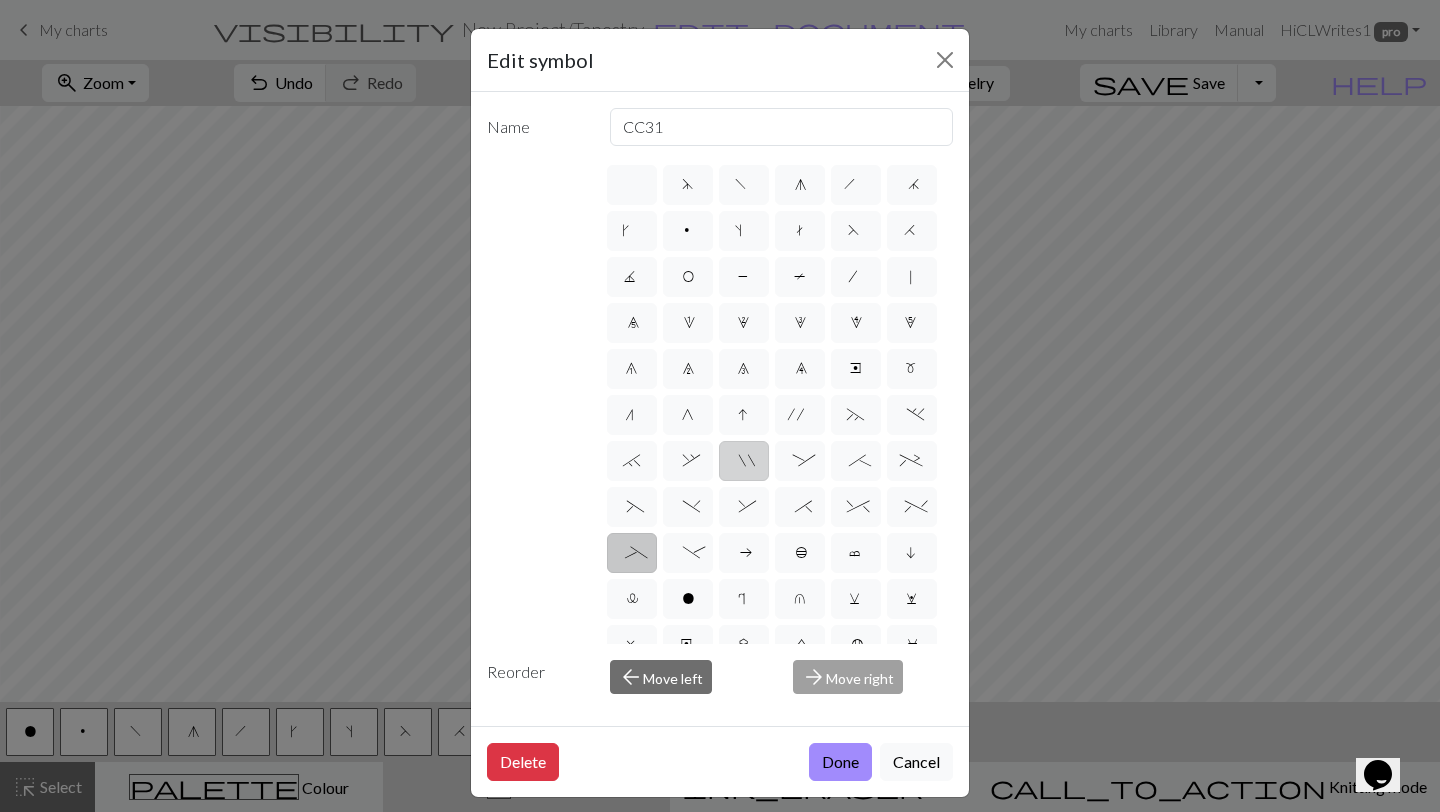 click on """ at bounding box center [744, 461] 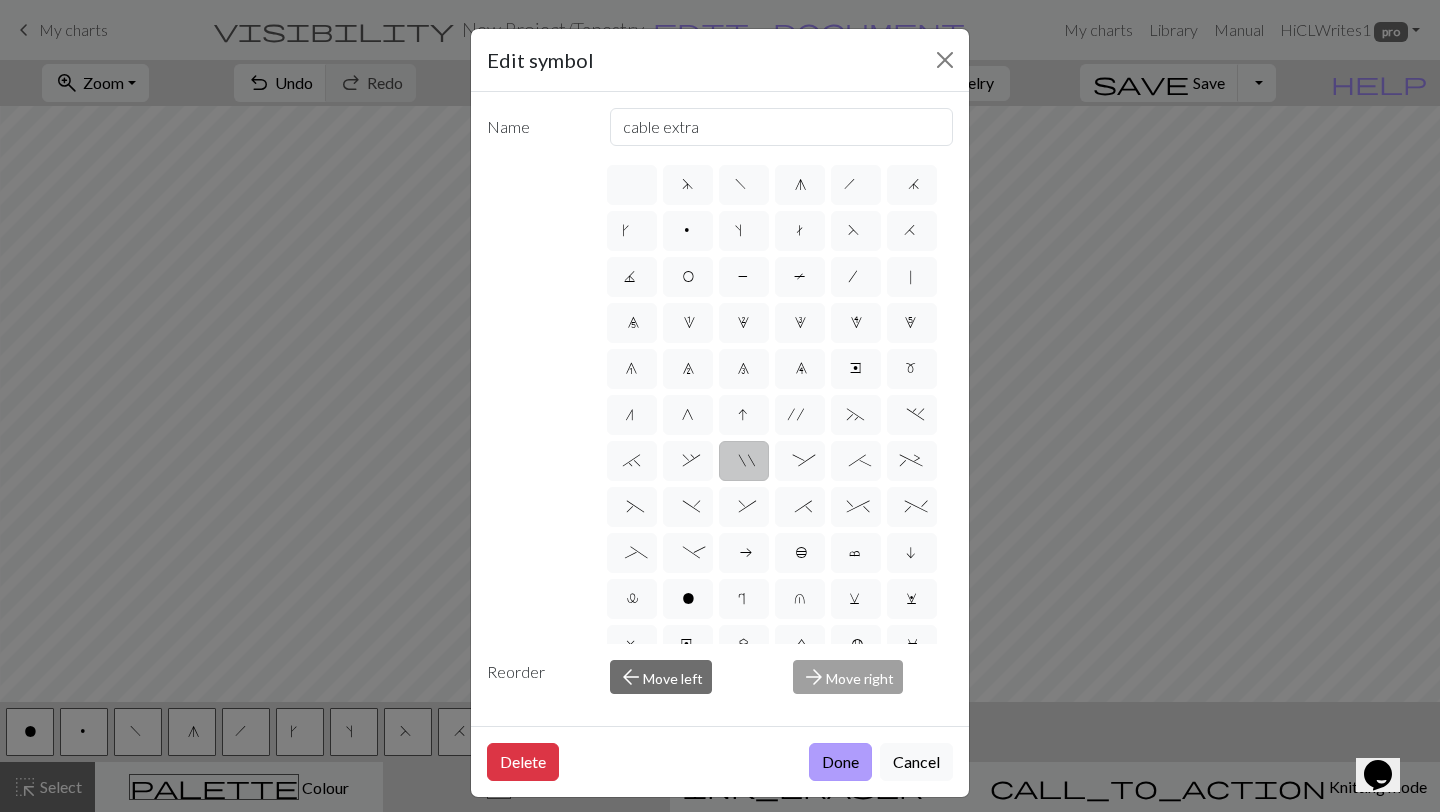 click on "Done" at bounding box center [840, 762] 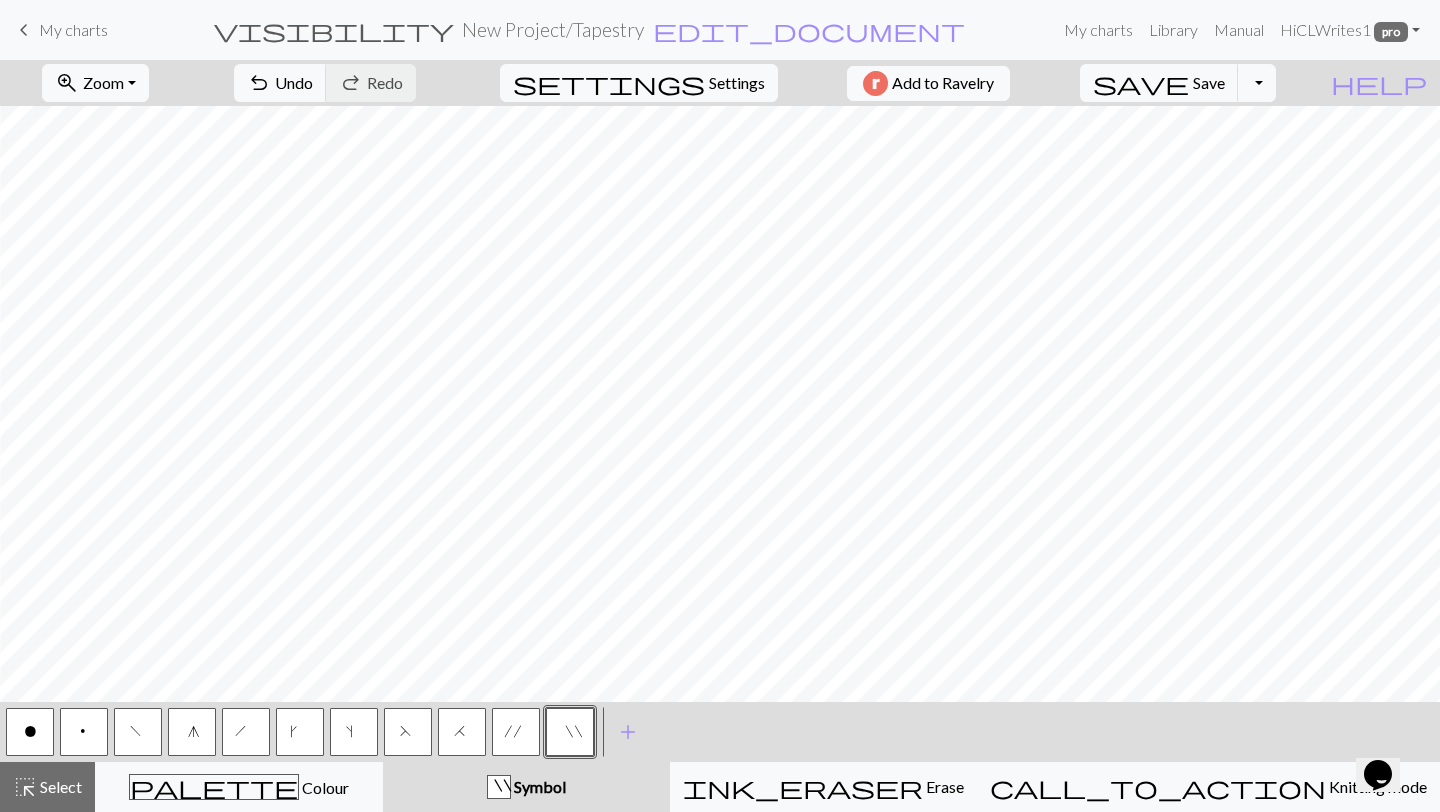 type 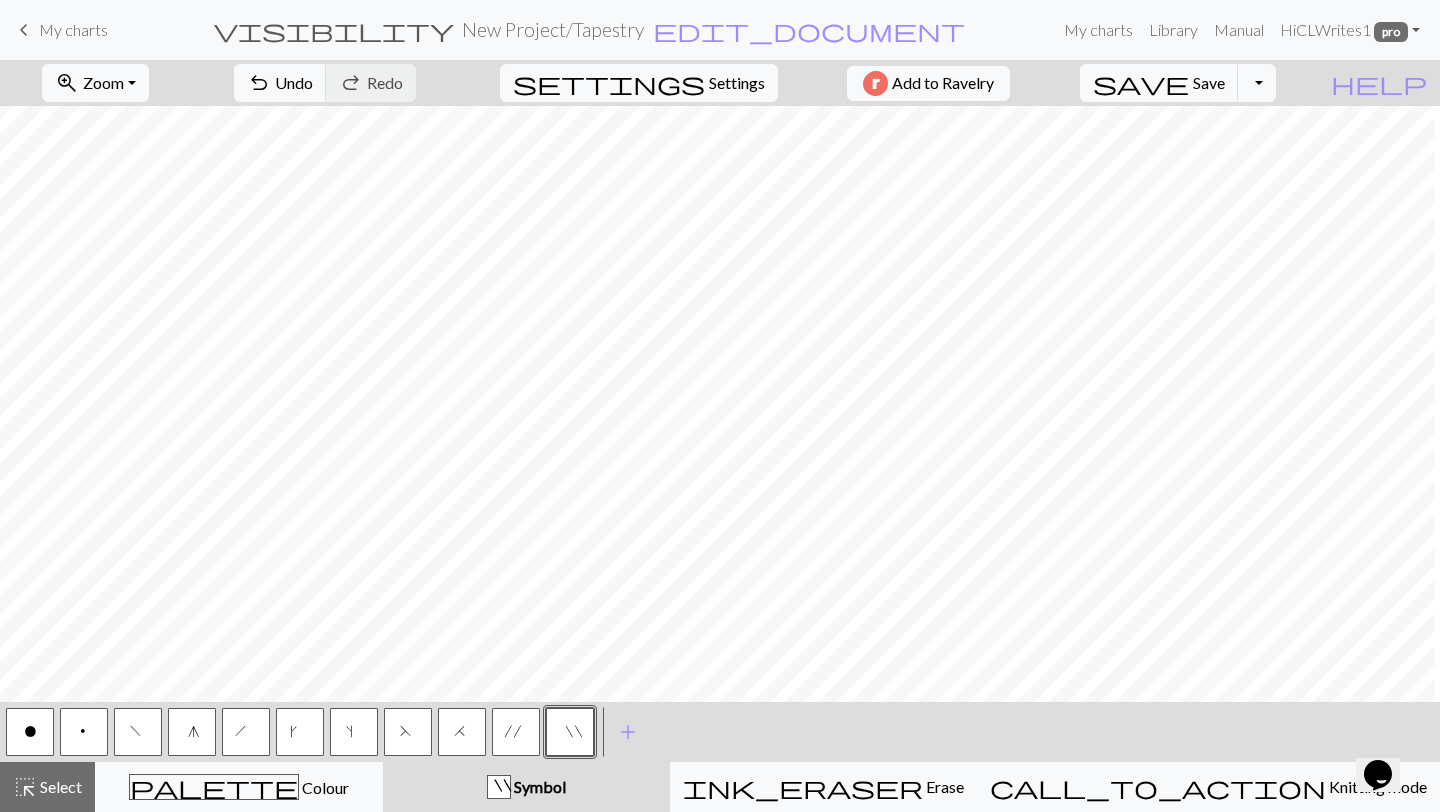 scroll, scrollTop: 4196, scrollLeft: 4073, axis: both 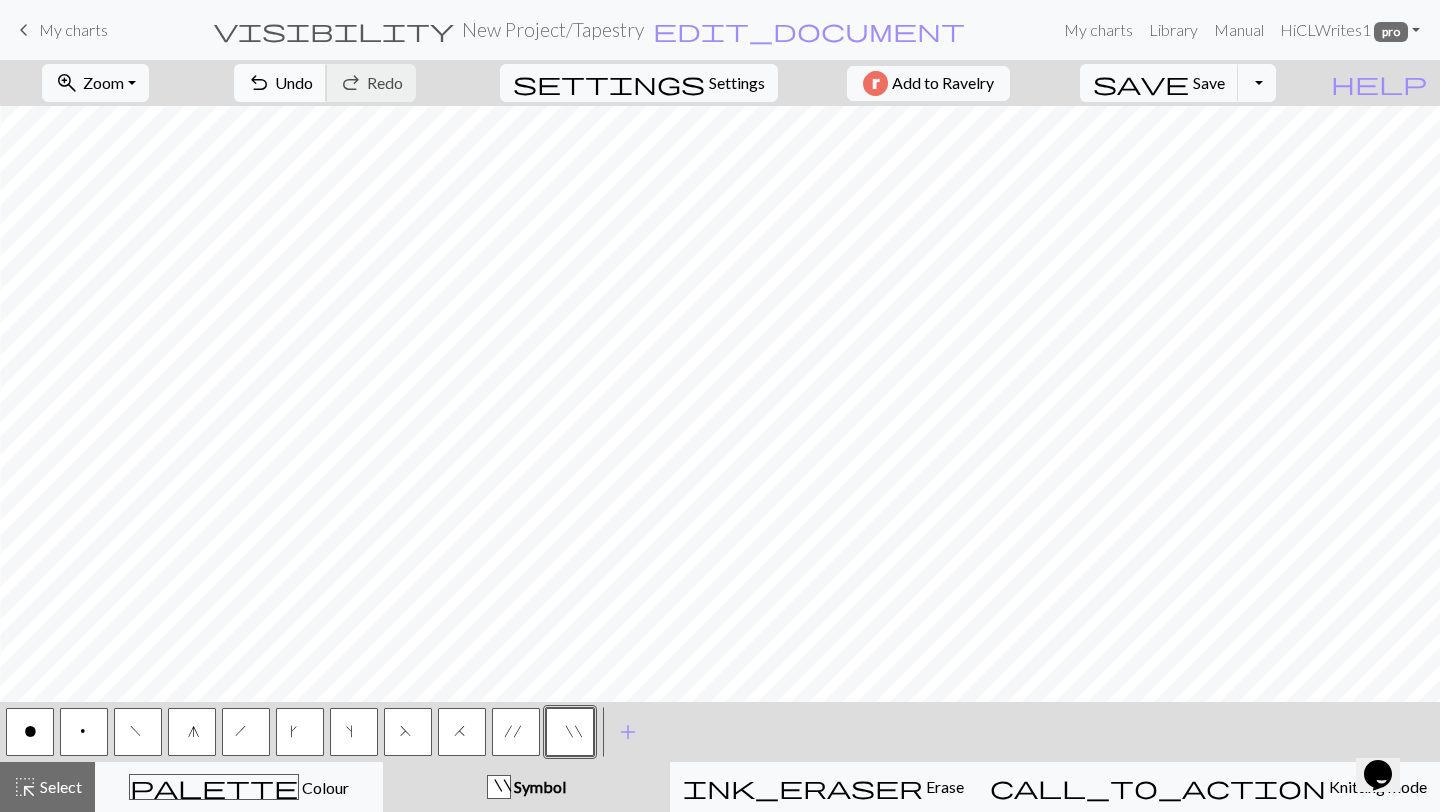 click on "undo" at bounding box center [259, 83] 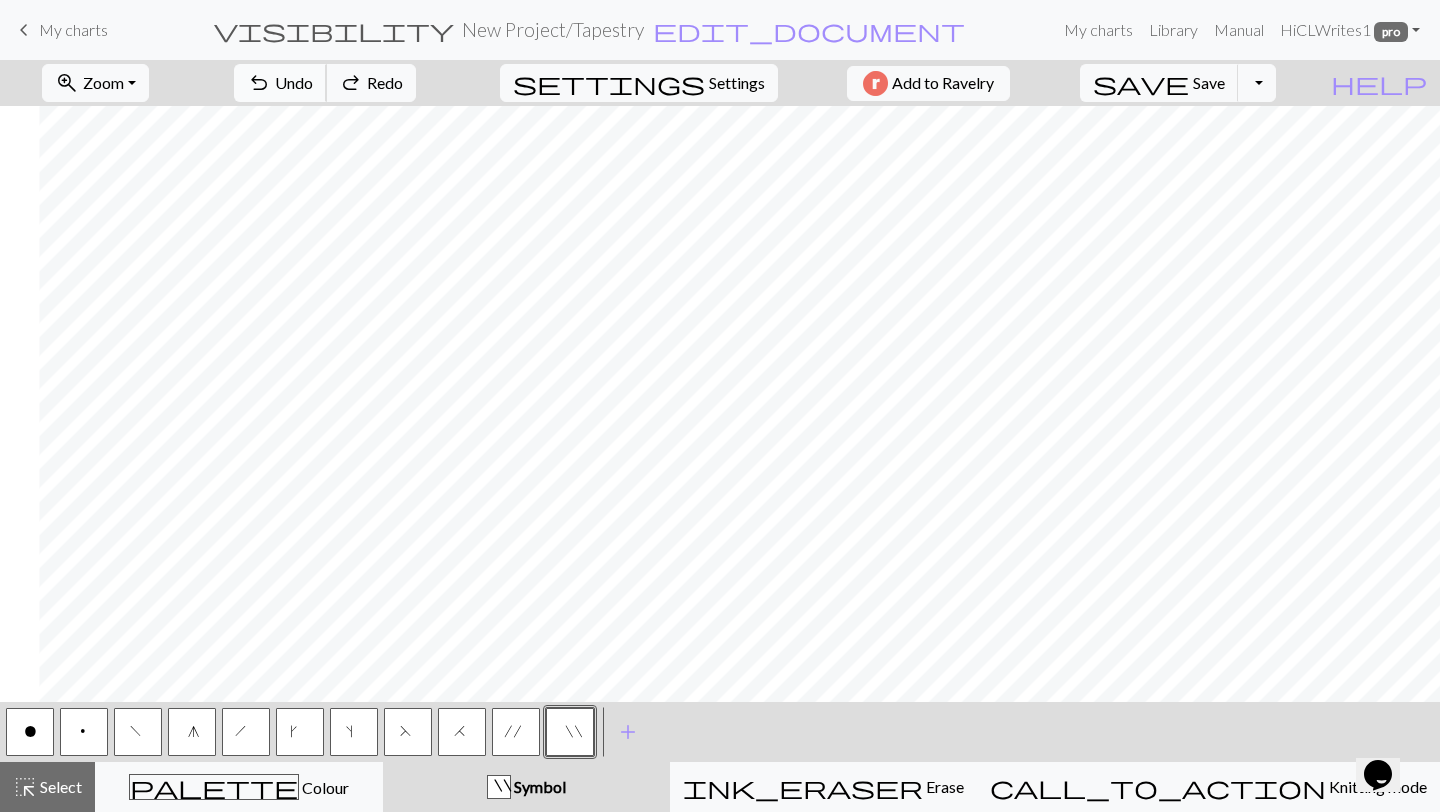 scroll, scrollTop: 2999, scrollLeft: 9359, axis: both 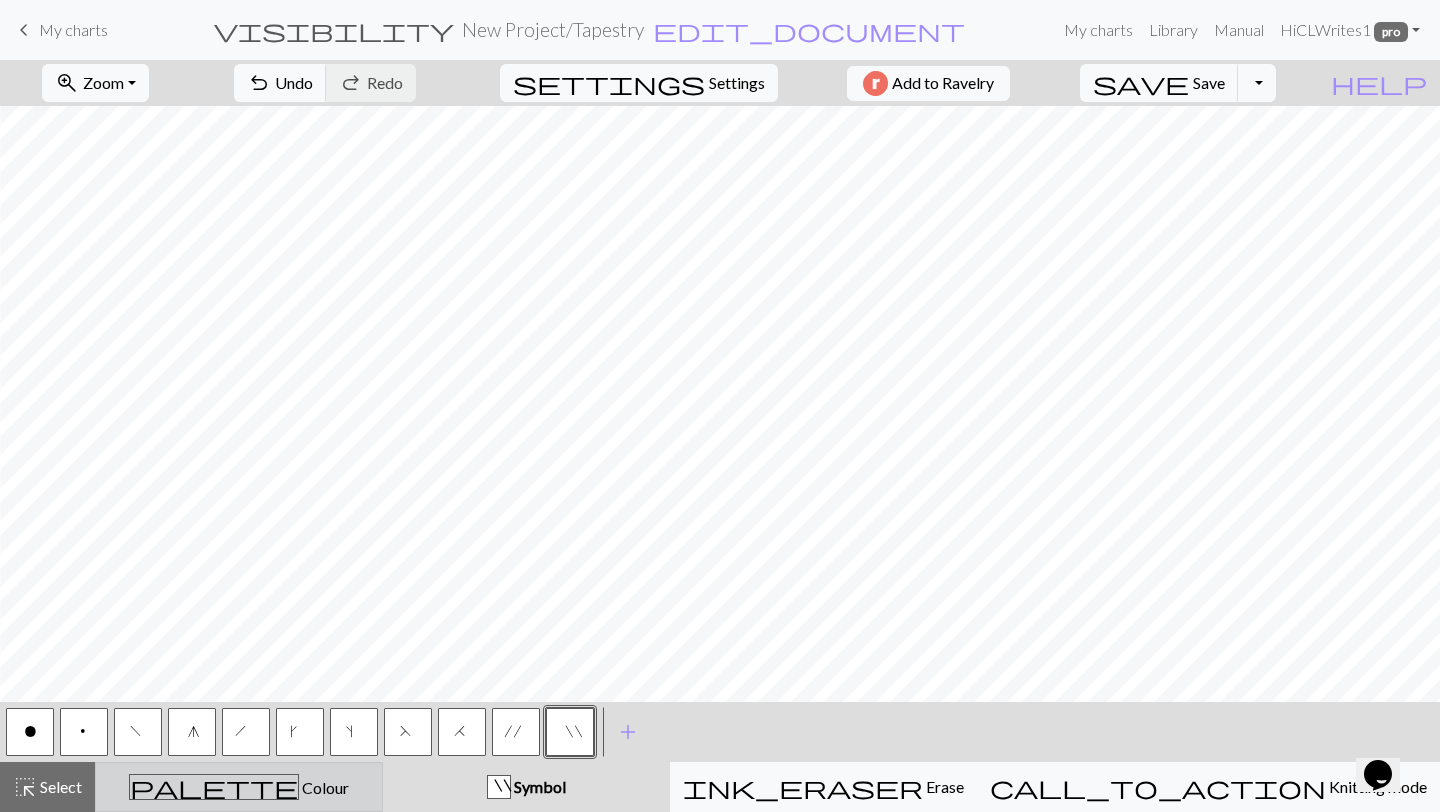 click on "palette   Colour   Colour" at bounding box center [239, 787] 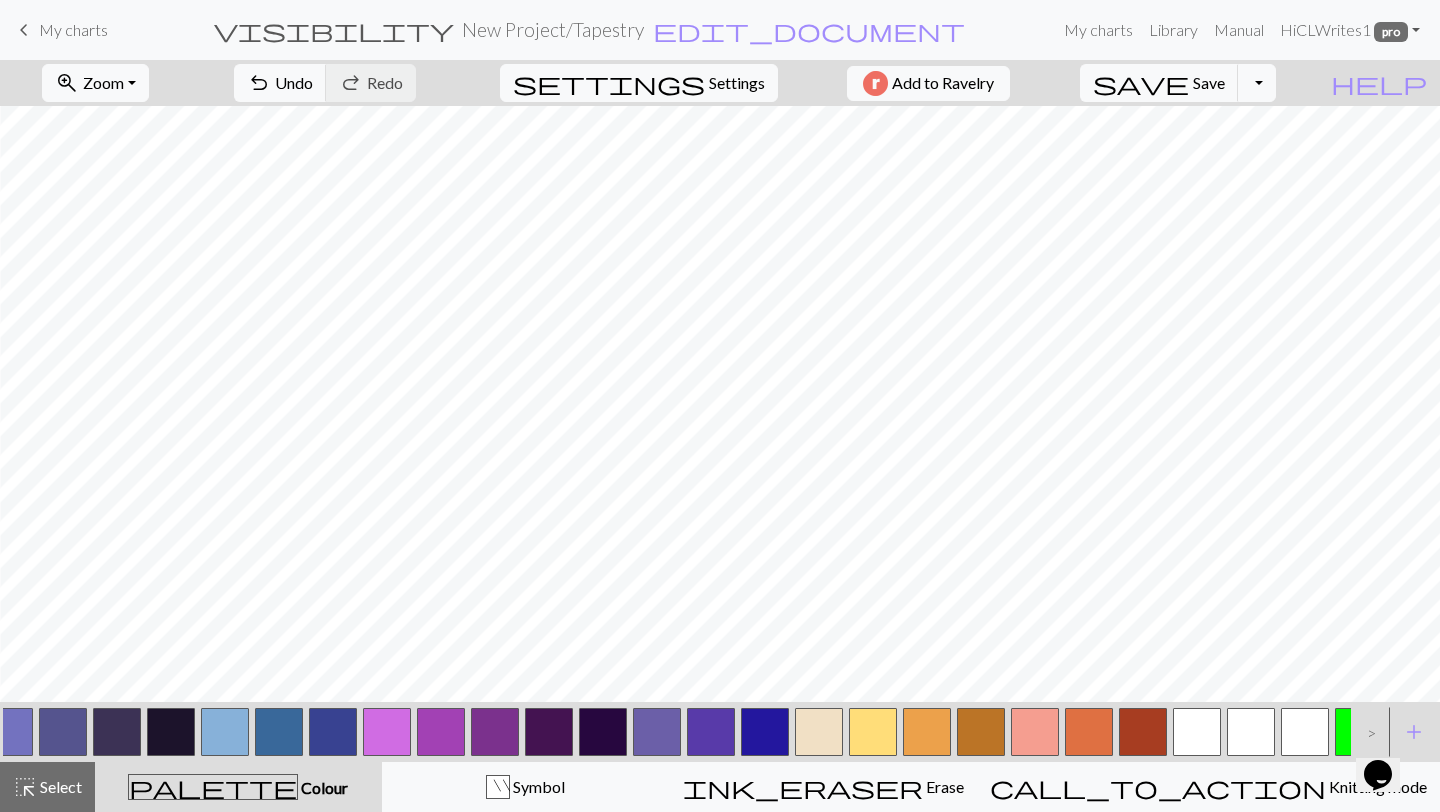 scroll, scrollTop: 0, scrollLeft: 564, axis: horizontal 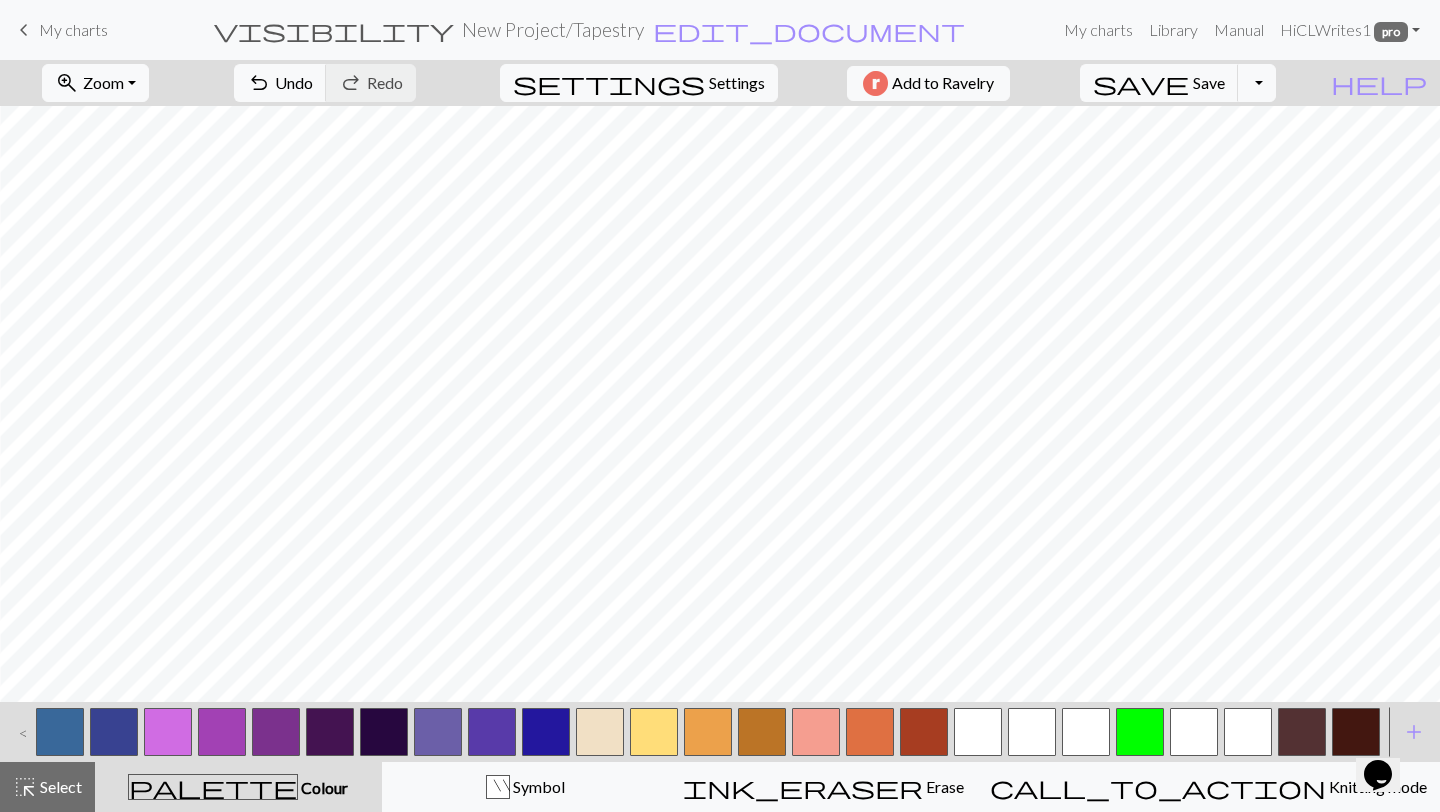 click at bounding box center [1140, 732] 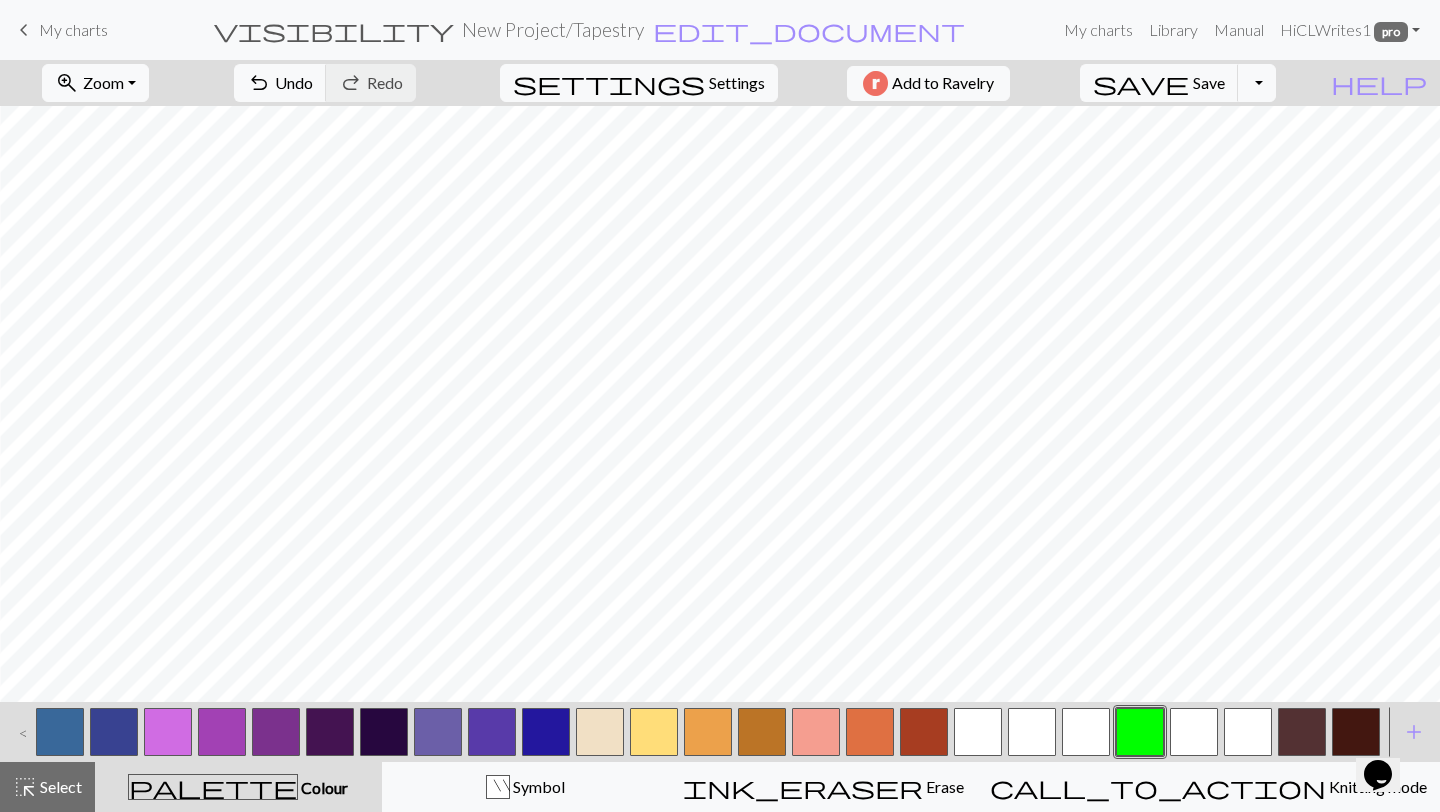click at bounding box center (1140, 732) 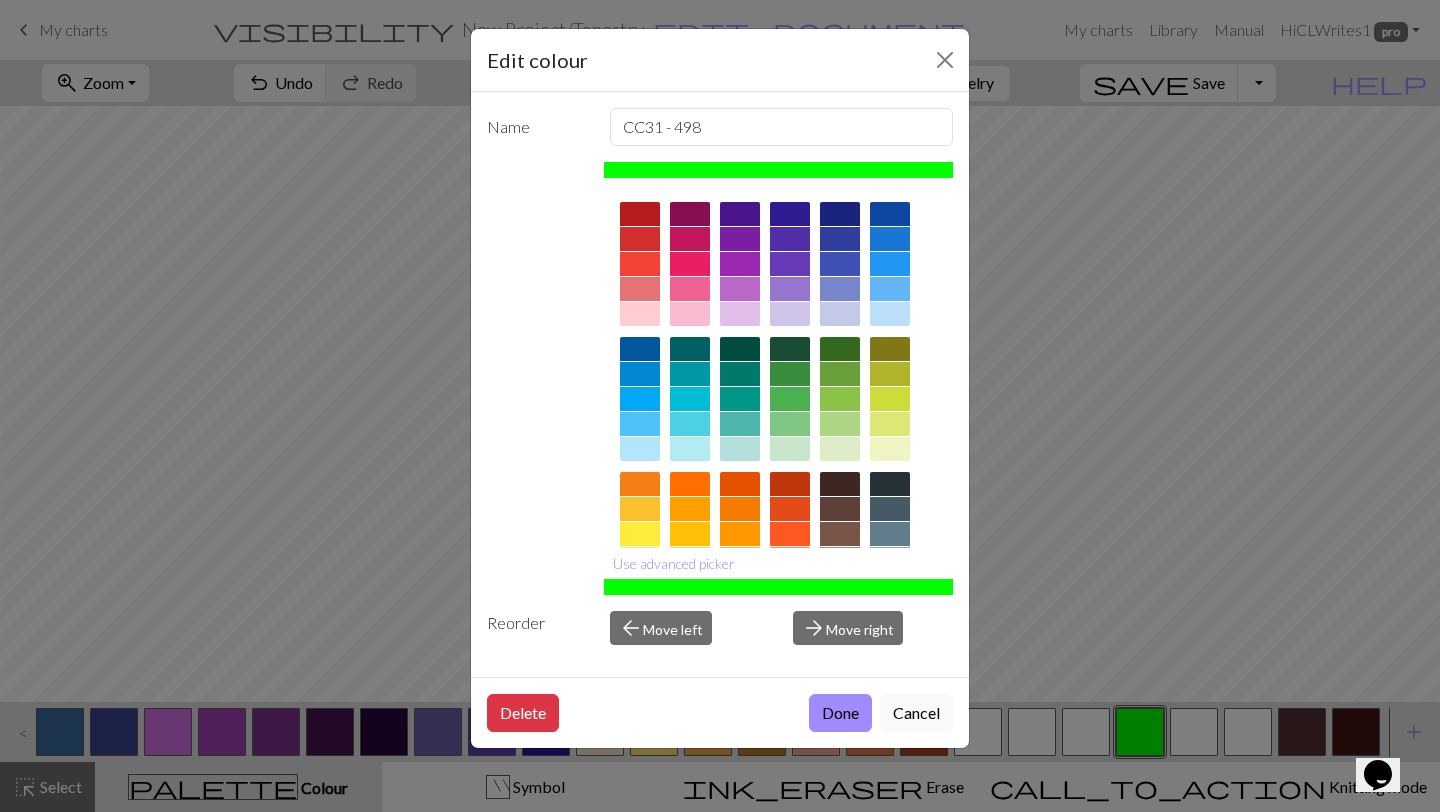 click on "Use advanced picker" at bounding box center [674, 563] 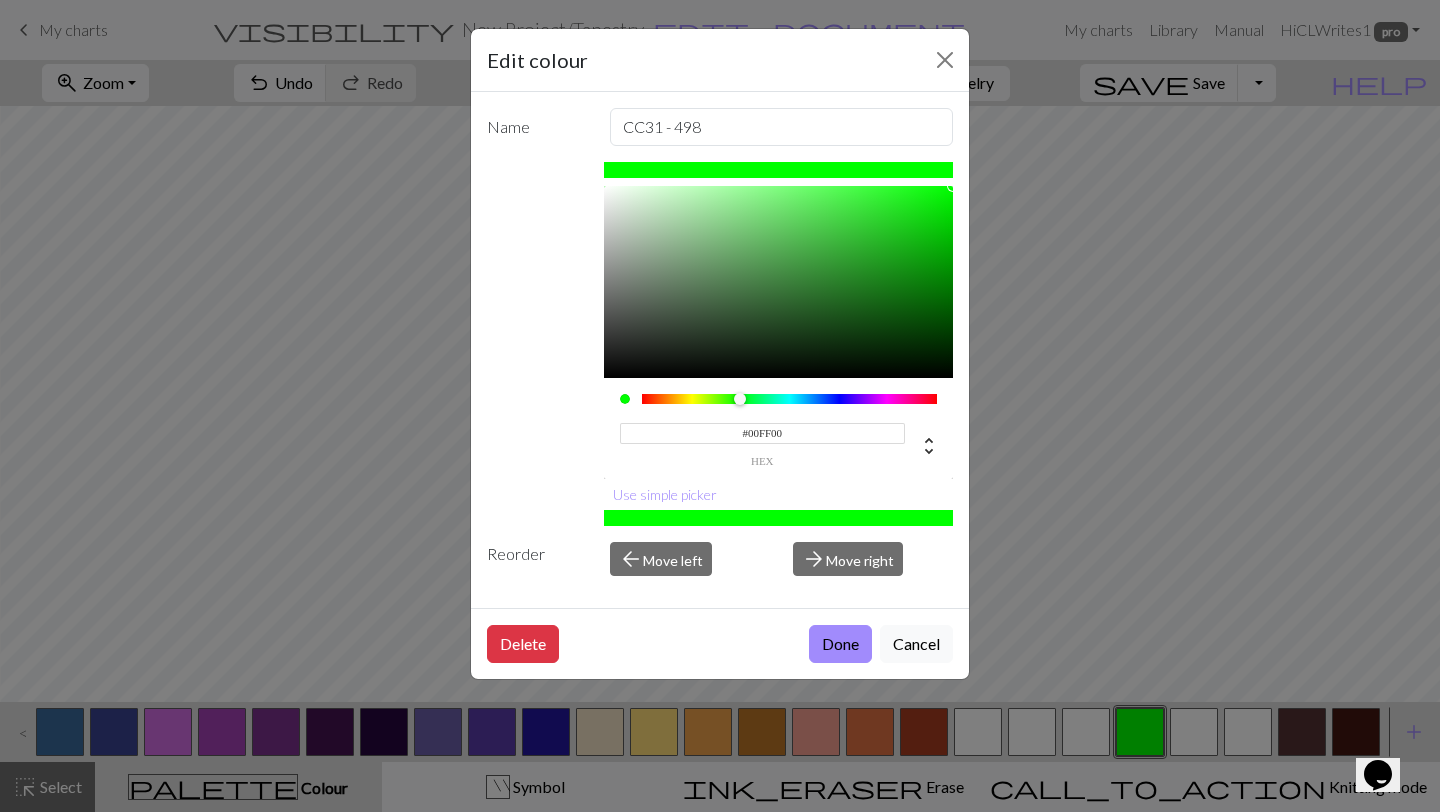 drag, startPoint x: 746, startPoint y: 434, endPoint x: 873, endPoint y: 434, distance: 127 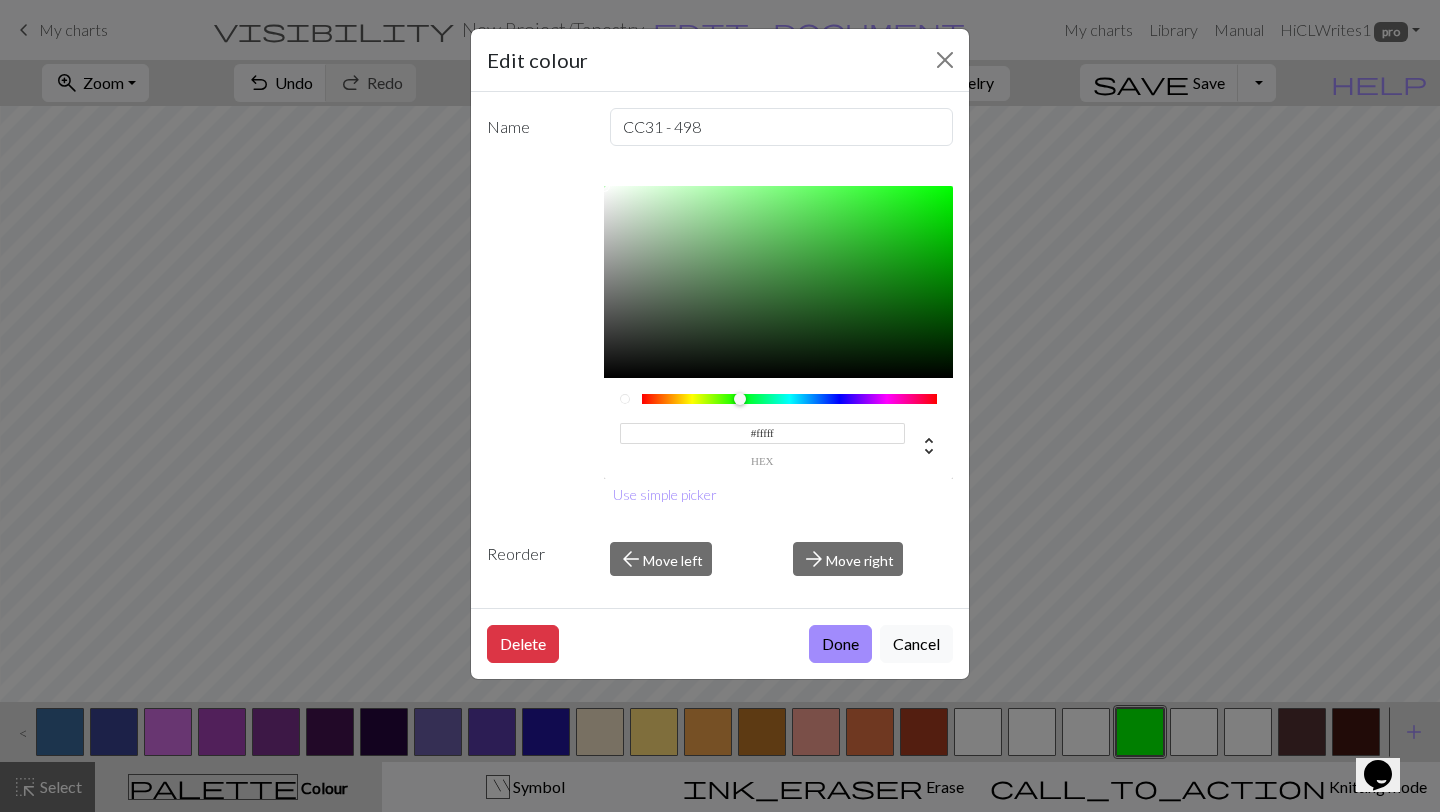 type on "#ffffff" 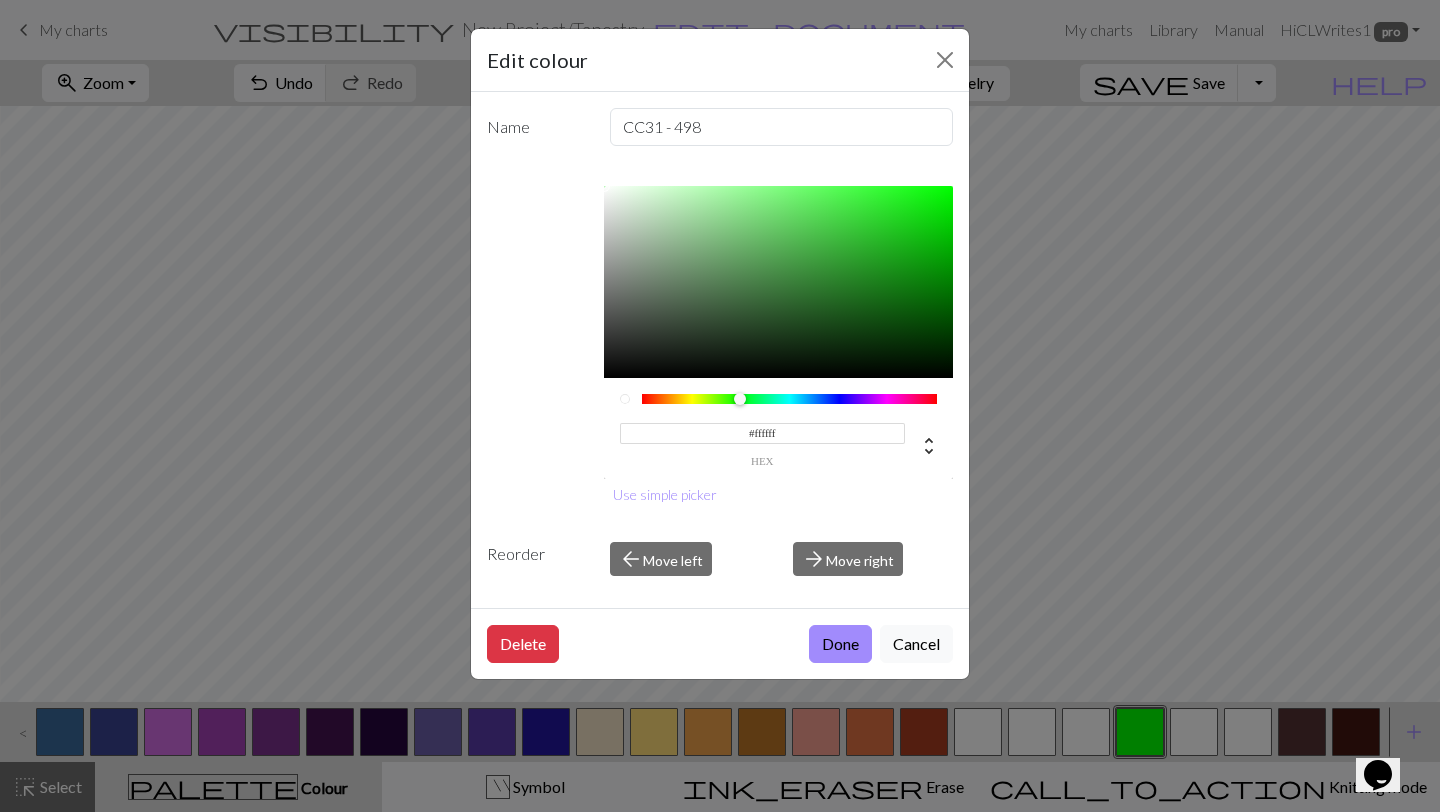 click on "Done" at bounding box center [840, 644] 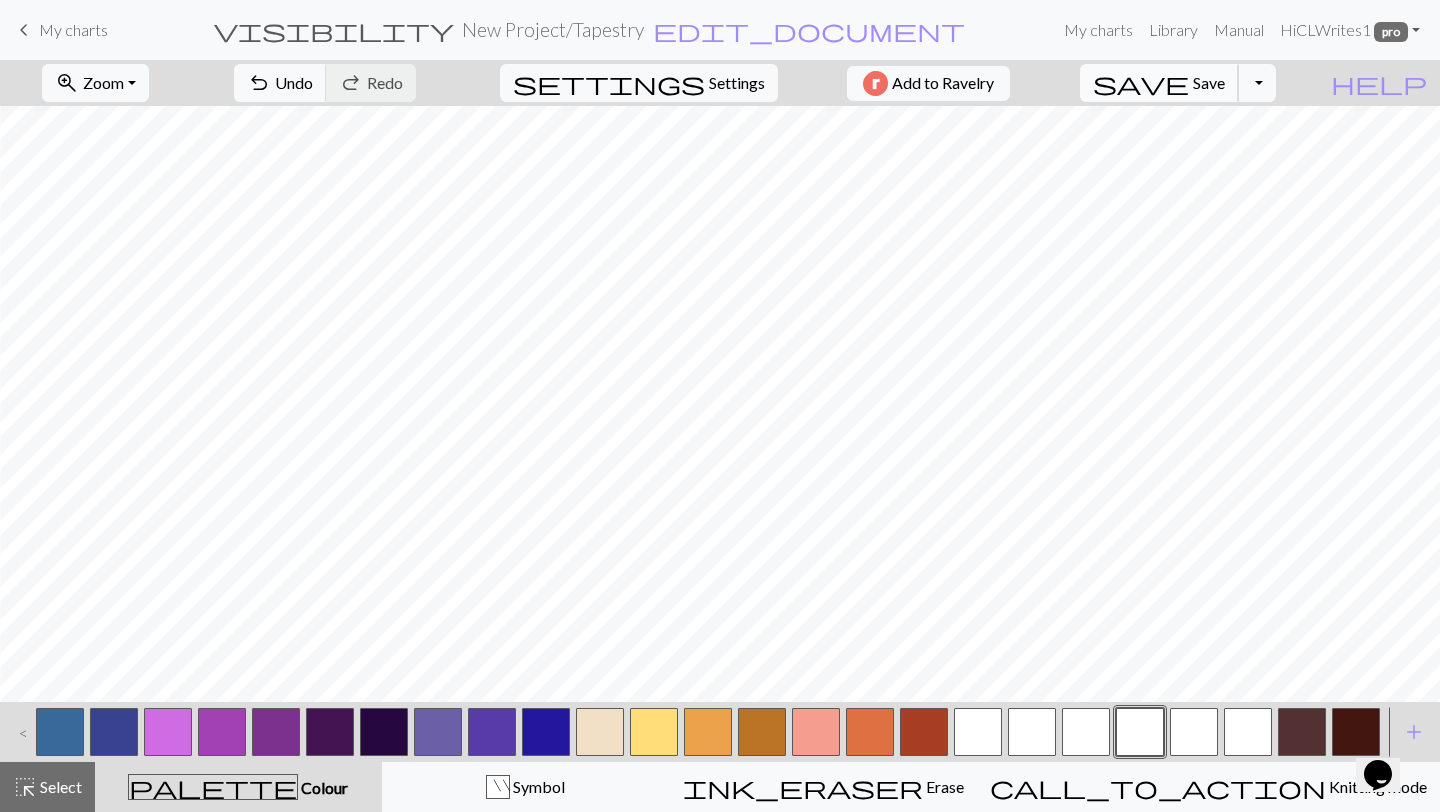 click on "Save" at bounding box center (1209, 82) 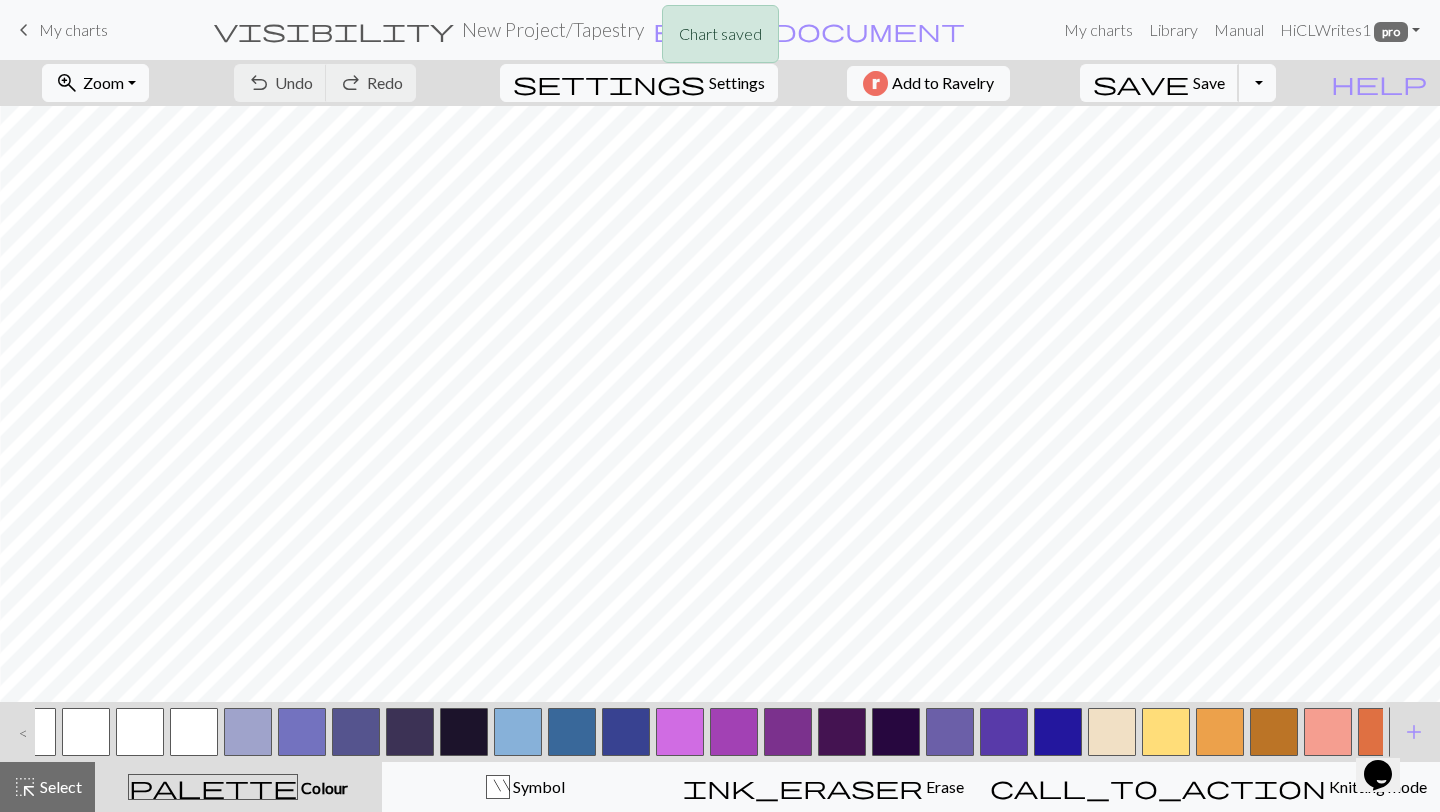 scroll, scrollTop: 0, scrollLeft: 0, axis: both 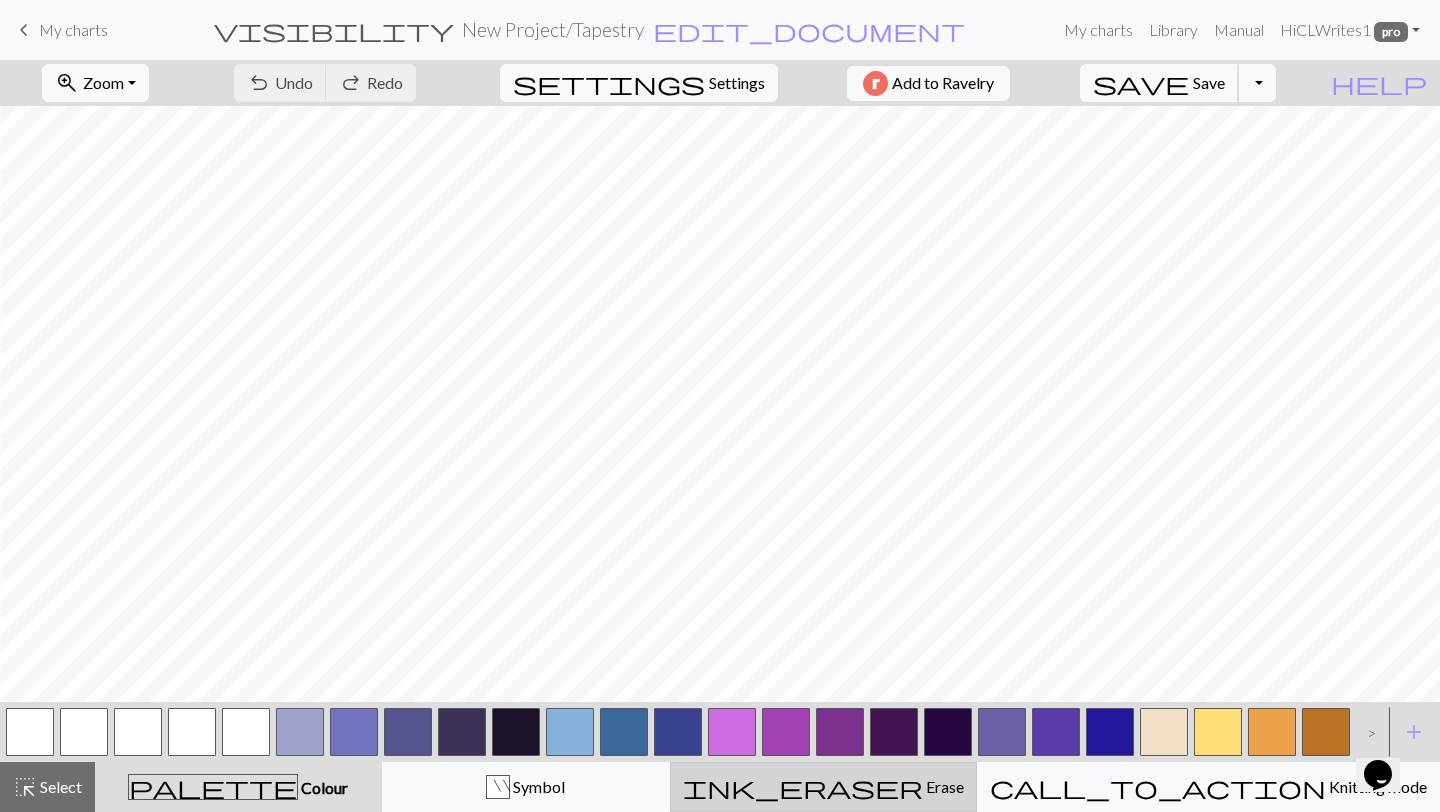 type 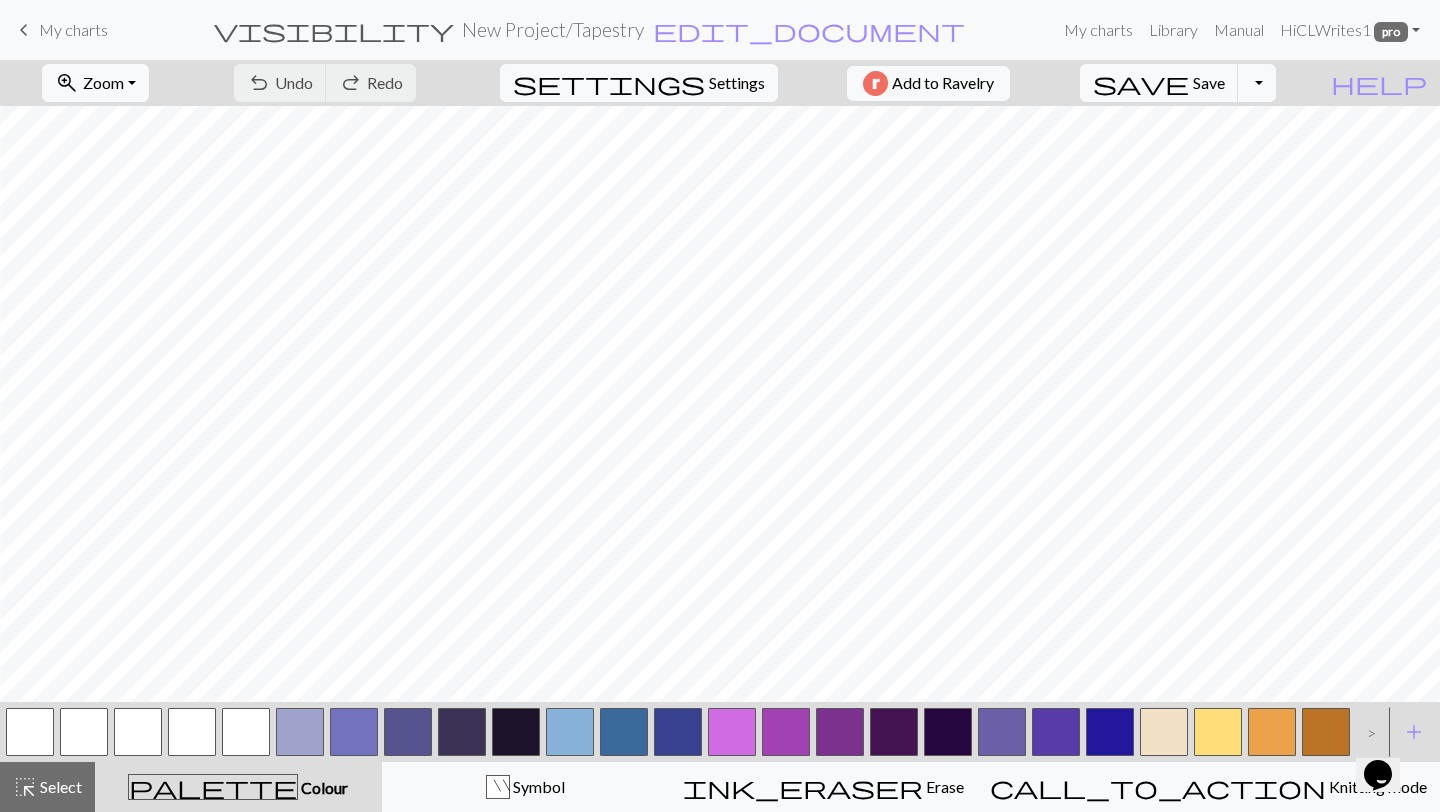 click at bounding box center [732, 732] 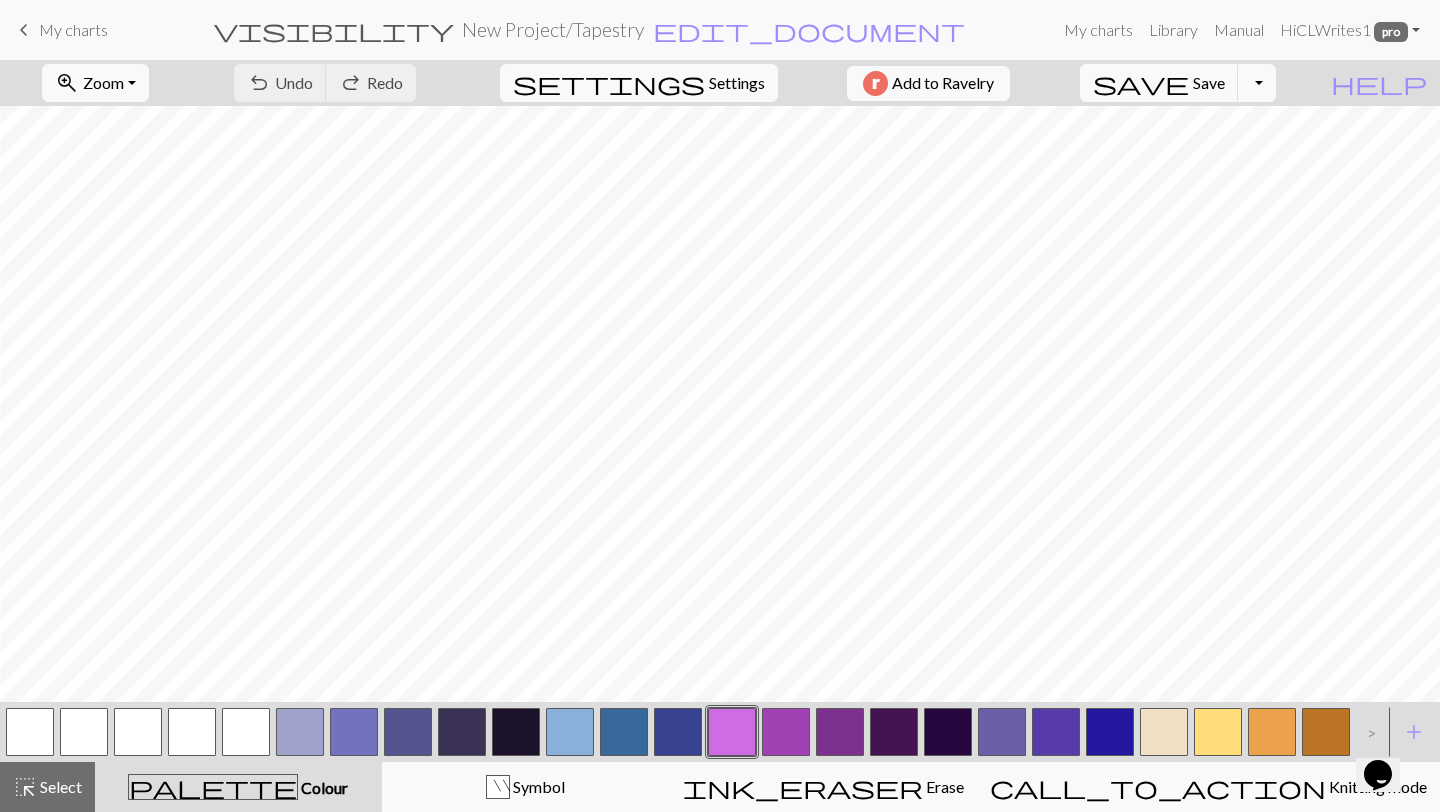 click at bounding box center [732, 732] 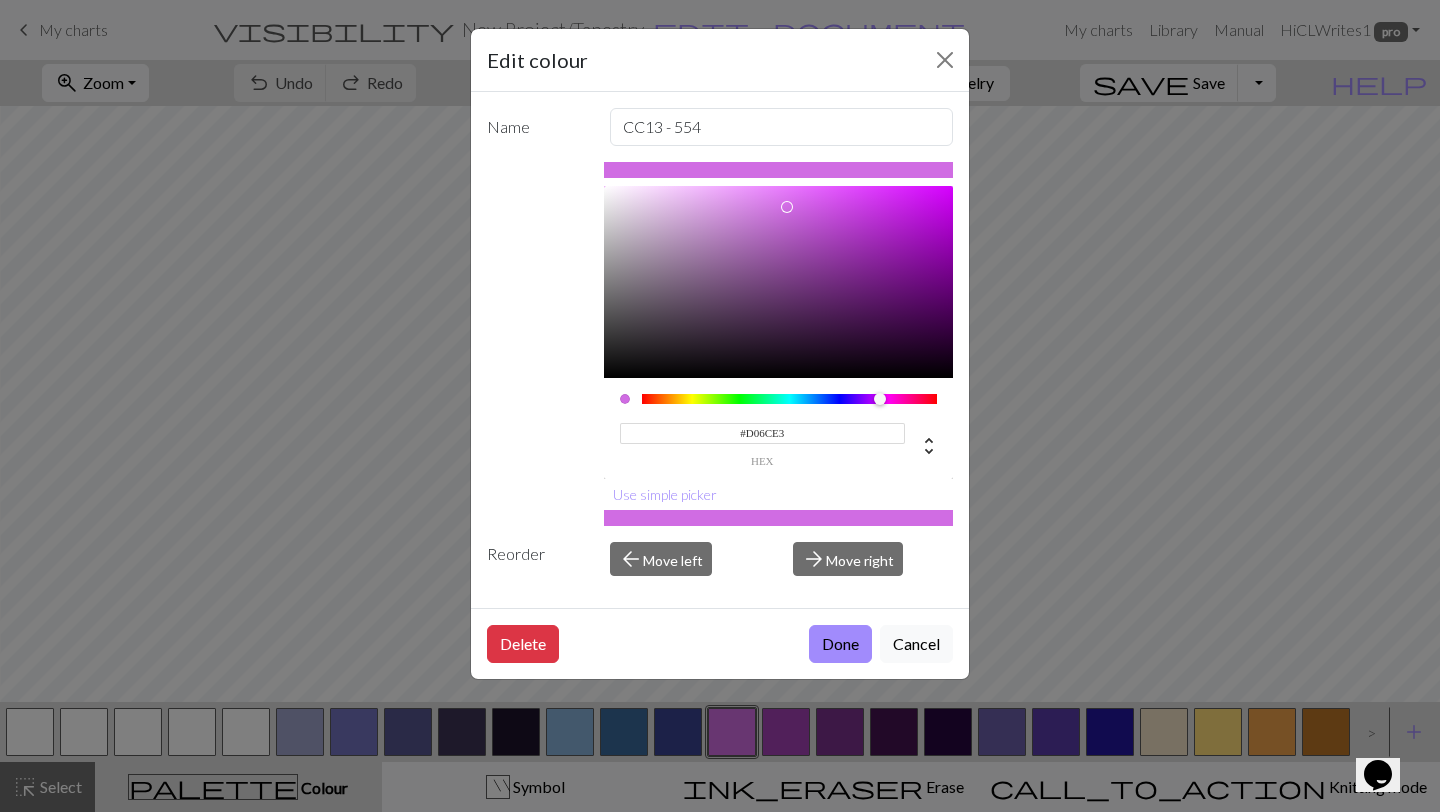 click on "Edit colour Name CC13 - 554 #D06CE3 hex Use simple picker Reorder arrow_back Move left arrow_forward Move right Delete Done Cancel" at bounding box center [720, 406] 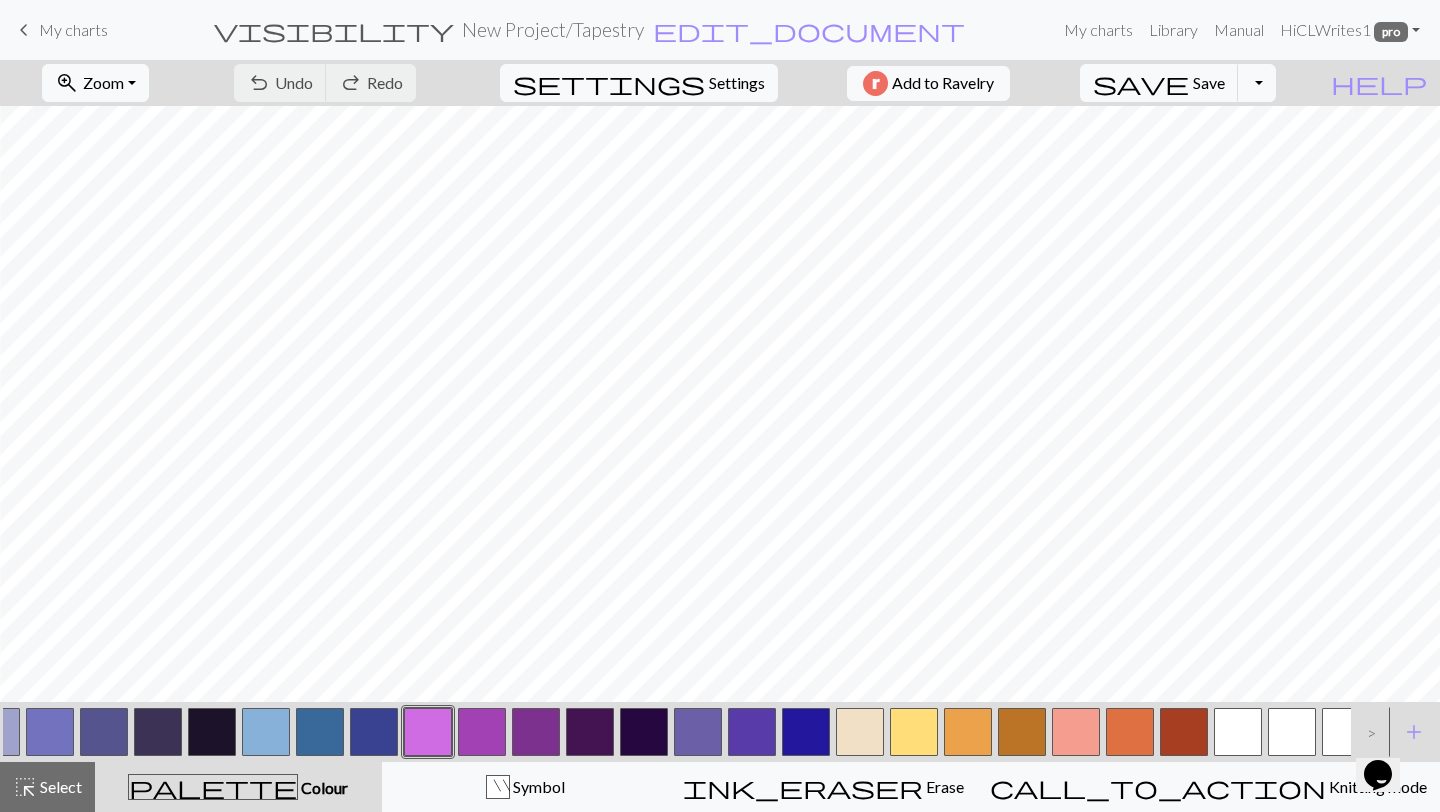 scroll, scrollTop: 0, scrollLeft: 564, axis: horizontal 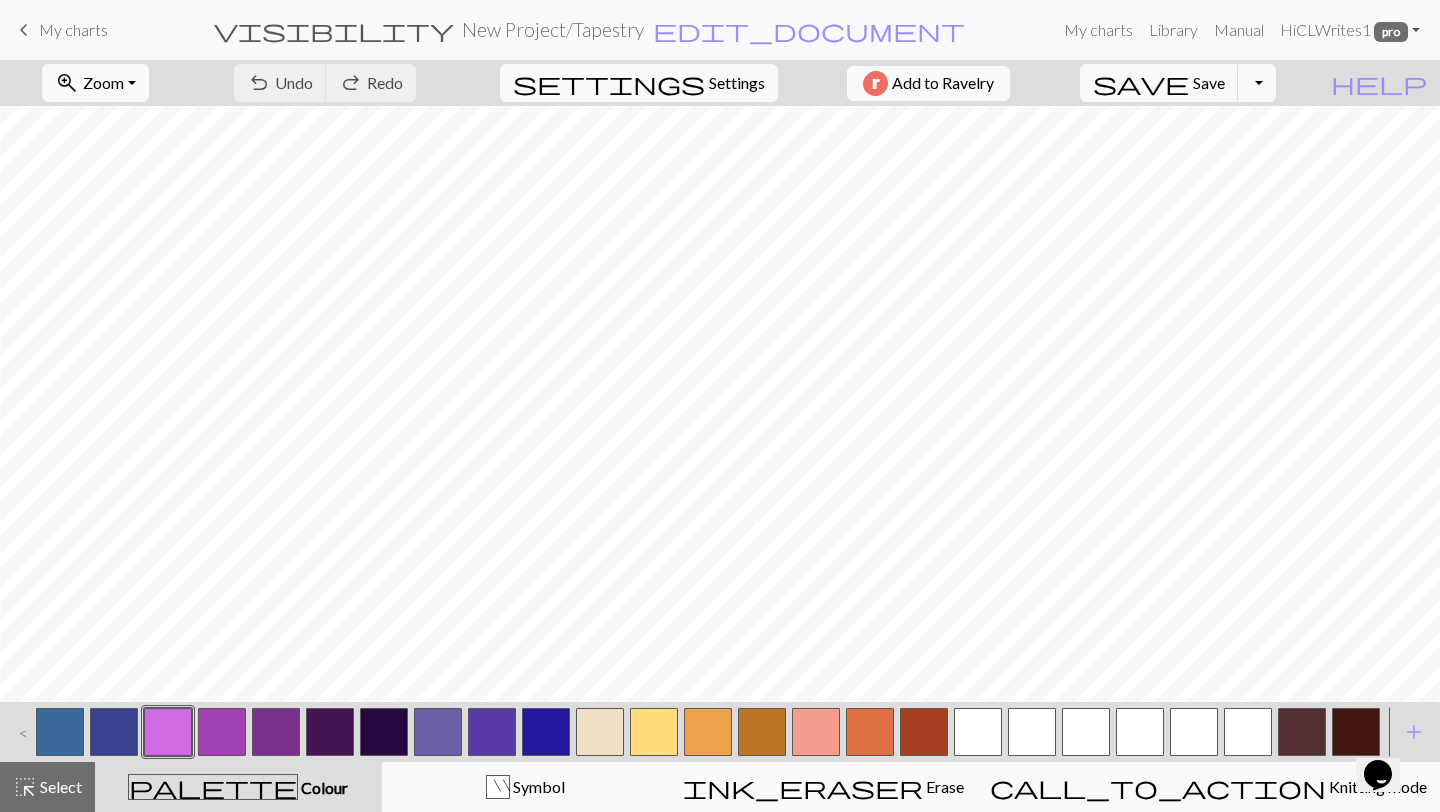 click at bounding box center [924, 732] 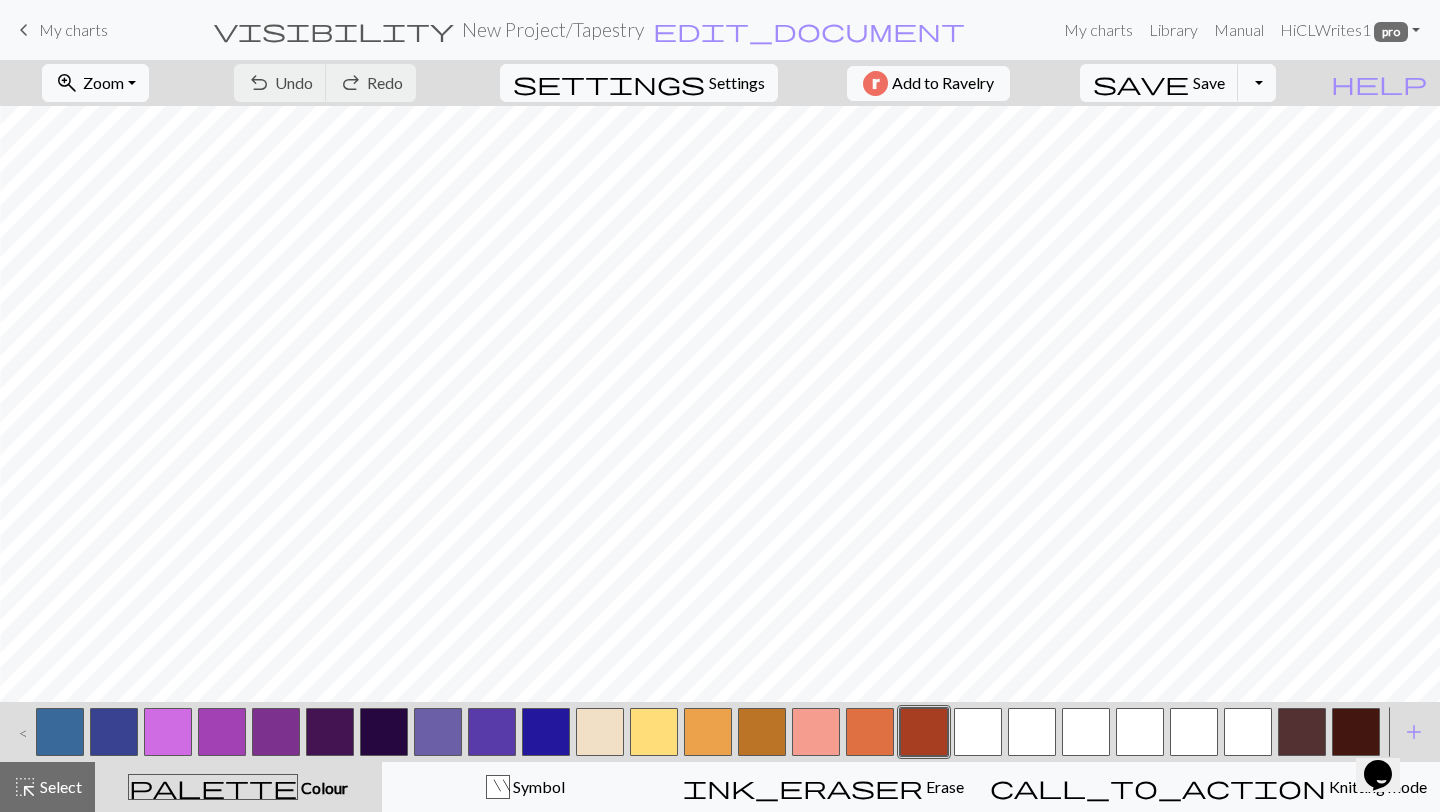 click at bounding box center (924, 732) 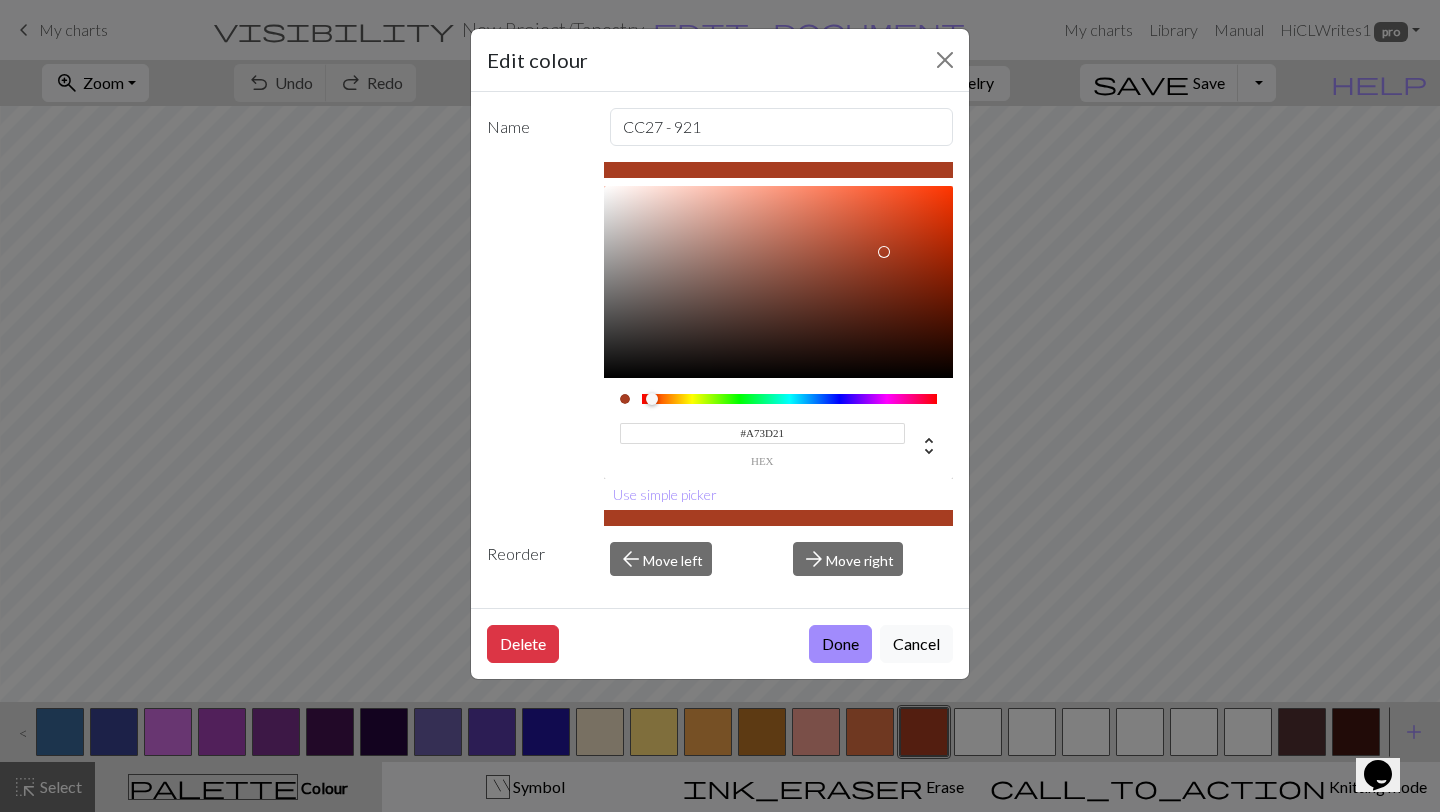 click on "Edit colour Name CC27 - 921 #A73D21 hex Use simple picker Reorder arrow_back Move left arrow_forward Move right Delete Done Cancel" at bounding box center [720, 406] 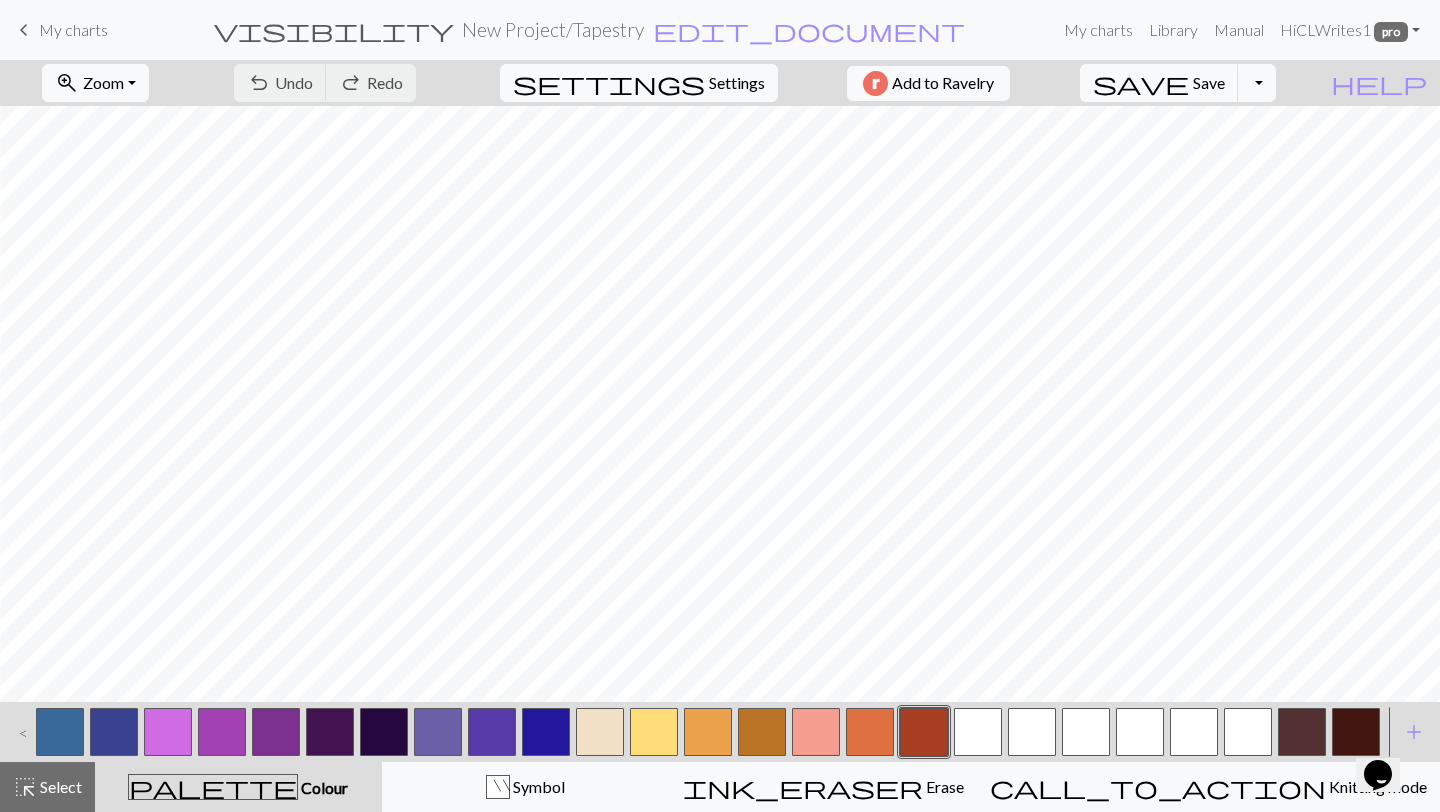 click at bounding box center [600, 732] 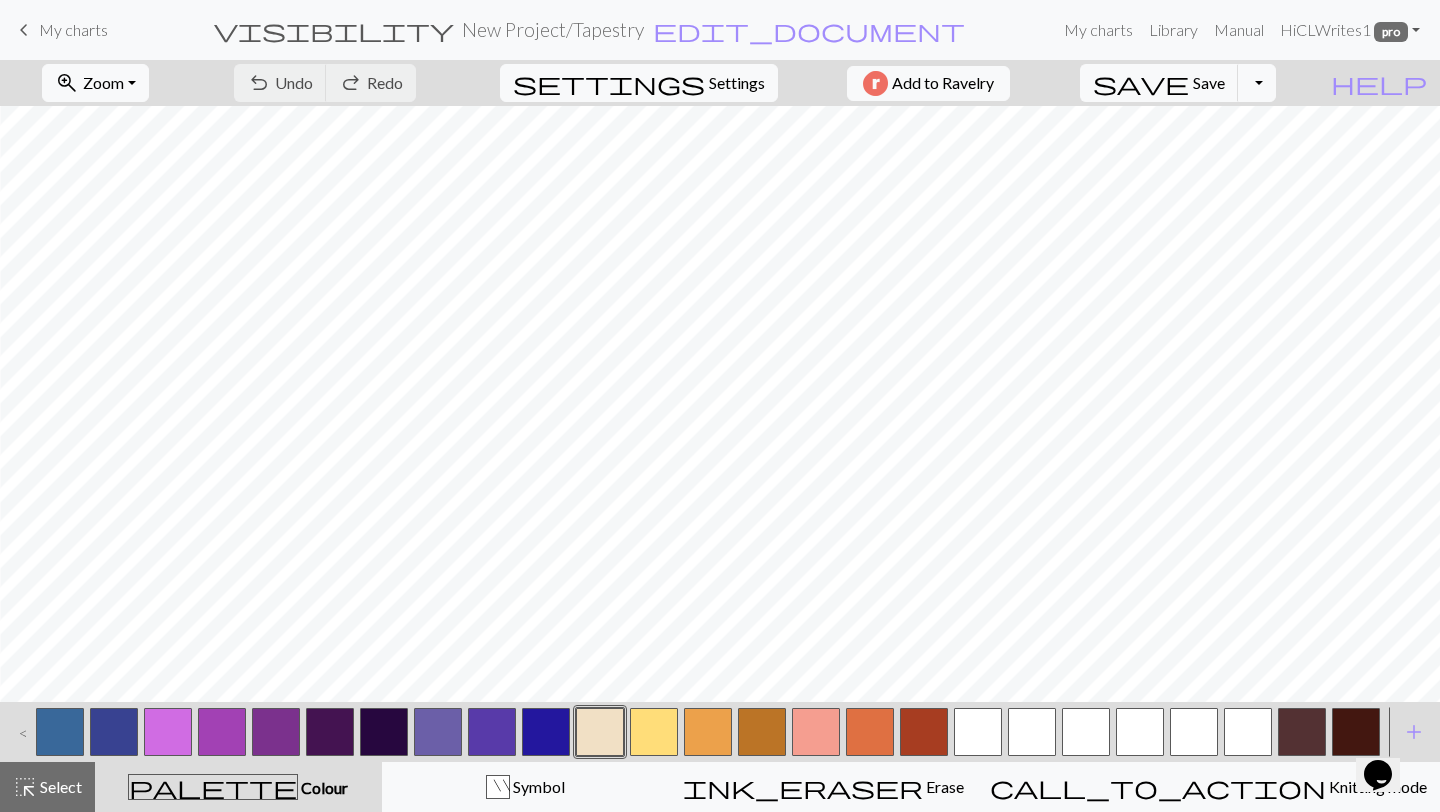 click at bounding box center (600, 732) 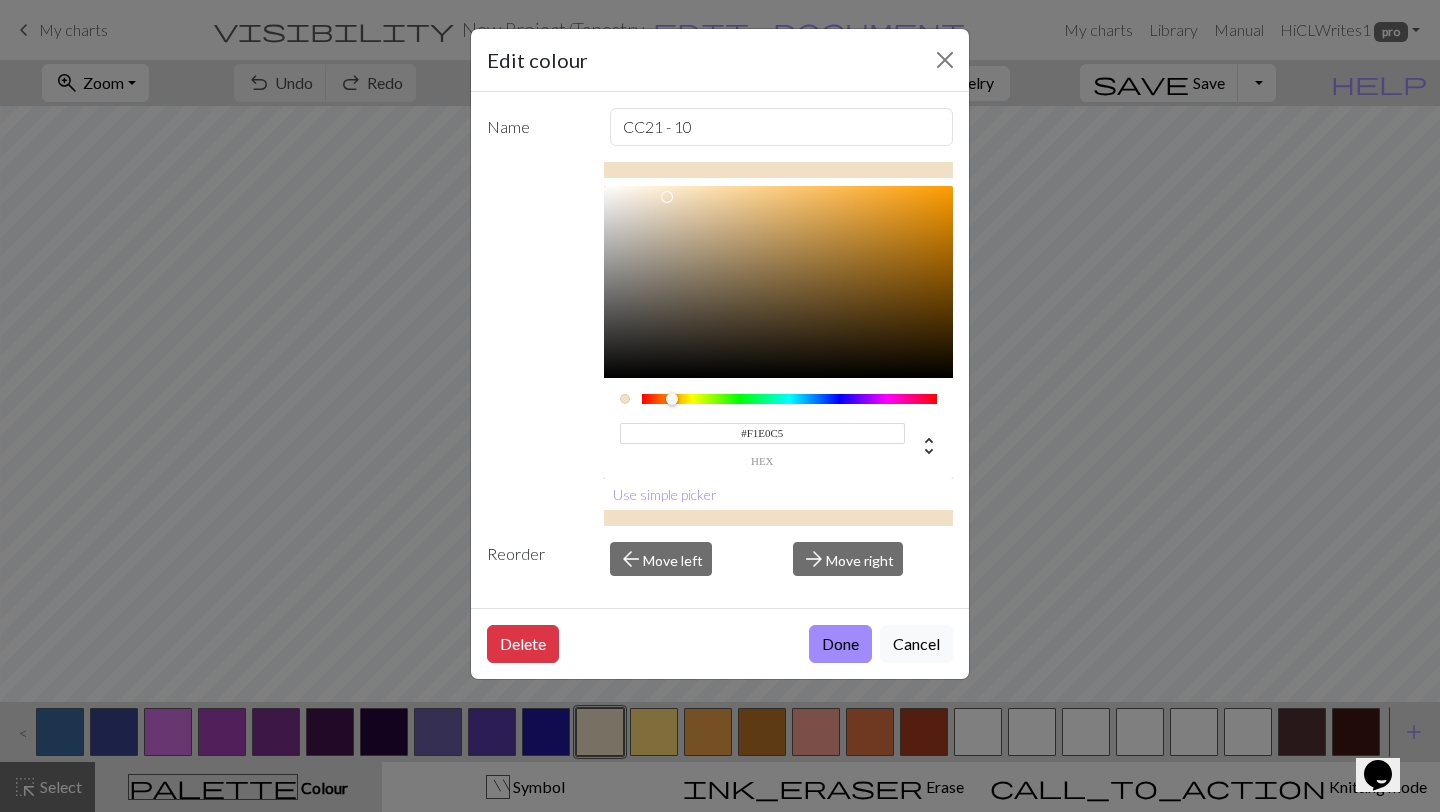 click on "#F1E0C5" at bounding box center (763, 433) 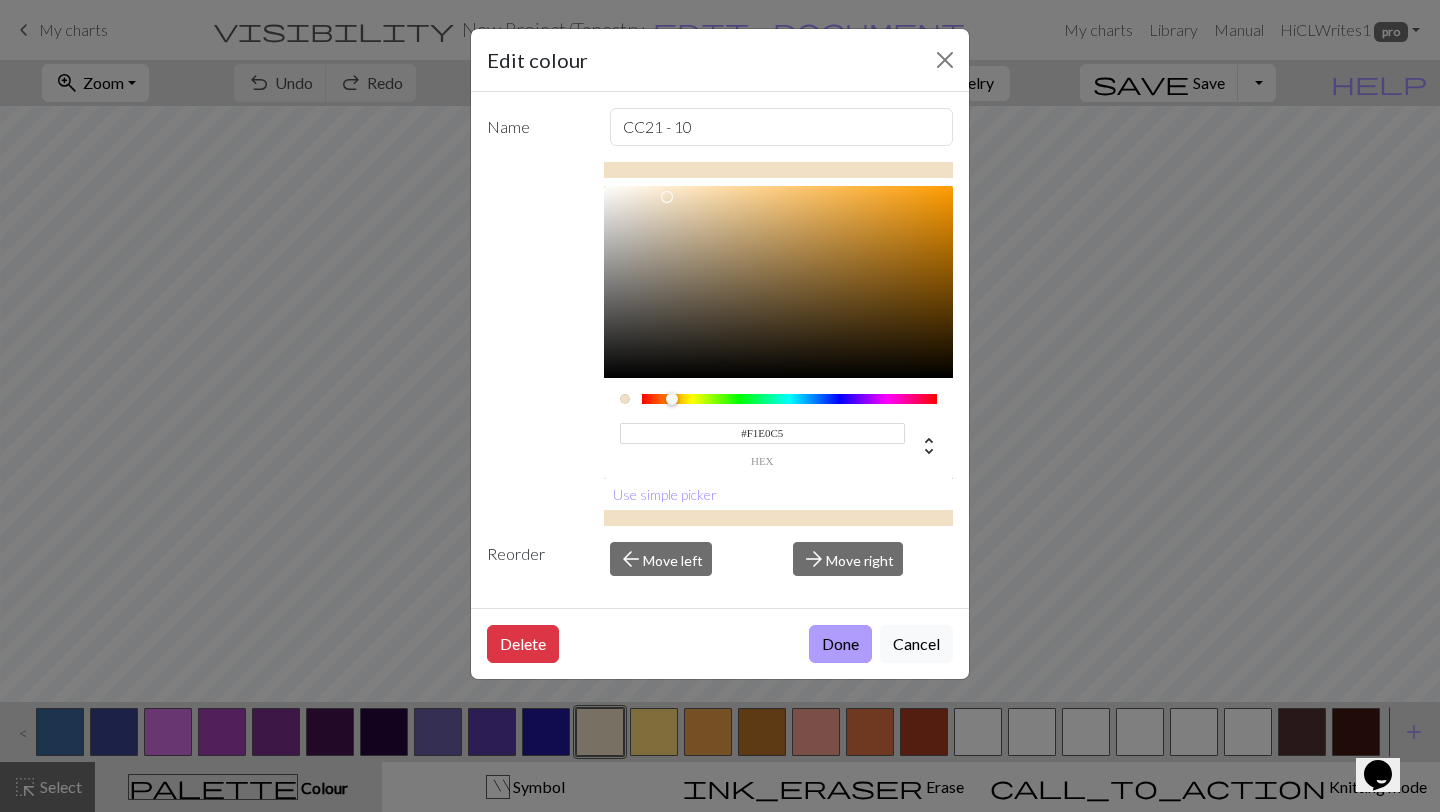 click on "Done" at bounding box center [840, 644] 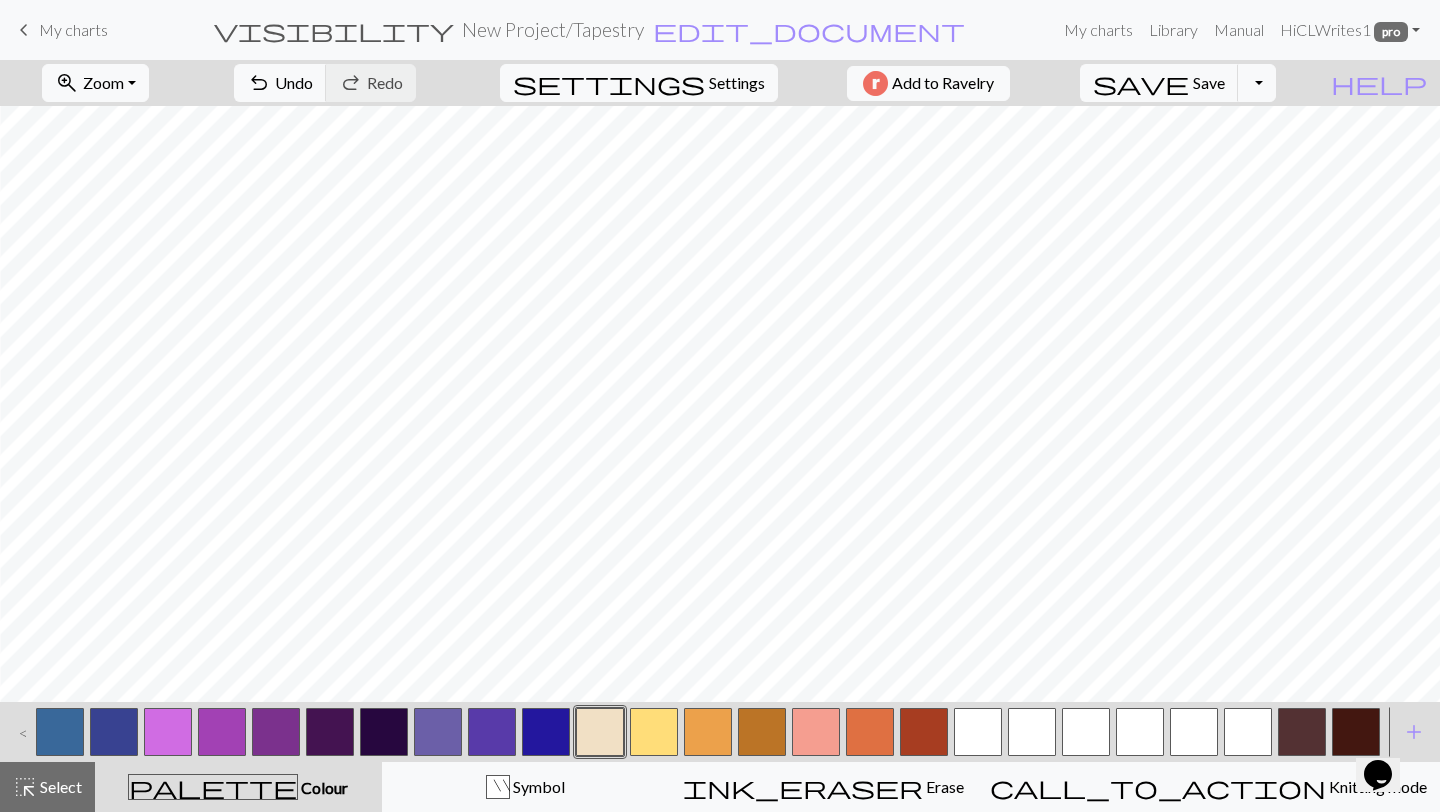 type 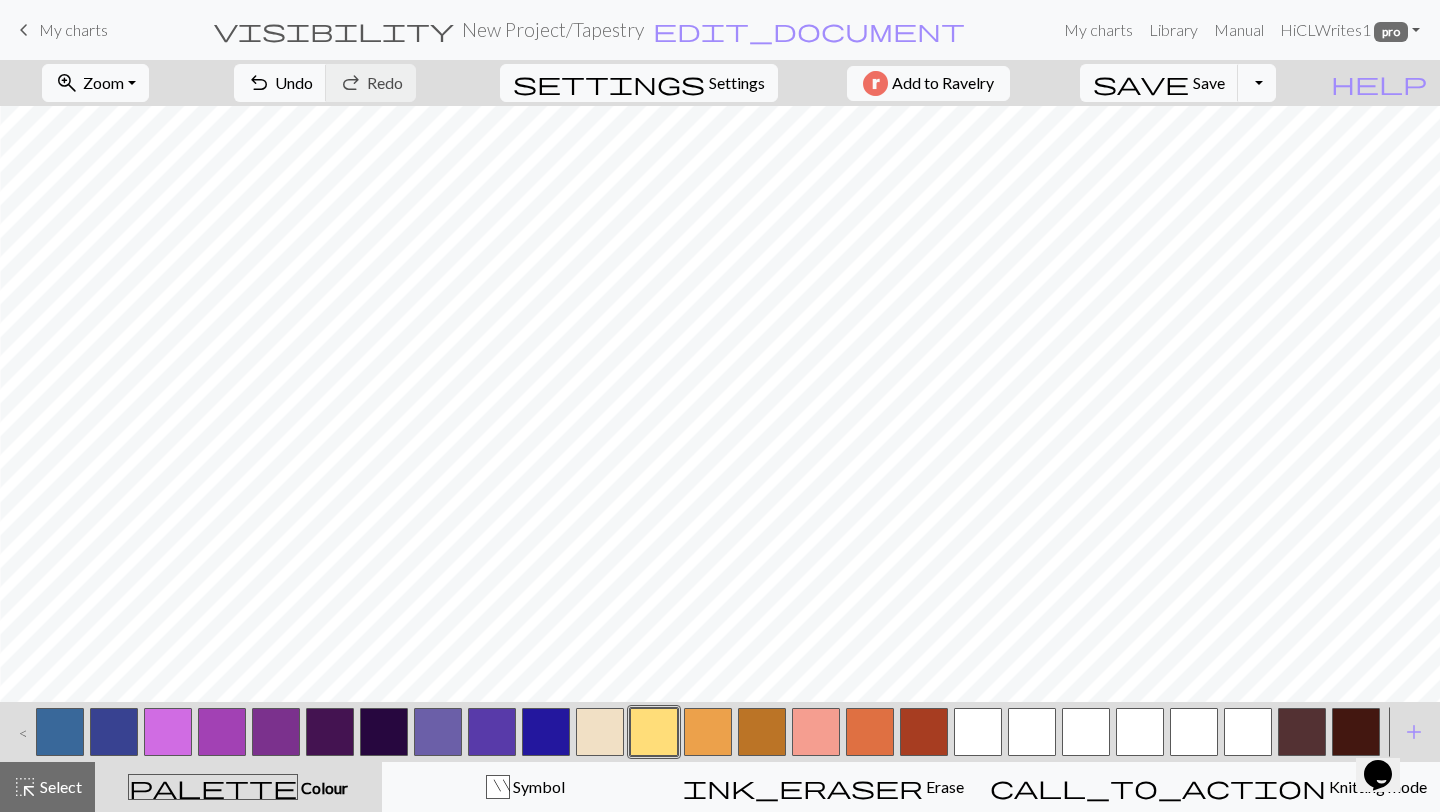 click at bounding box center [654, 732] 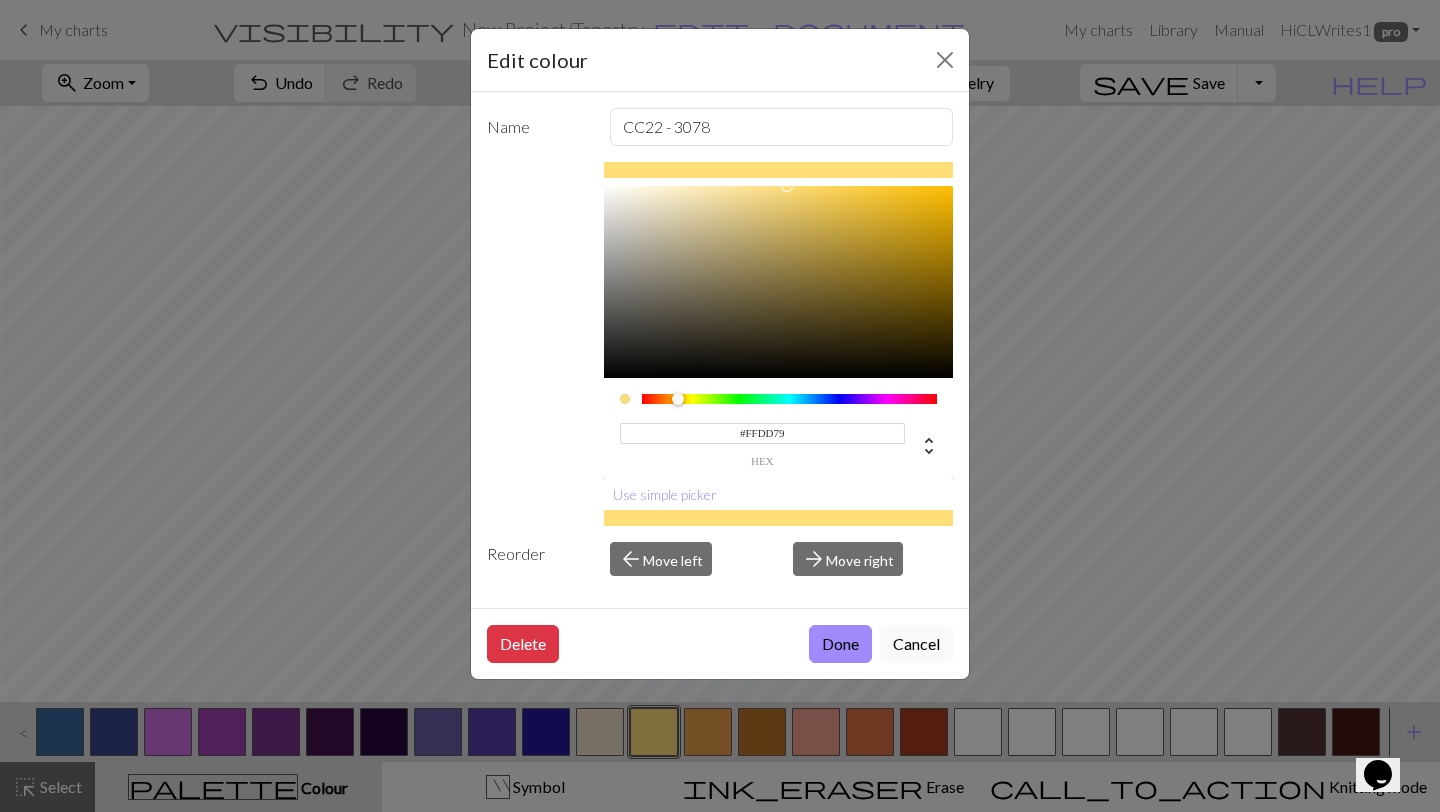 click on "#FFDD79" at bounding box center (763, 433) 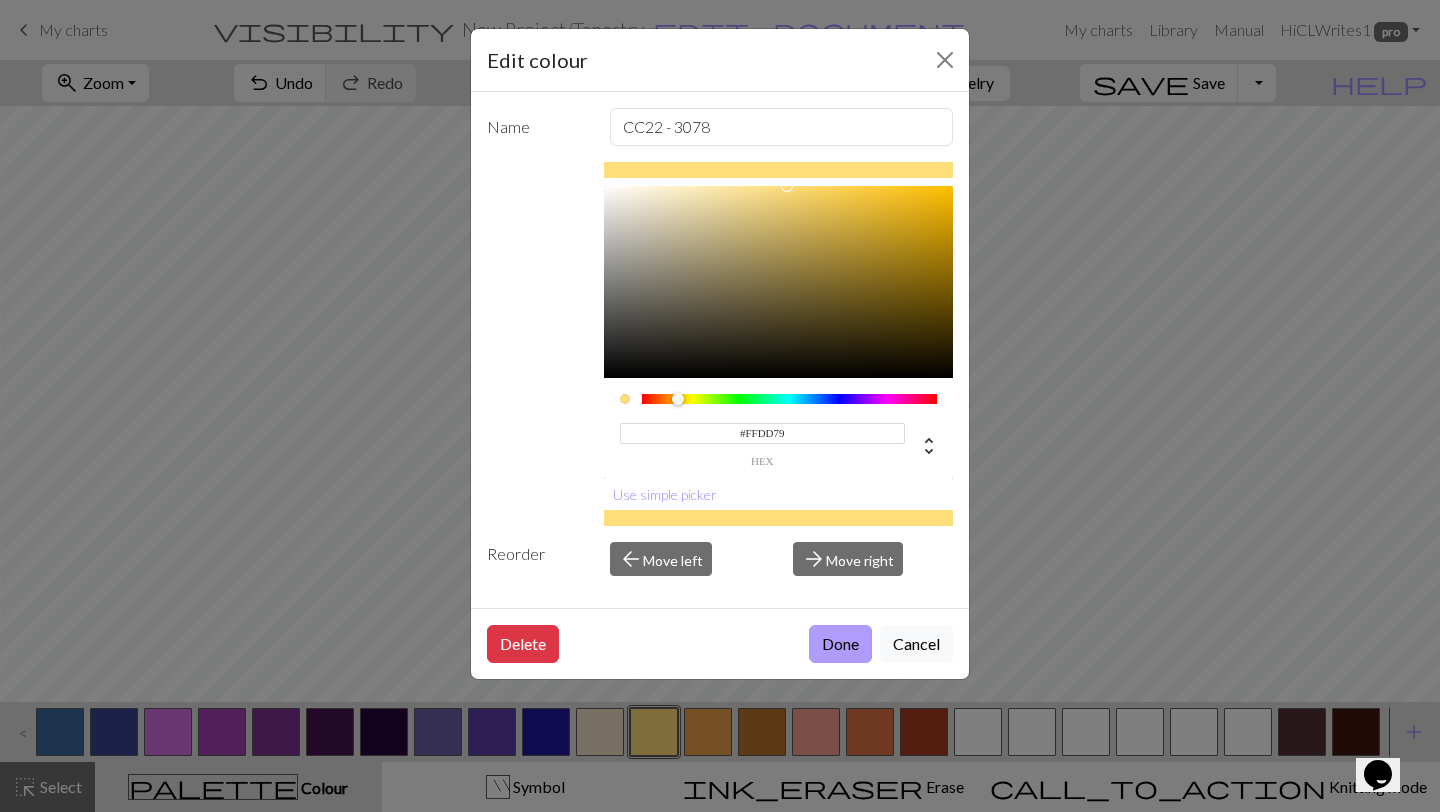 click on "Done" at bounding box center (840, 644) 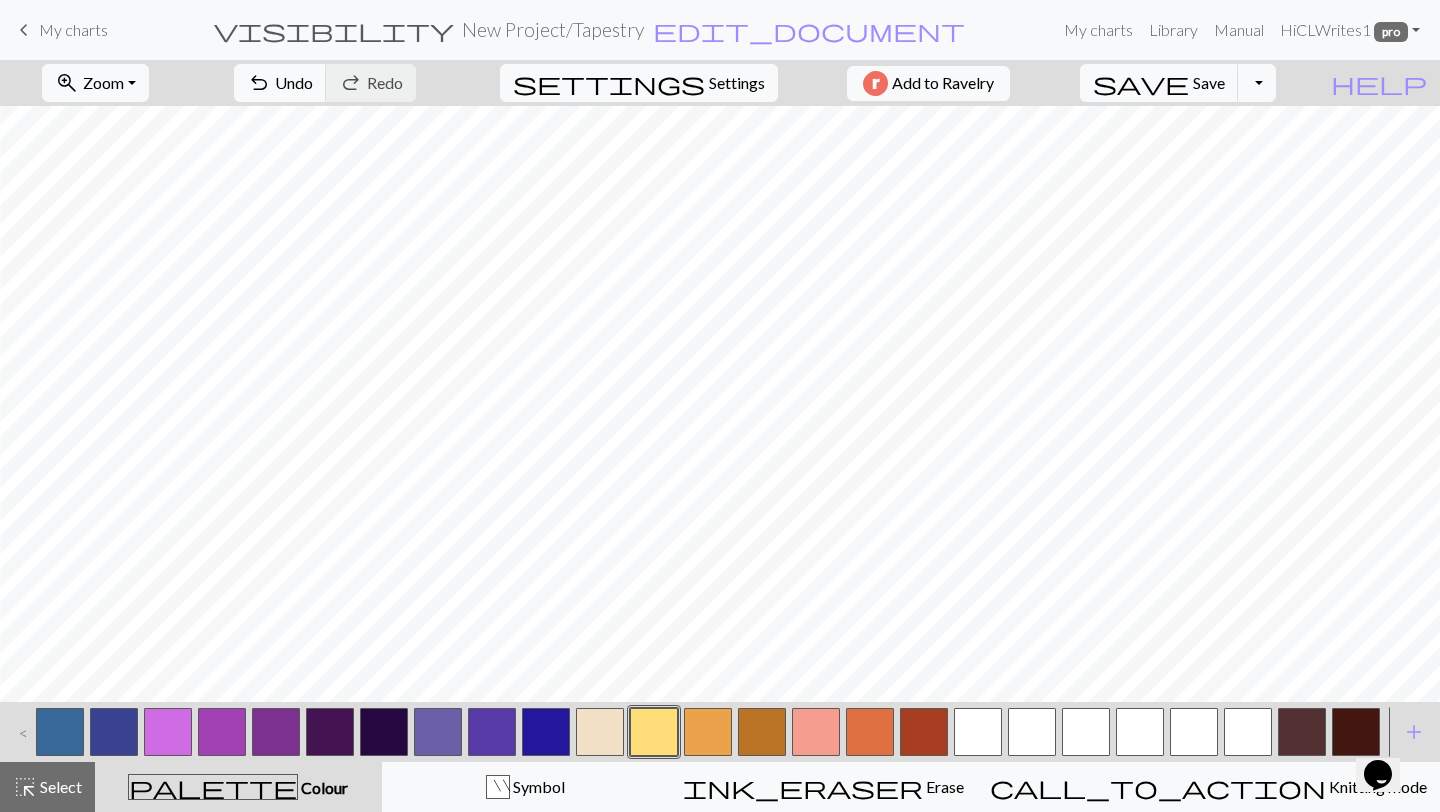 click at bounding box center (708, 732) 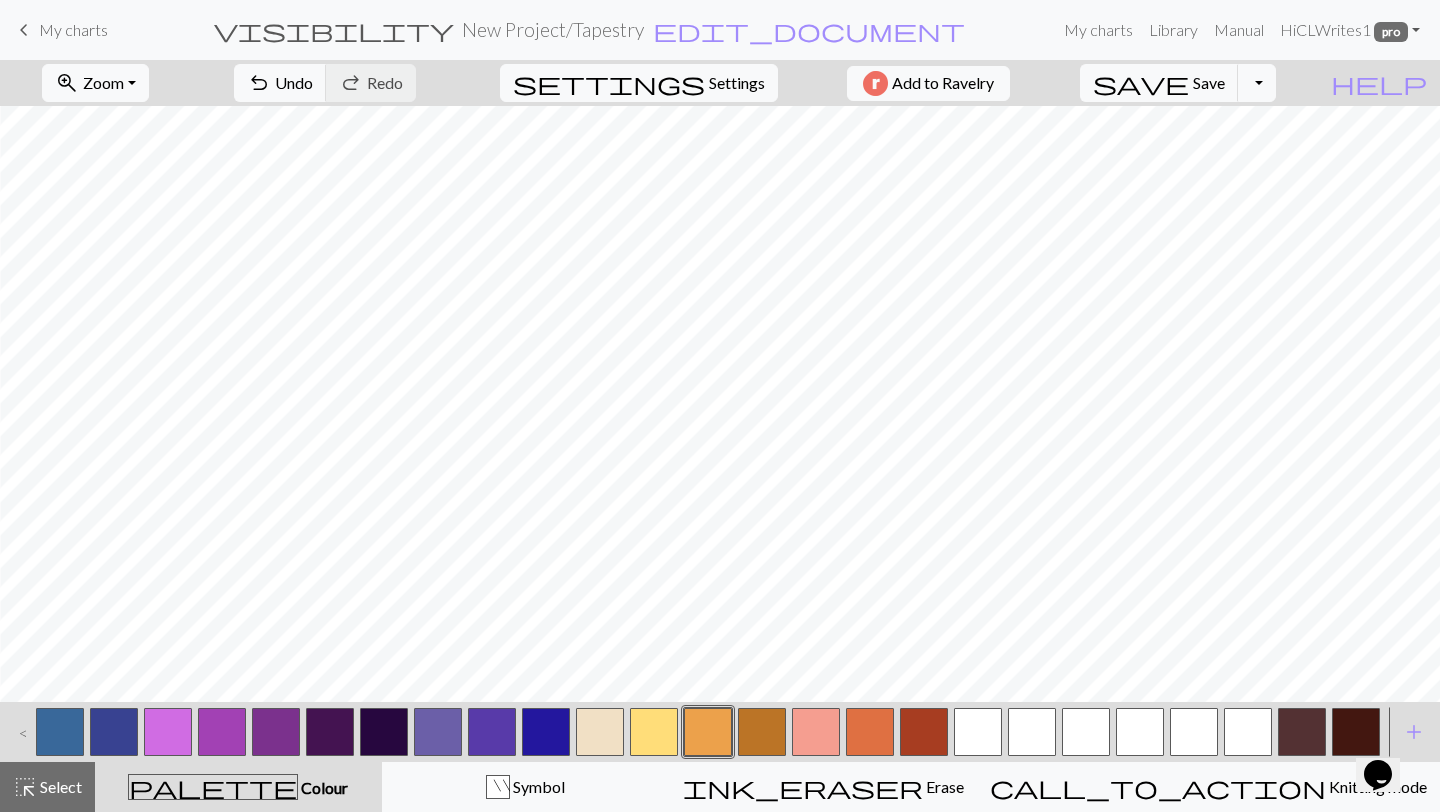 click at bounding box center (708, 732) 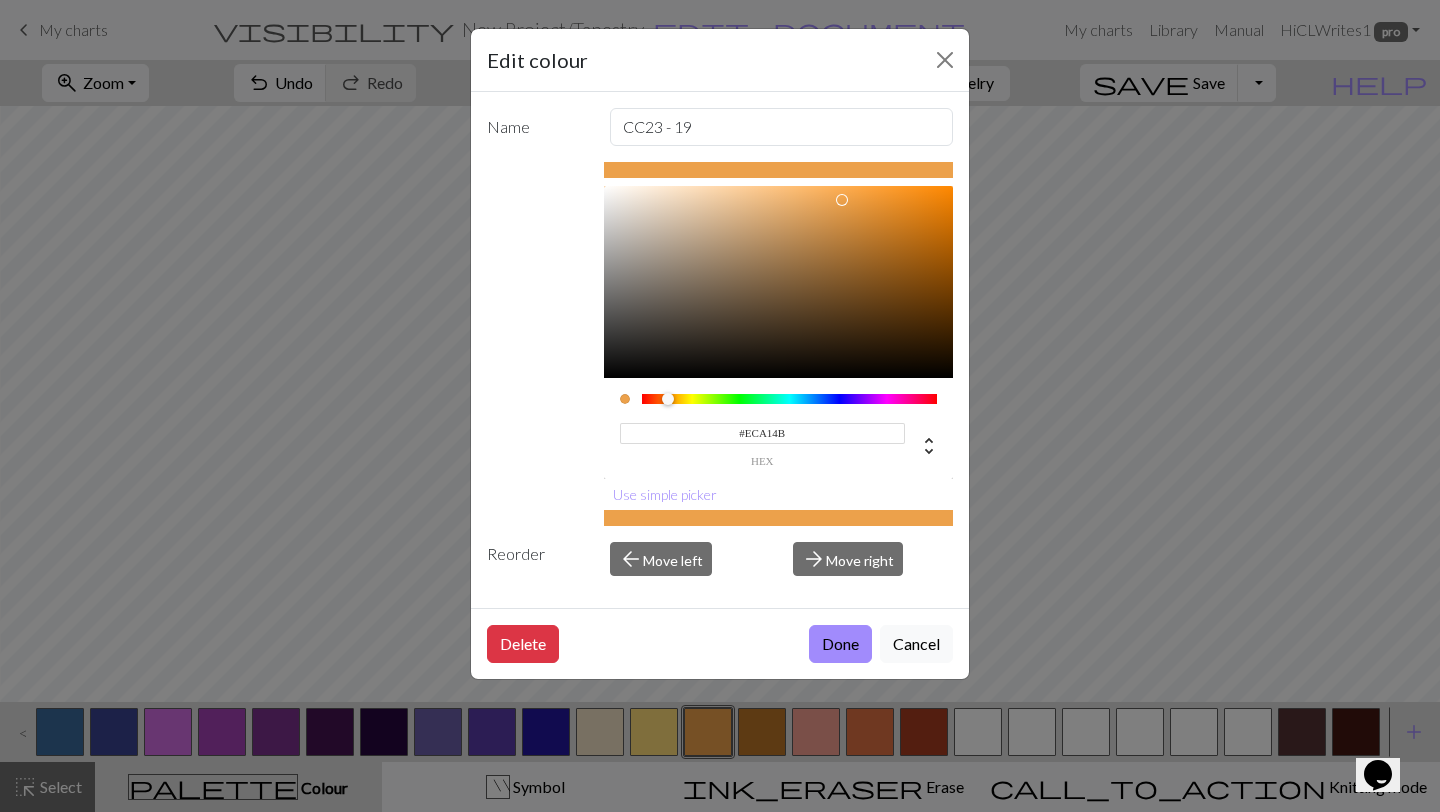 drag, startPoint x: 734, startPoint y: 430, endPoint x: 879, endPoint y: 430, distance: 145 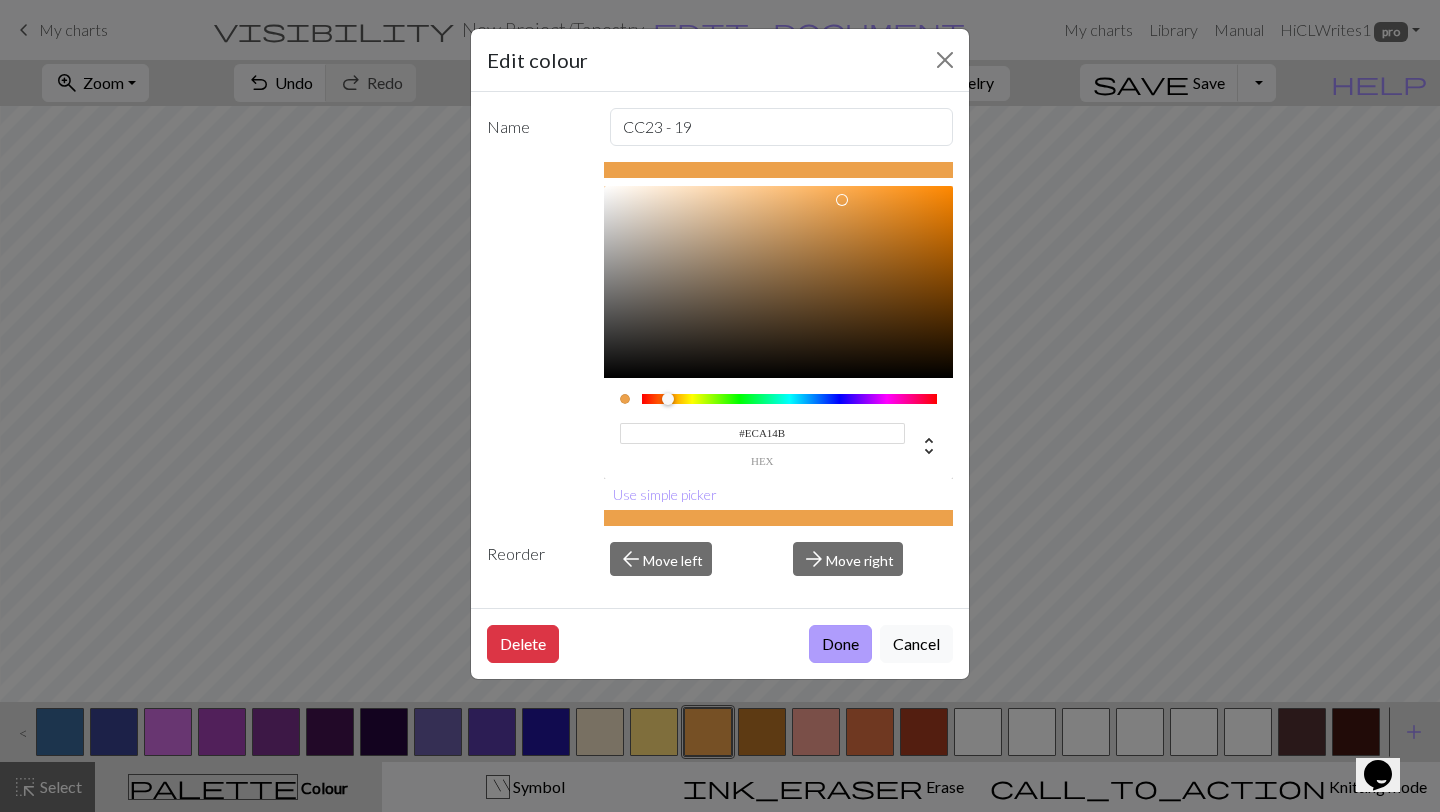 click on "Done" at bounding box center [840, 644] 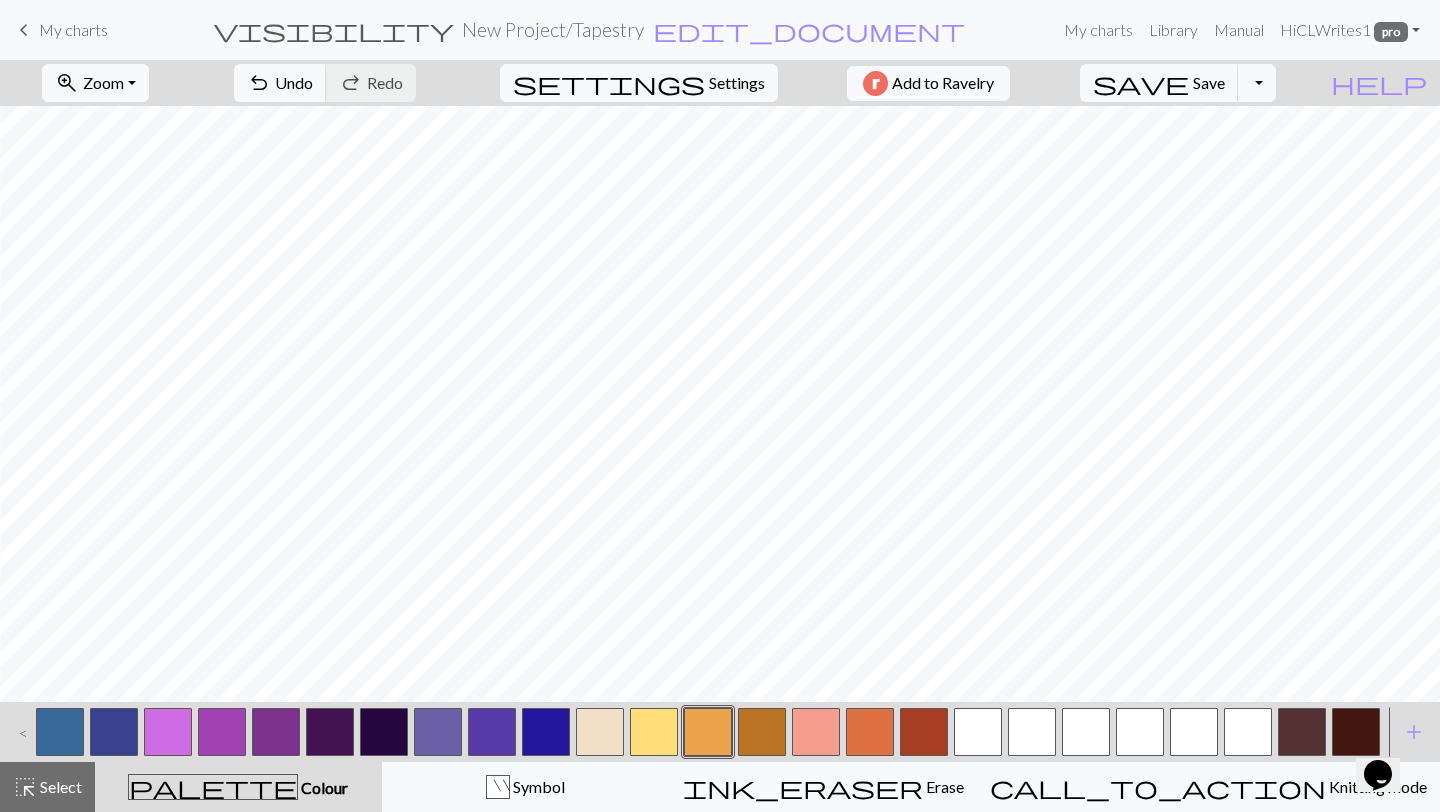 click at bounding box center [762, 732] 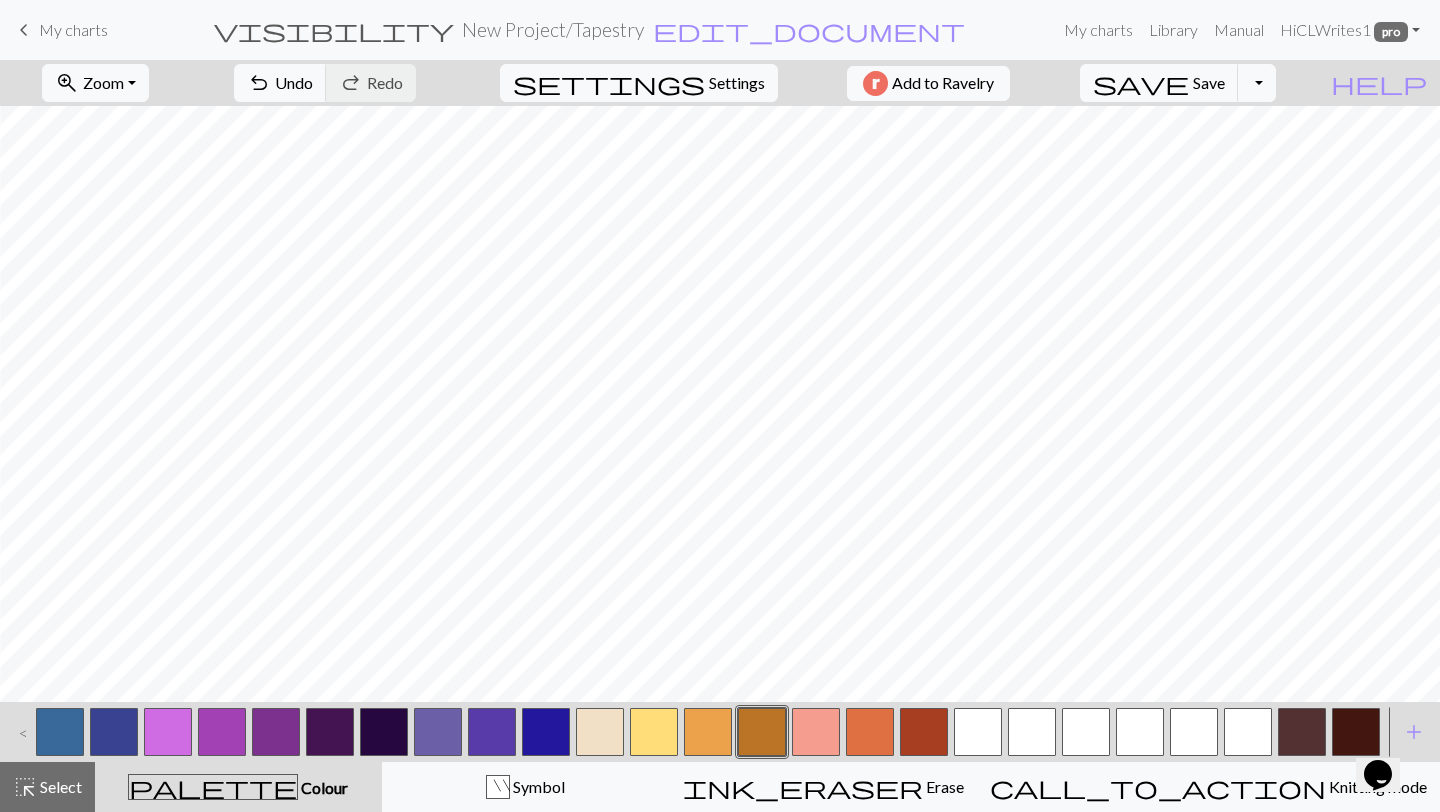click at bounding box center [762, 732] 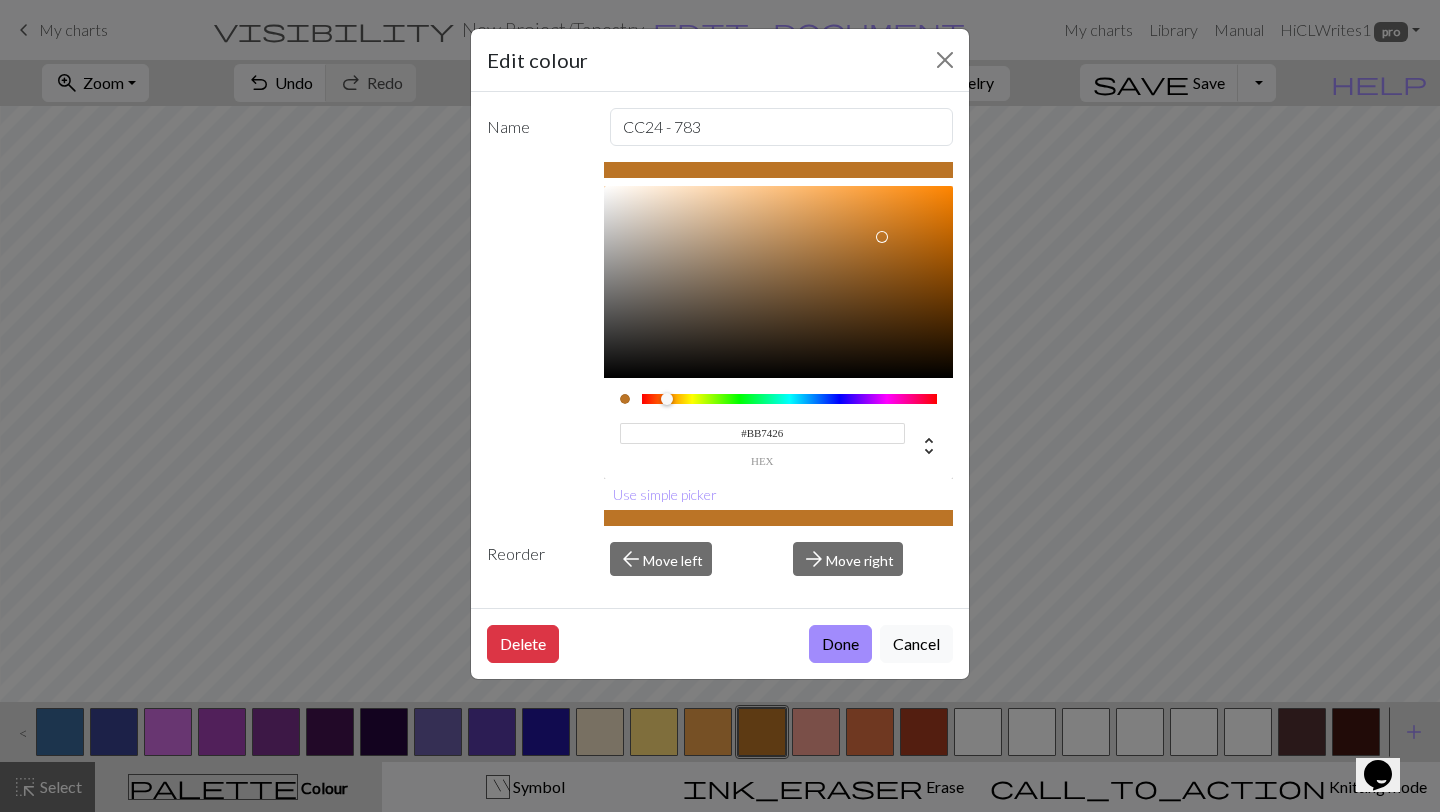 drag, startPoint x: 804, startPoint y: 433, endPoint x: 658, endPoint y: 432, distance: 146.00342 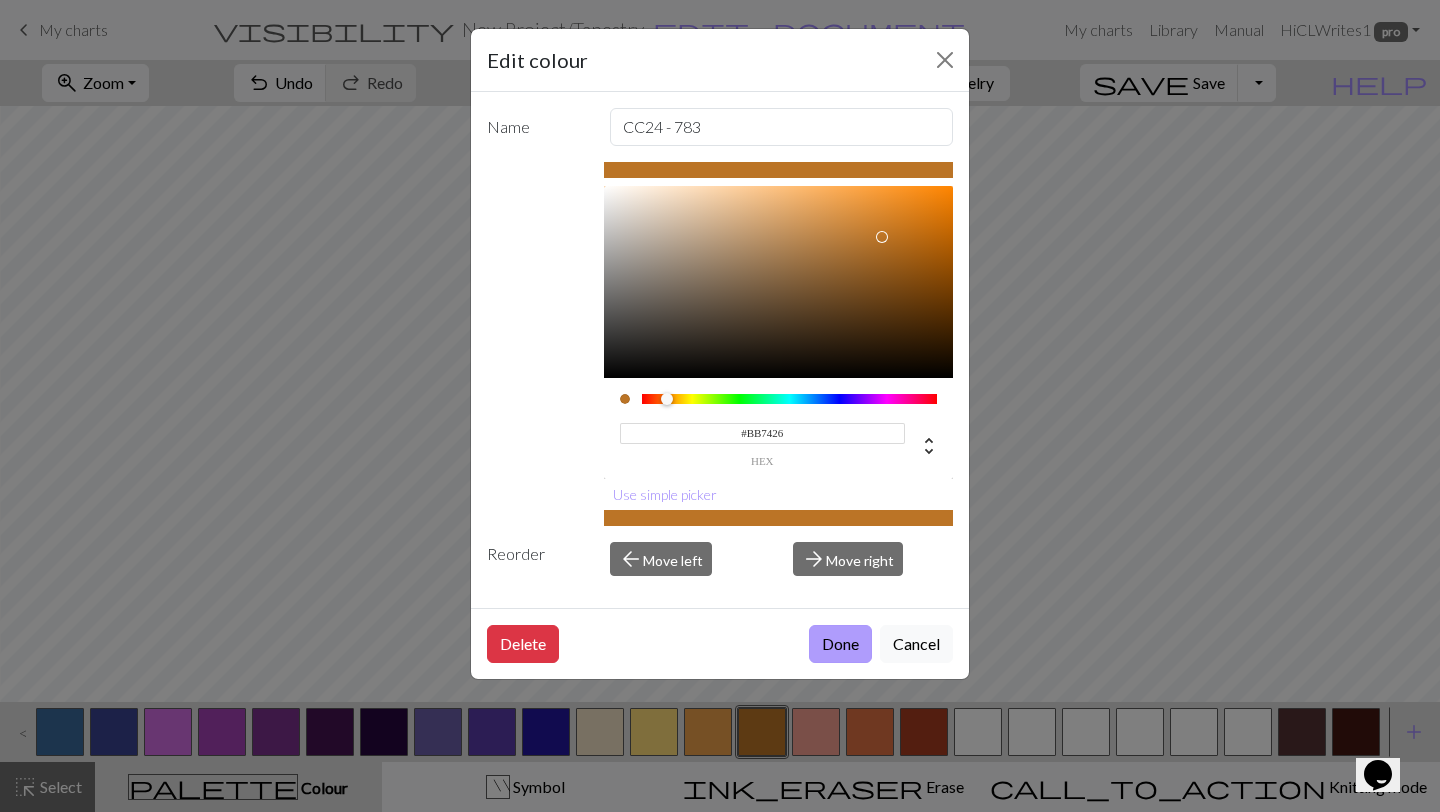 click on "Done" at bounding box center (840, 644) 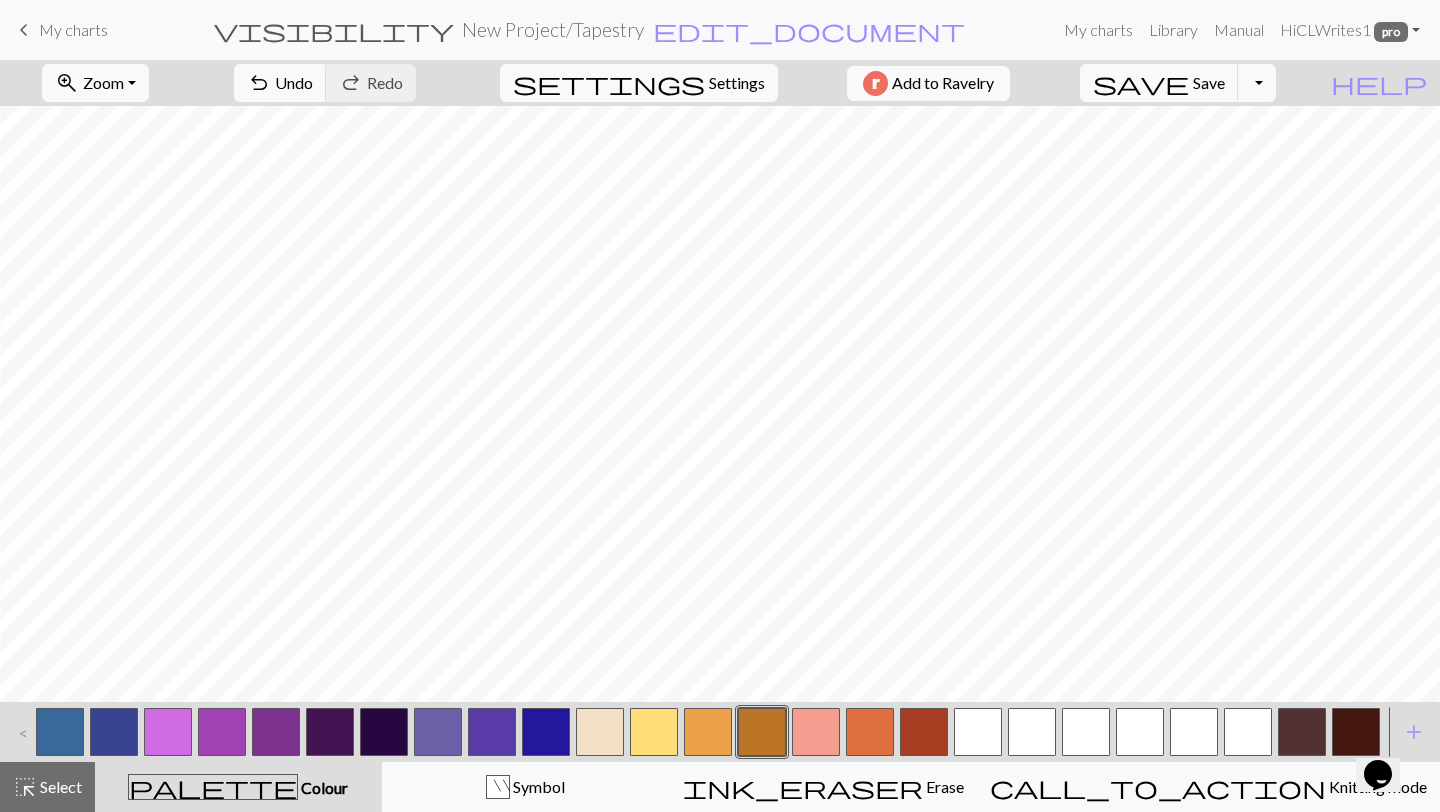 click at bounding box center (600, 732) 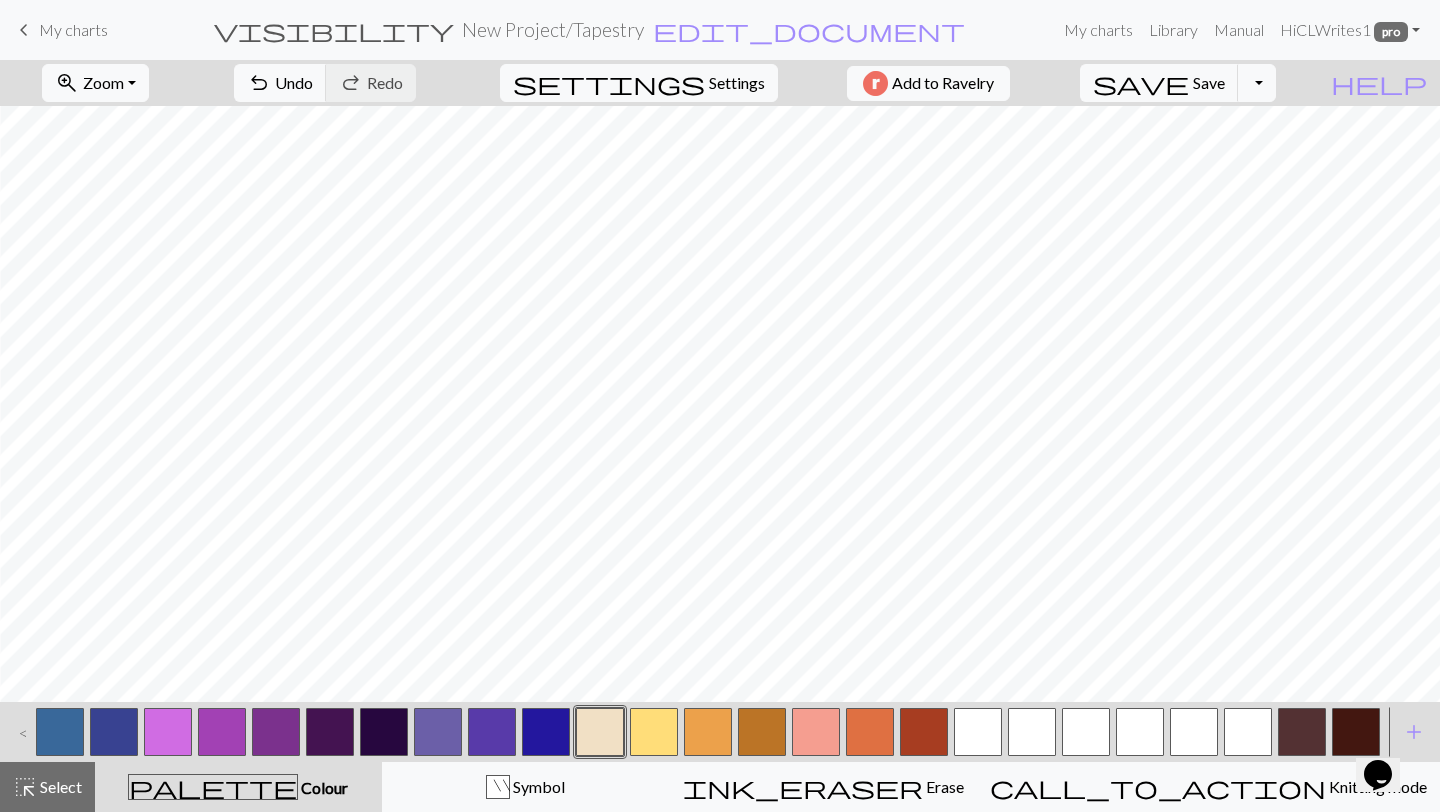 click at bounding box center (600, 732) 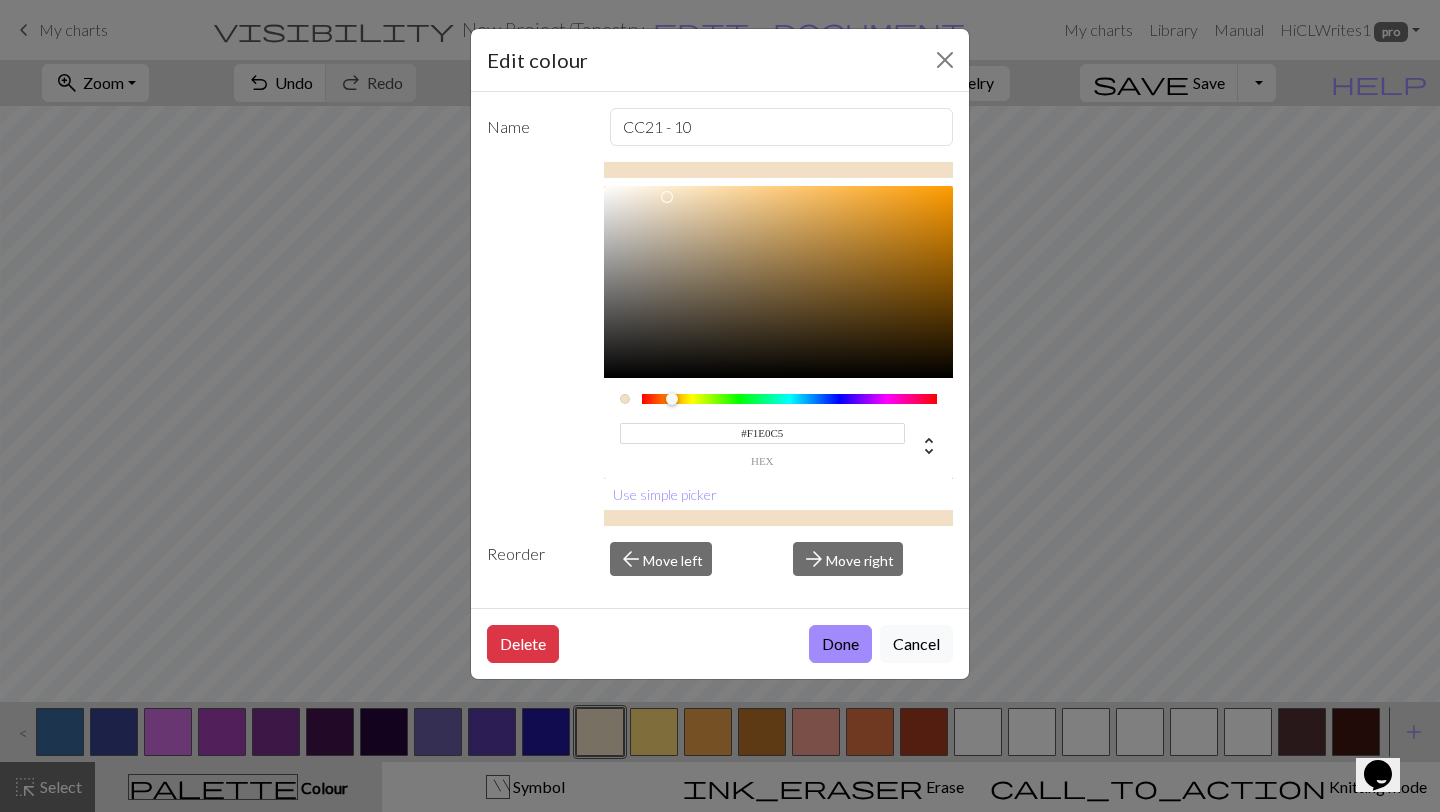 drag, startPoint x: 789, startPoint y: 430, endPoint x: 746, endPoint y: 432, distance: 43.046486 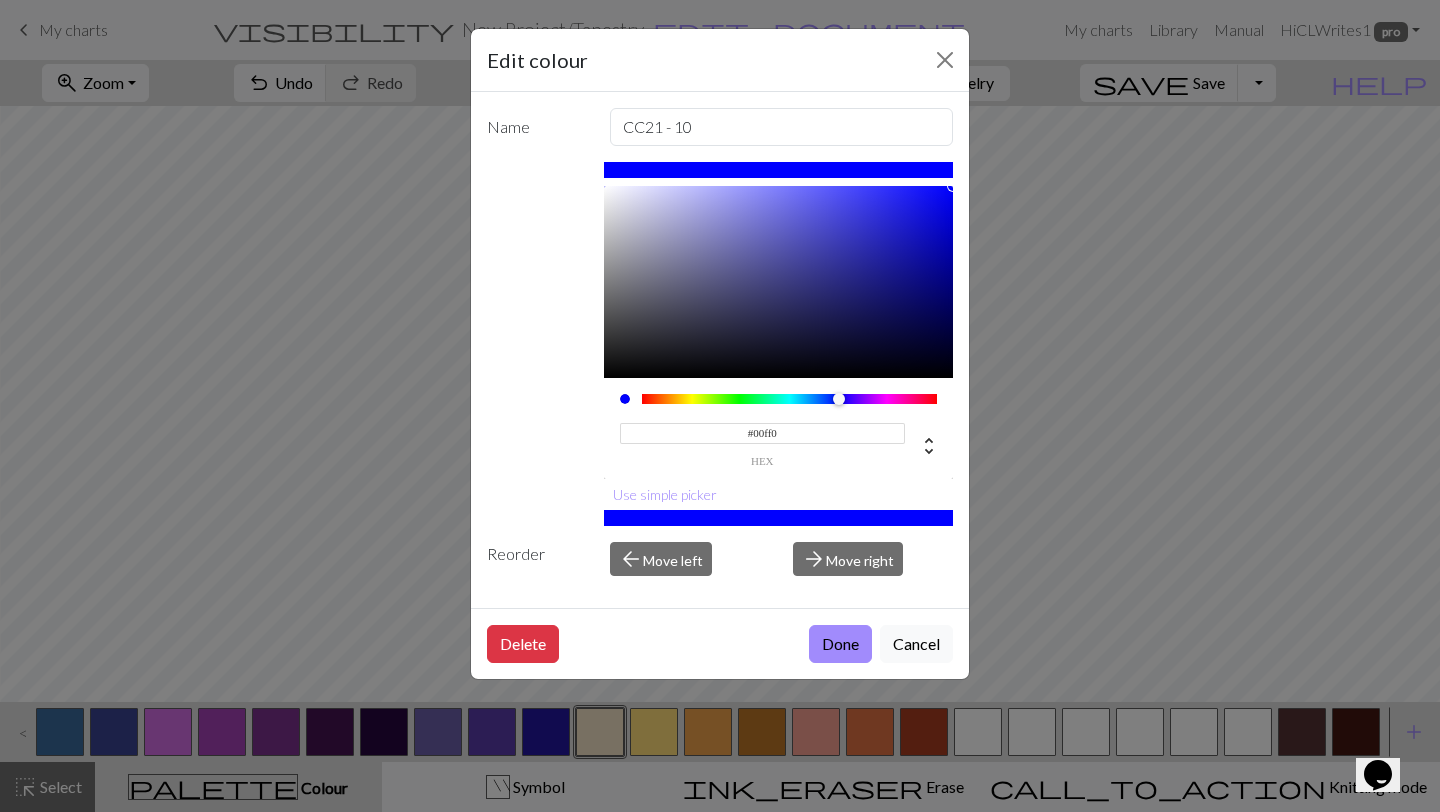 type on "#00ff00" 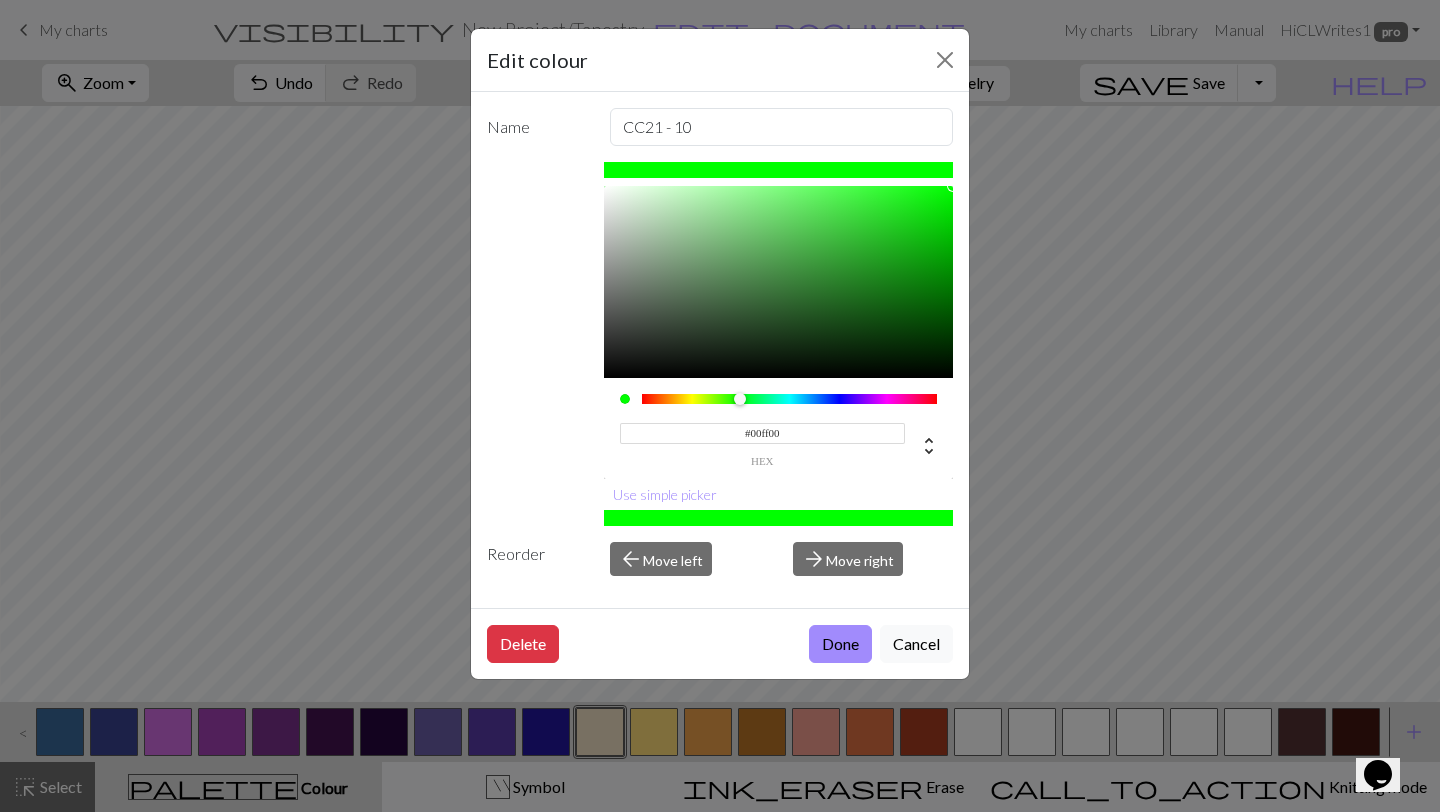 click on "Done" at bounding box center [840, 644] 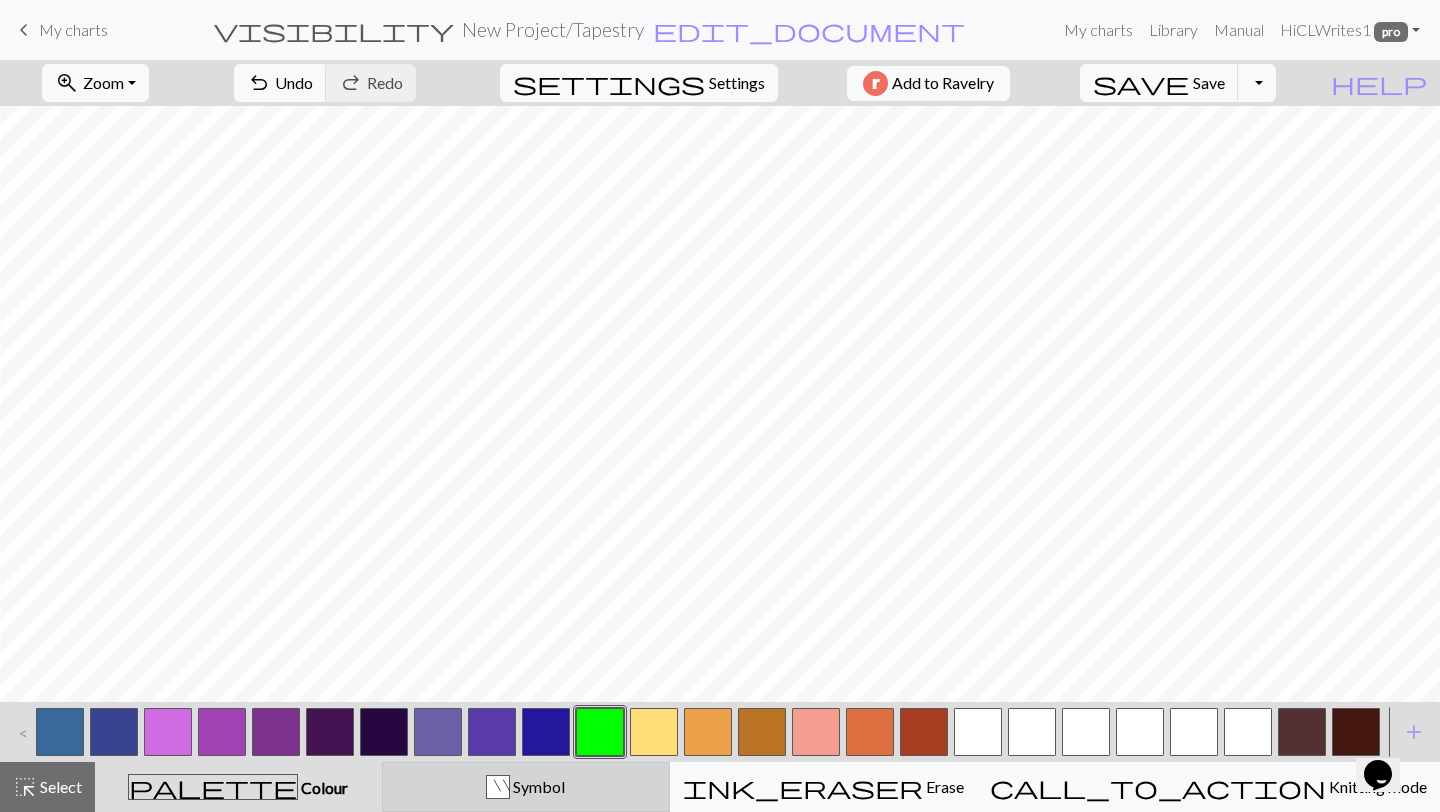 click on """ at bounding box center [498, 788] 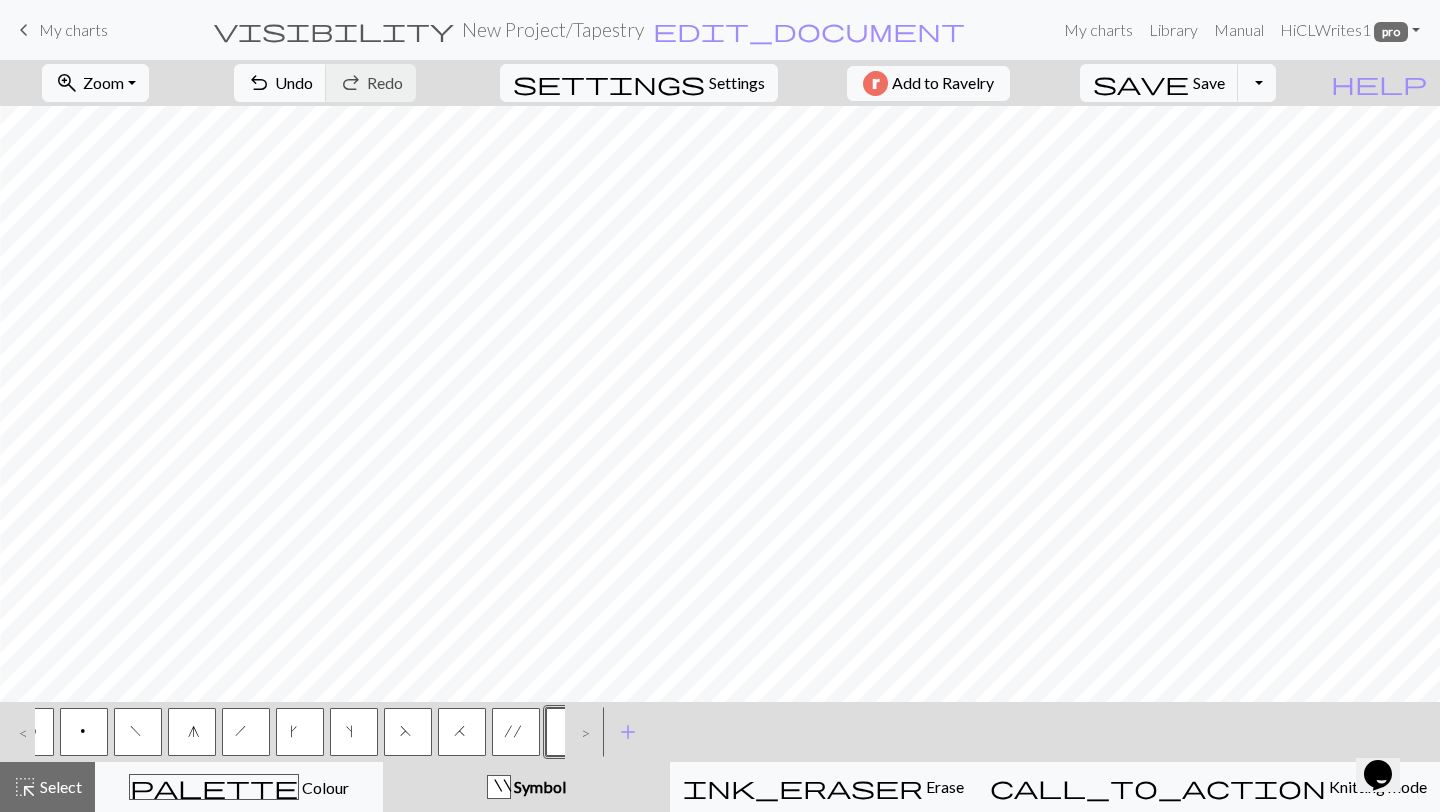 scroll, scrollTop: 0, scrollLeft: 0, axis: both 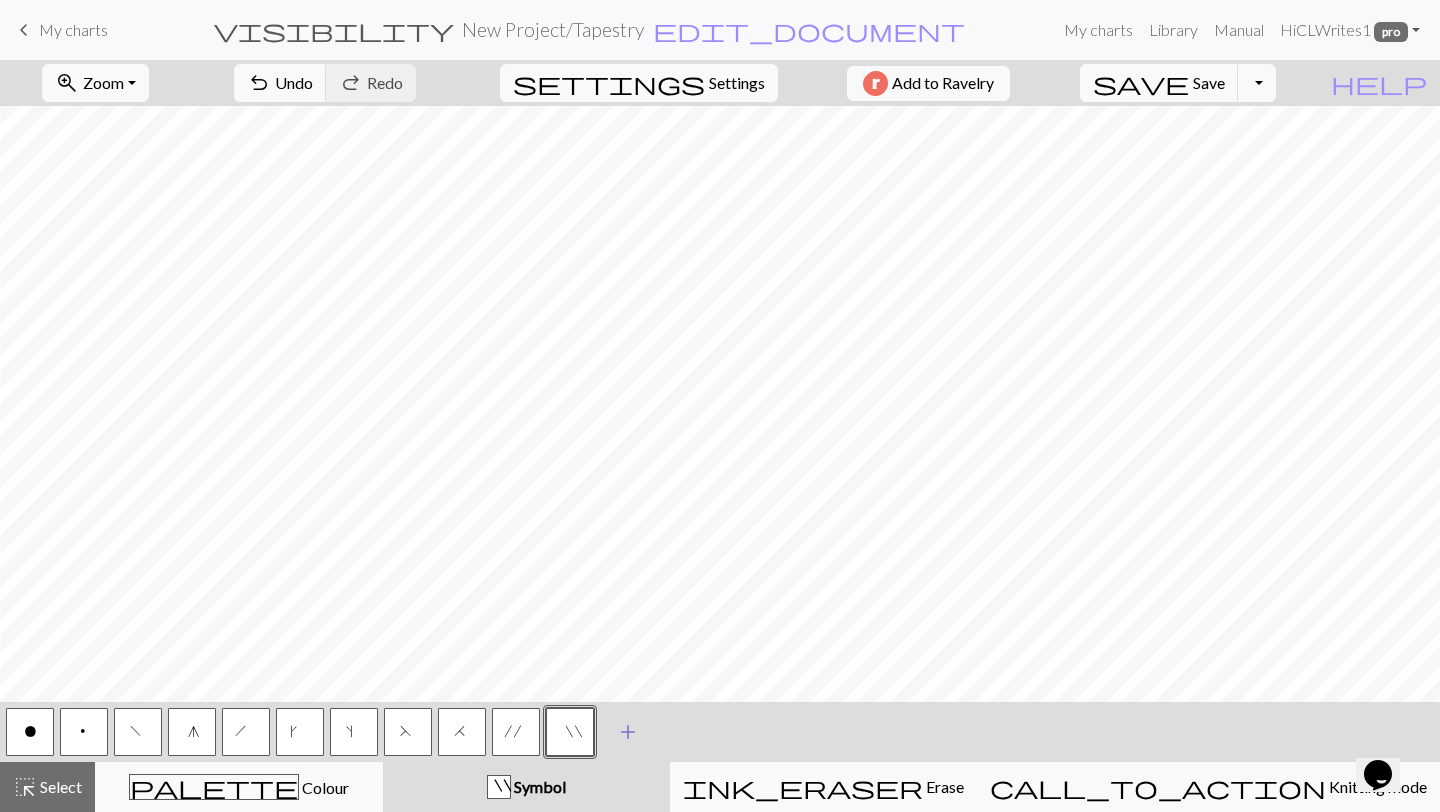click on "add" at bounding box center (628, 732) 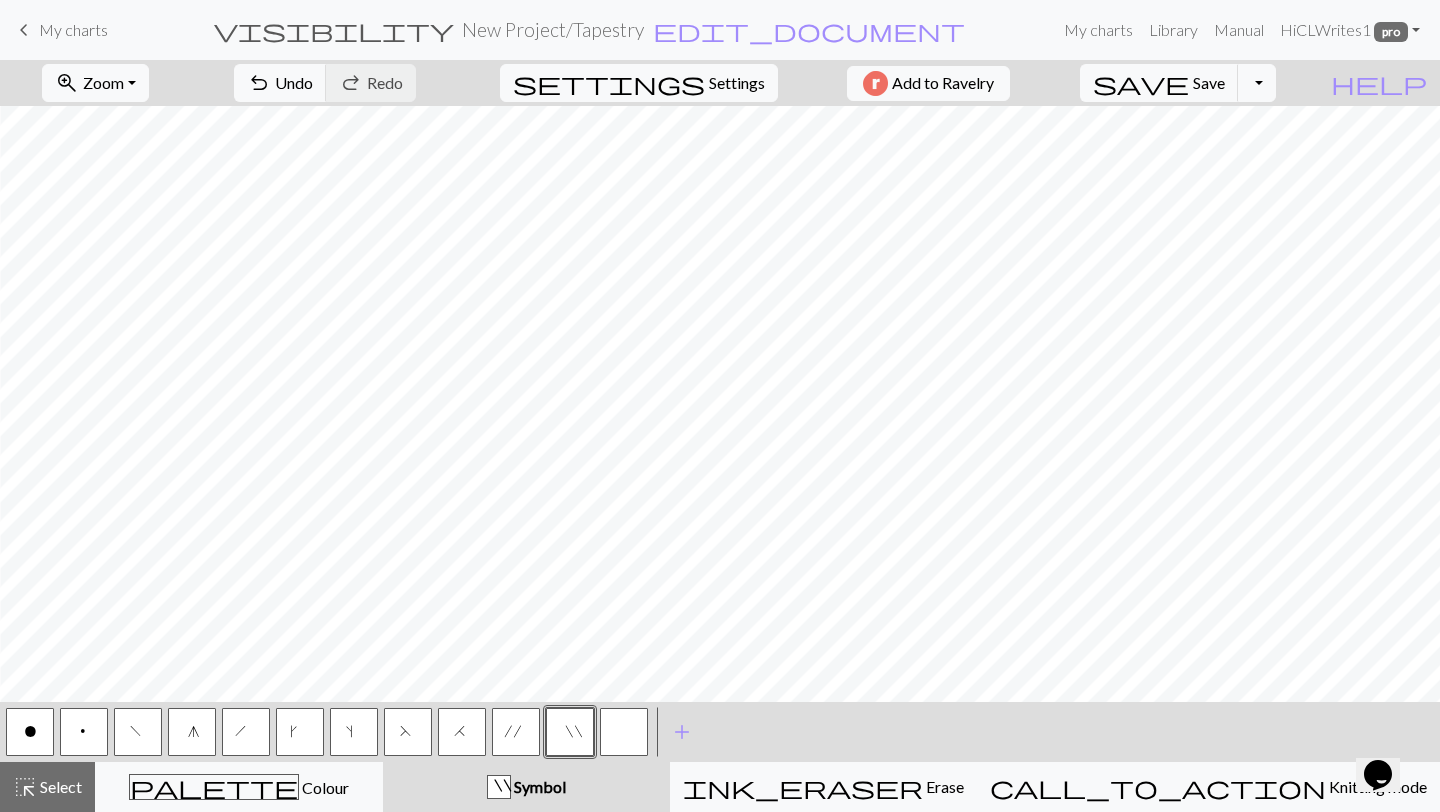 click on "< o p f g h k s F H ' " > add Add a  symbol" at bounding box center (720, 732) 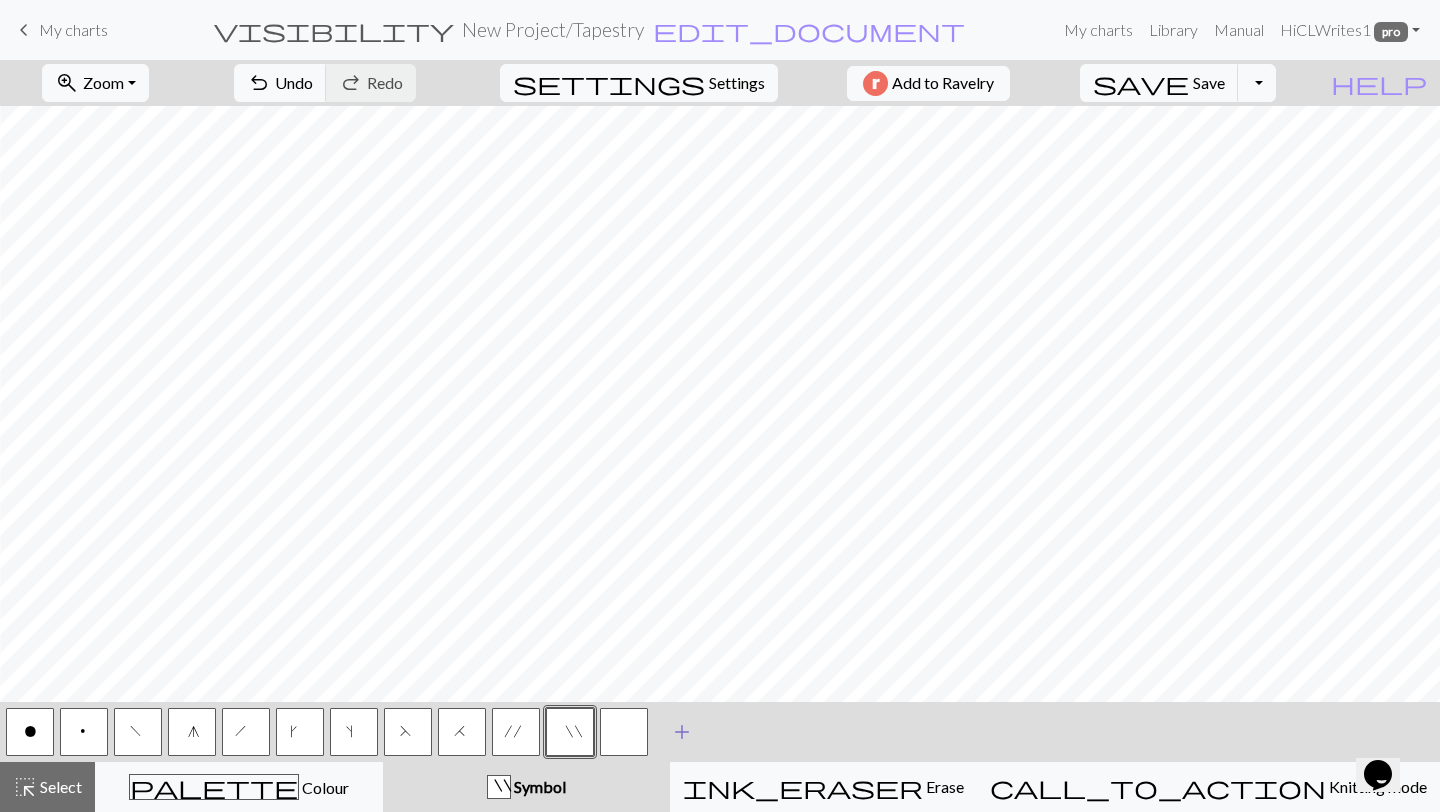 click on "add" at bounding box center [682, 732] 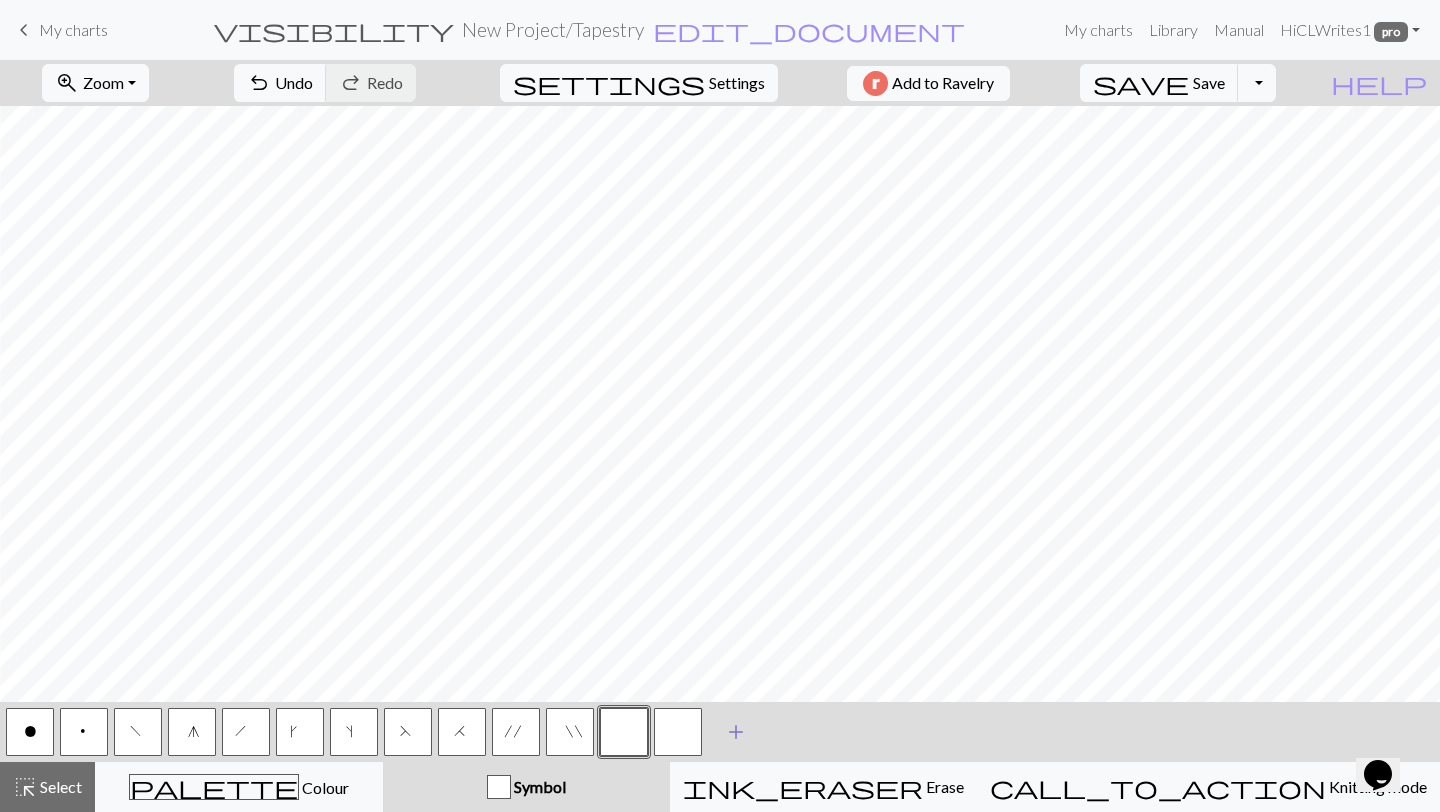 click on "add" at bounding box center (736, 732) 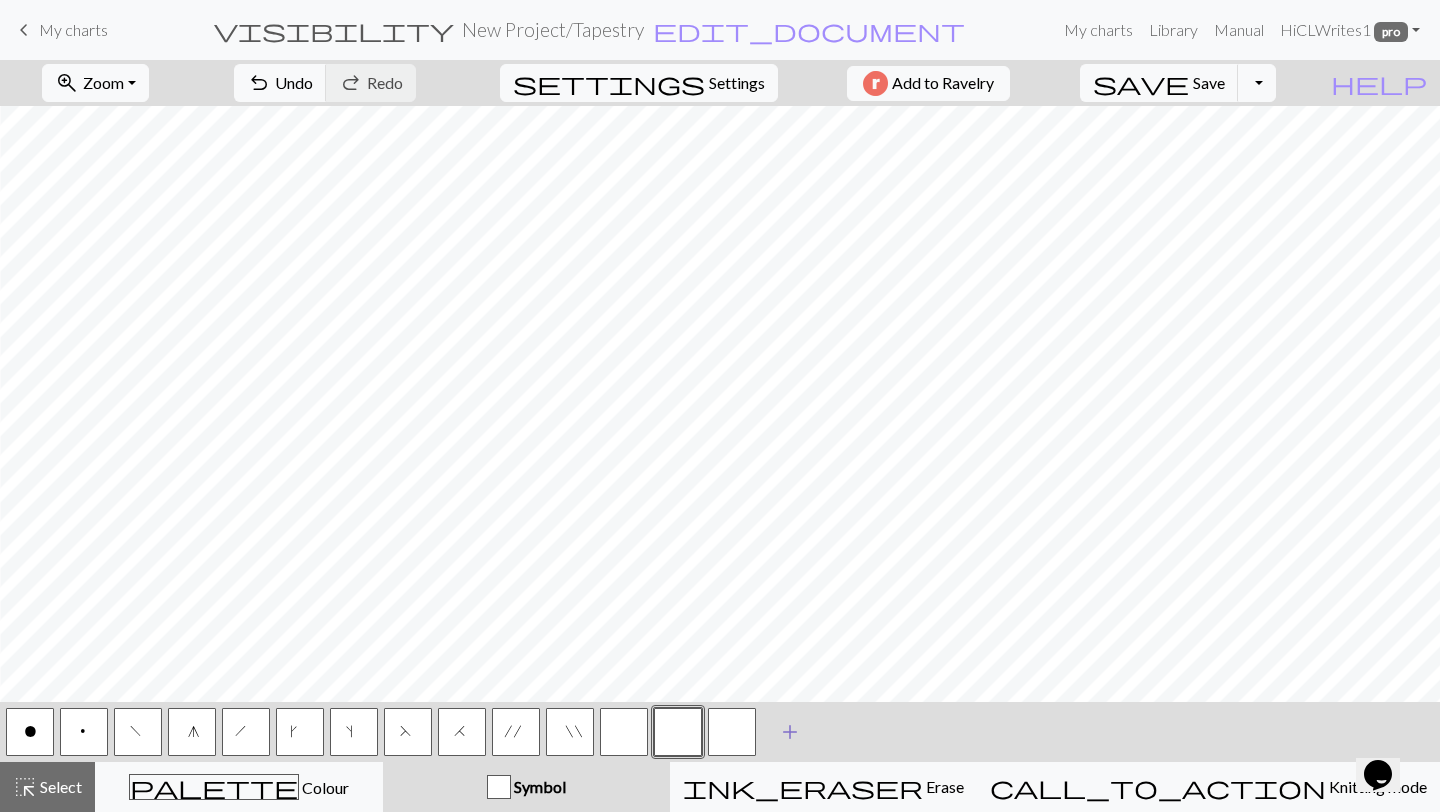 click on "add" at bounding box center [790, 732] 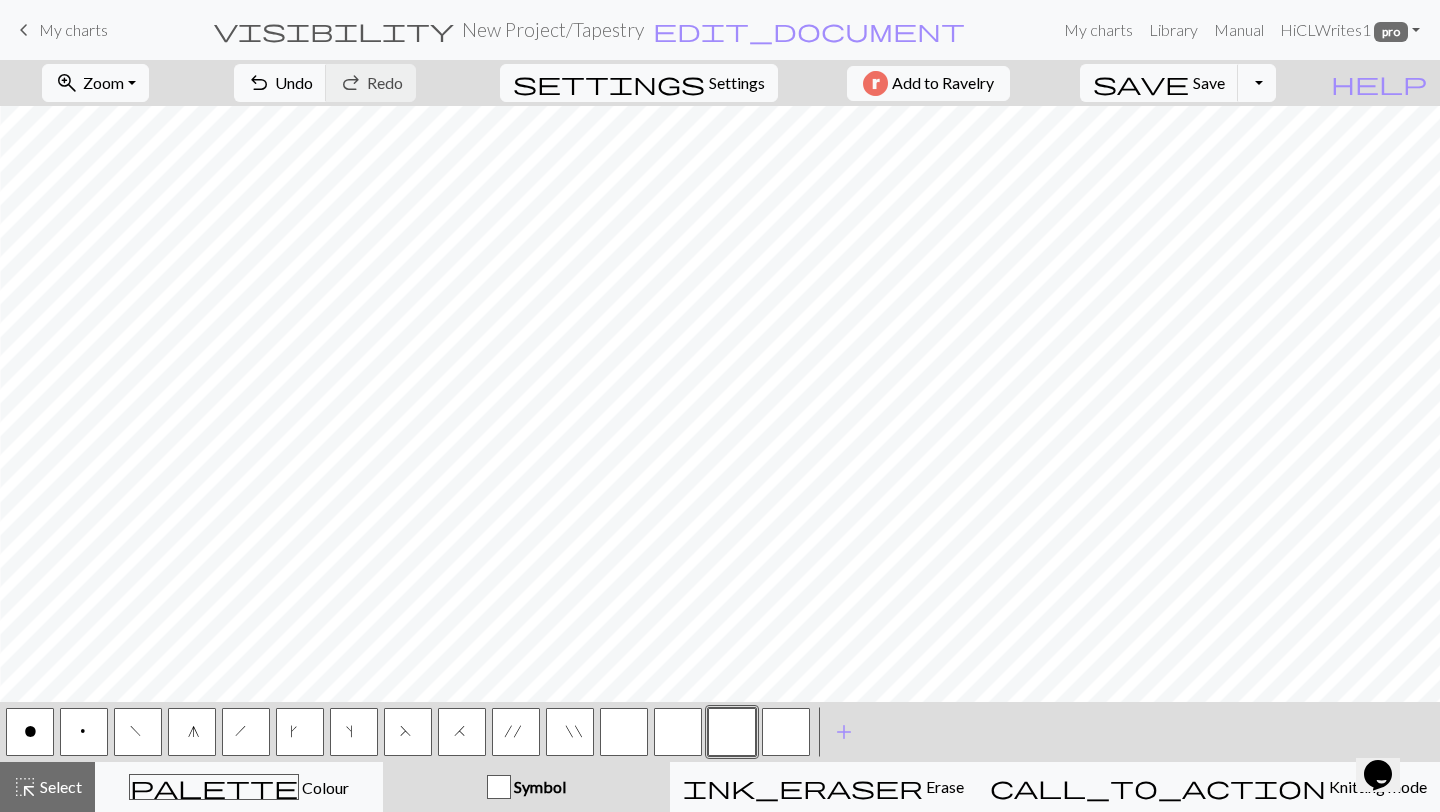 click at bounding box center [624, 732] 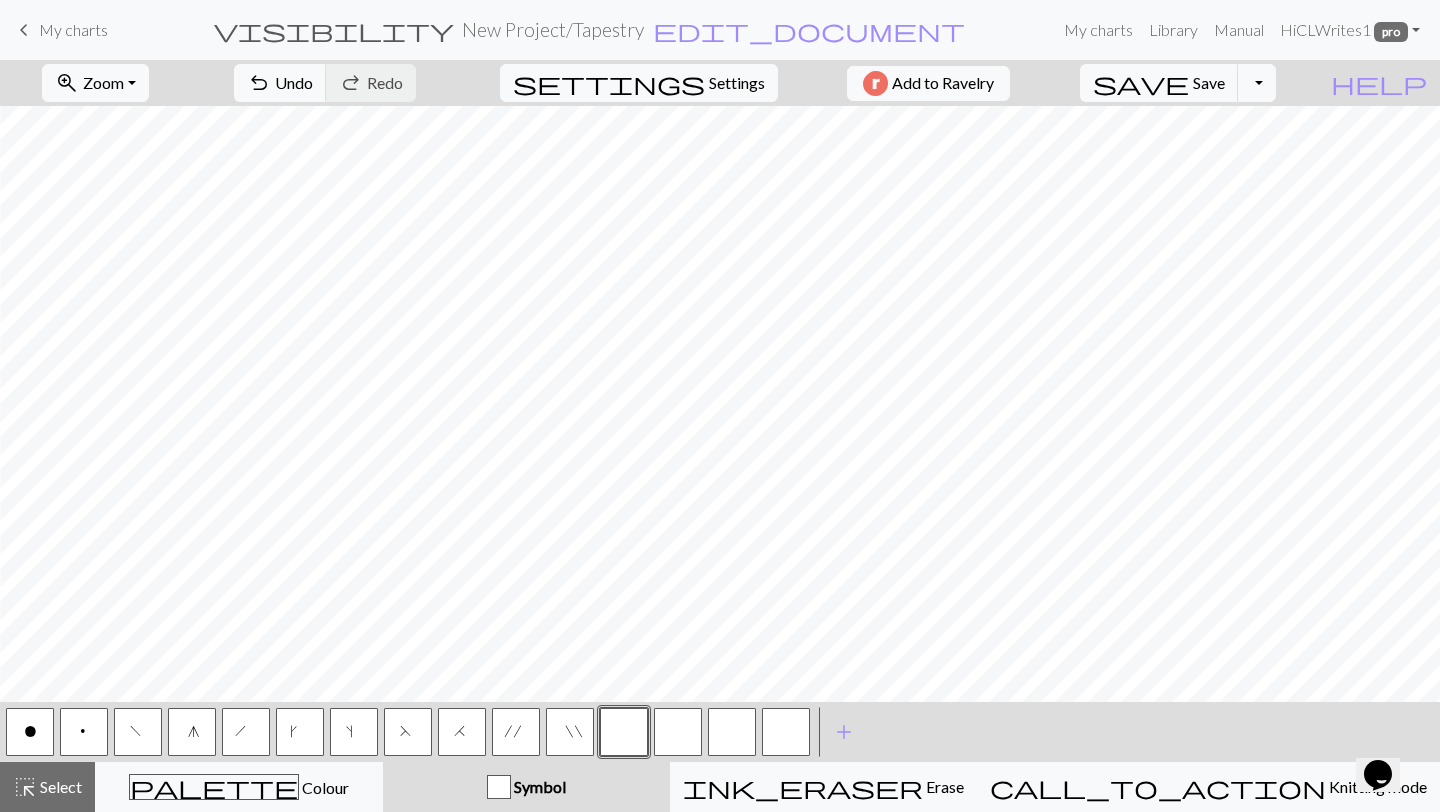 click at bounding box center (624, 732) 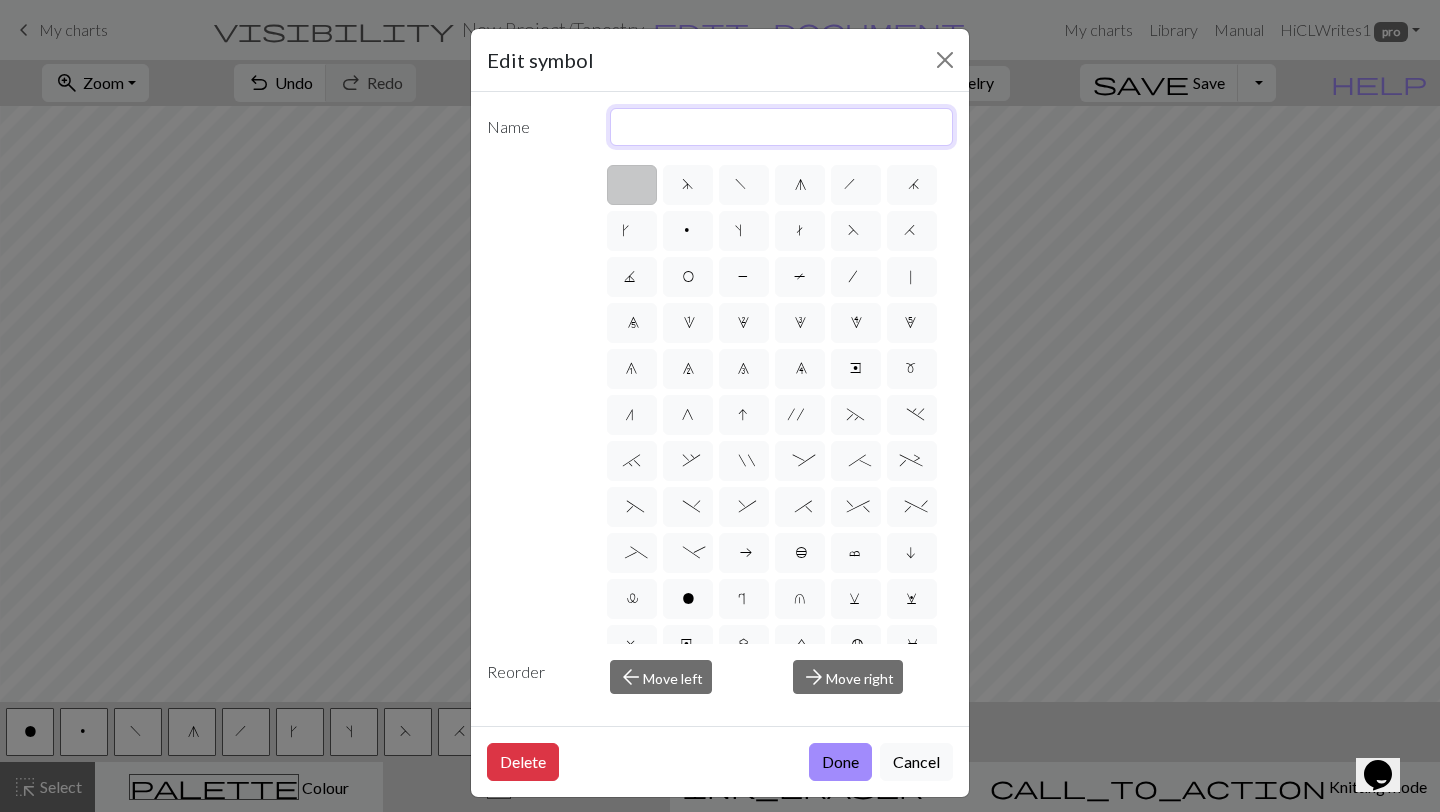 click at bounding box center (782, 127) 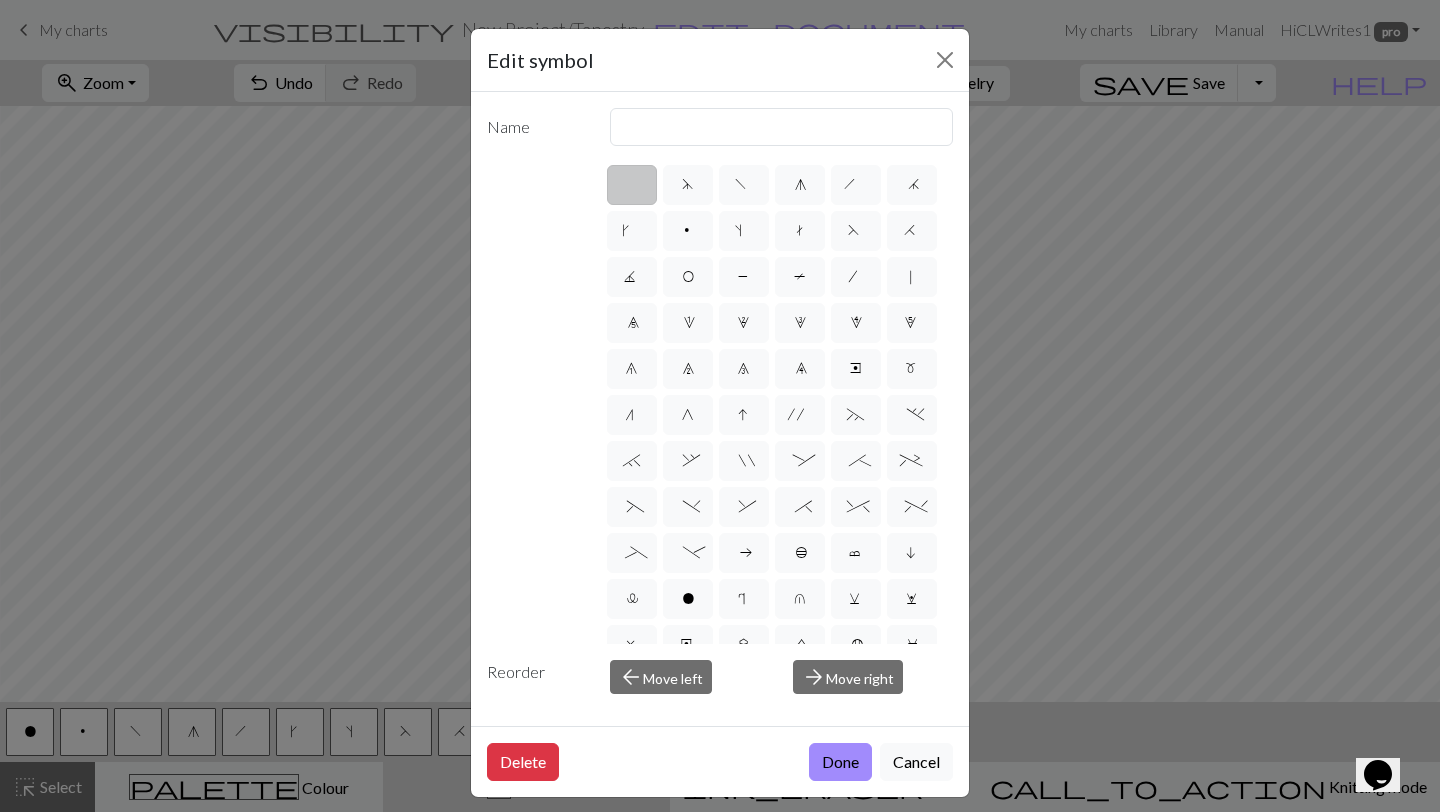 click on "d f g h j k p s t F H J O P T / | 0 1 2 3 4 5 6 7 8 9 e m n G I ' ~ . ` , " : ; + ( ) & * ^ % _ - a b c i l o r u v w x y z A B C D E K L M N R S U V W X Y < >" at bounding box center [720, 403] 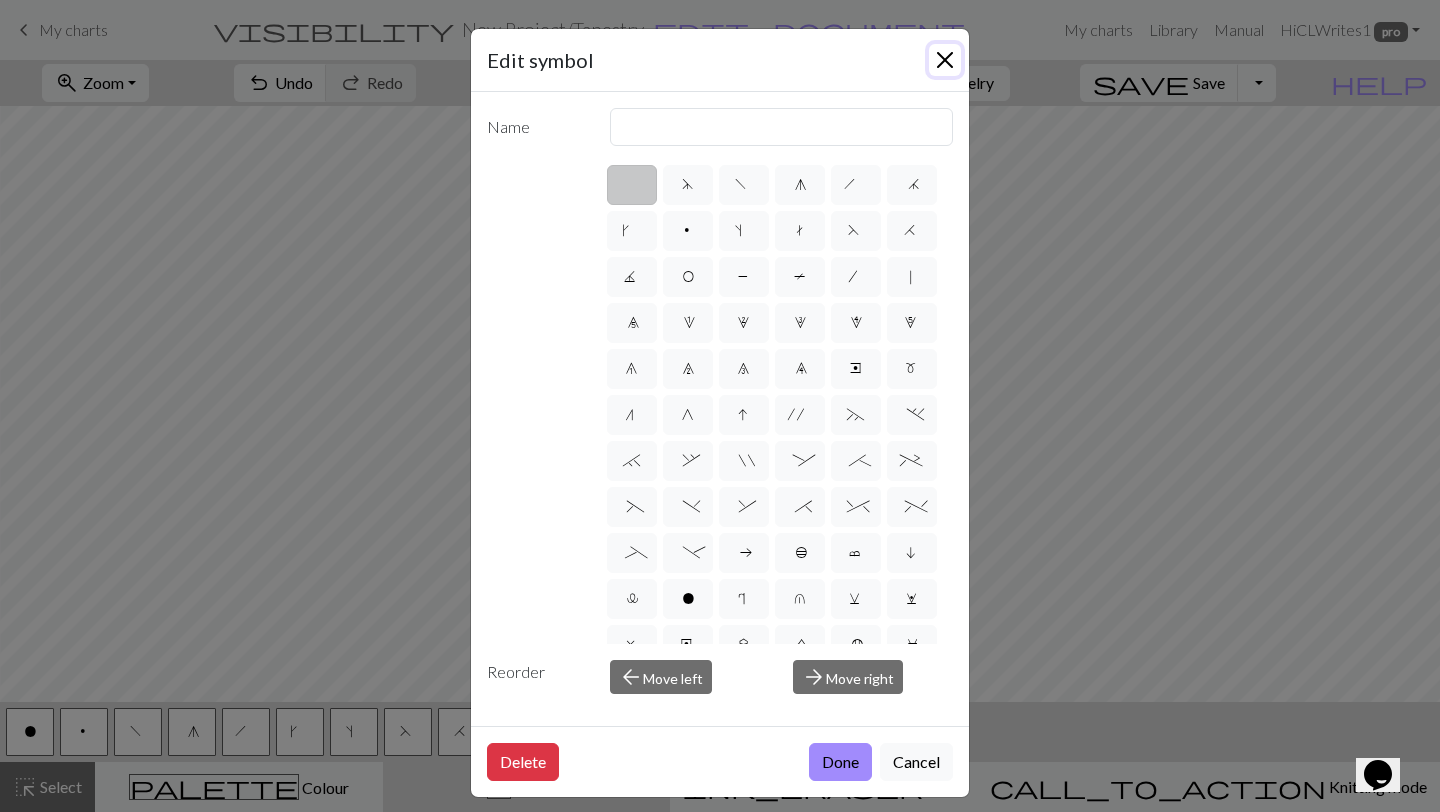 click at bounding box center (945, 60) 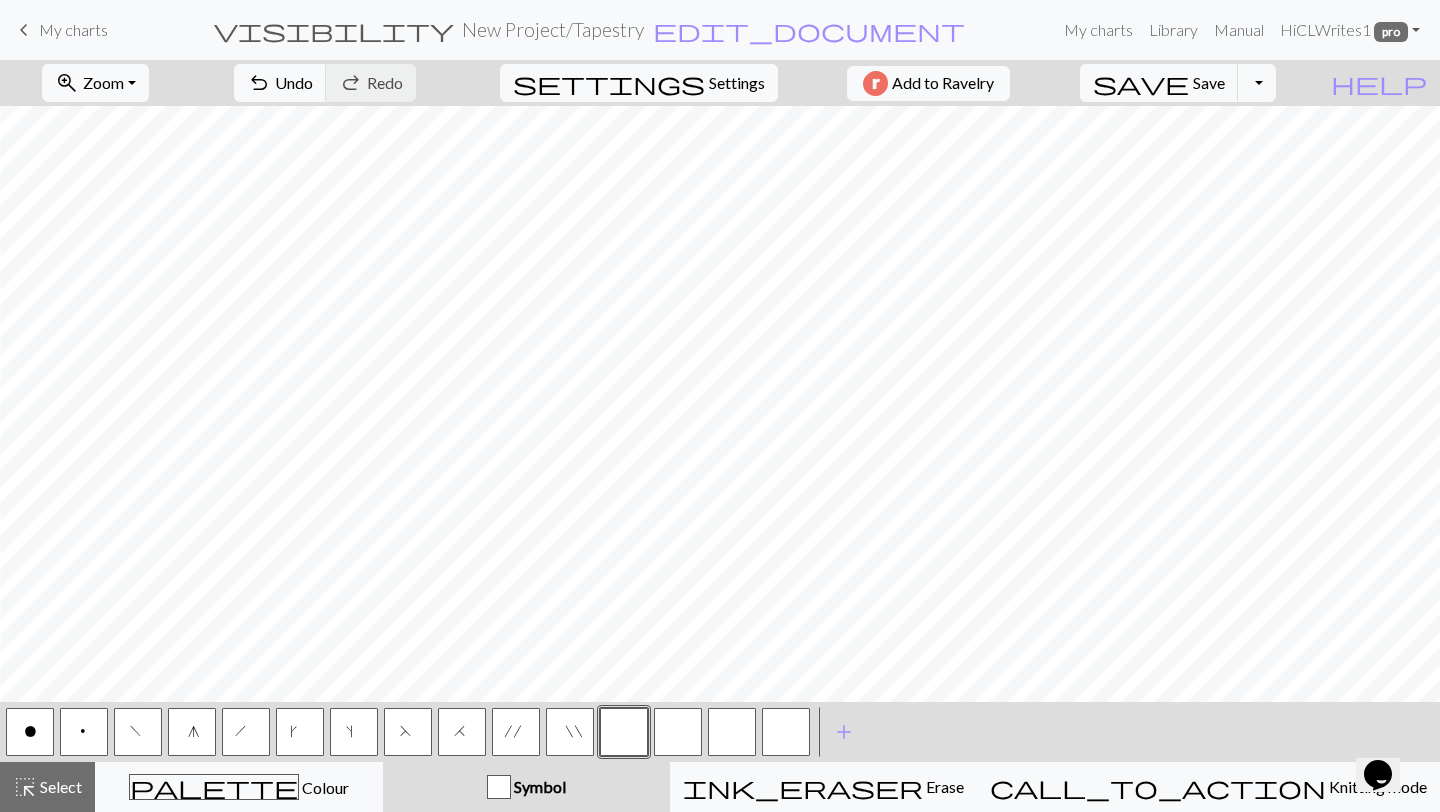 click on """ at bounding box center (570, 734) 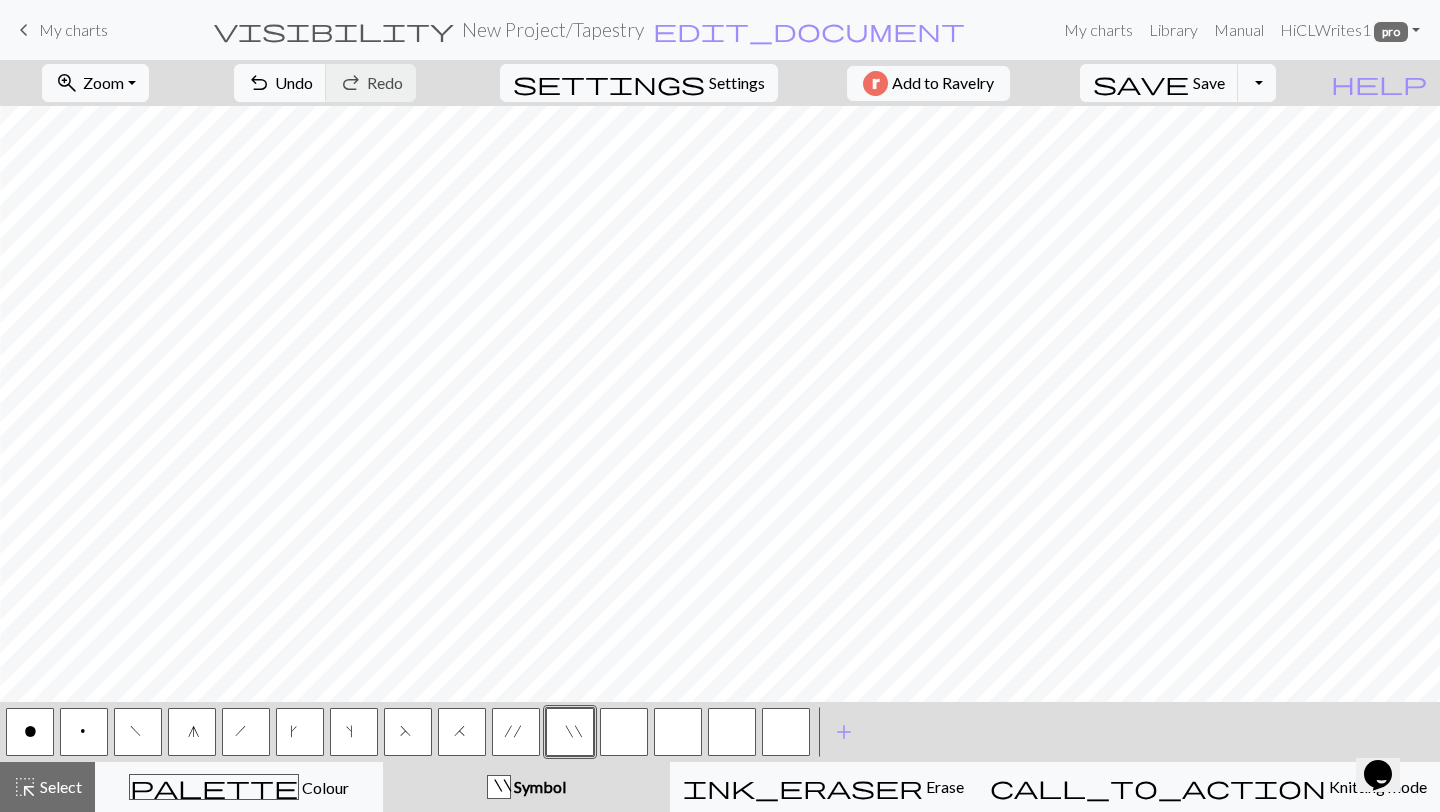 click on """ at bounding box center (570, 732) 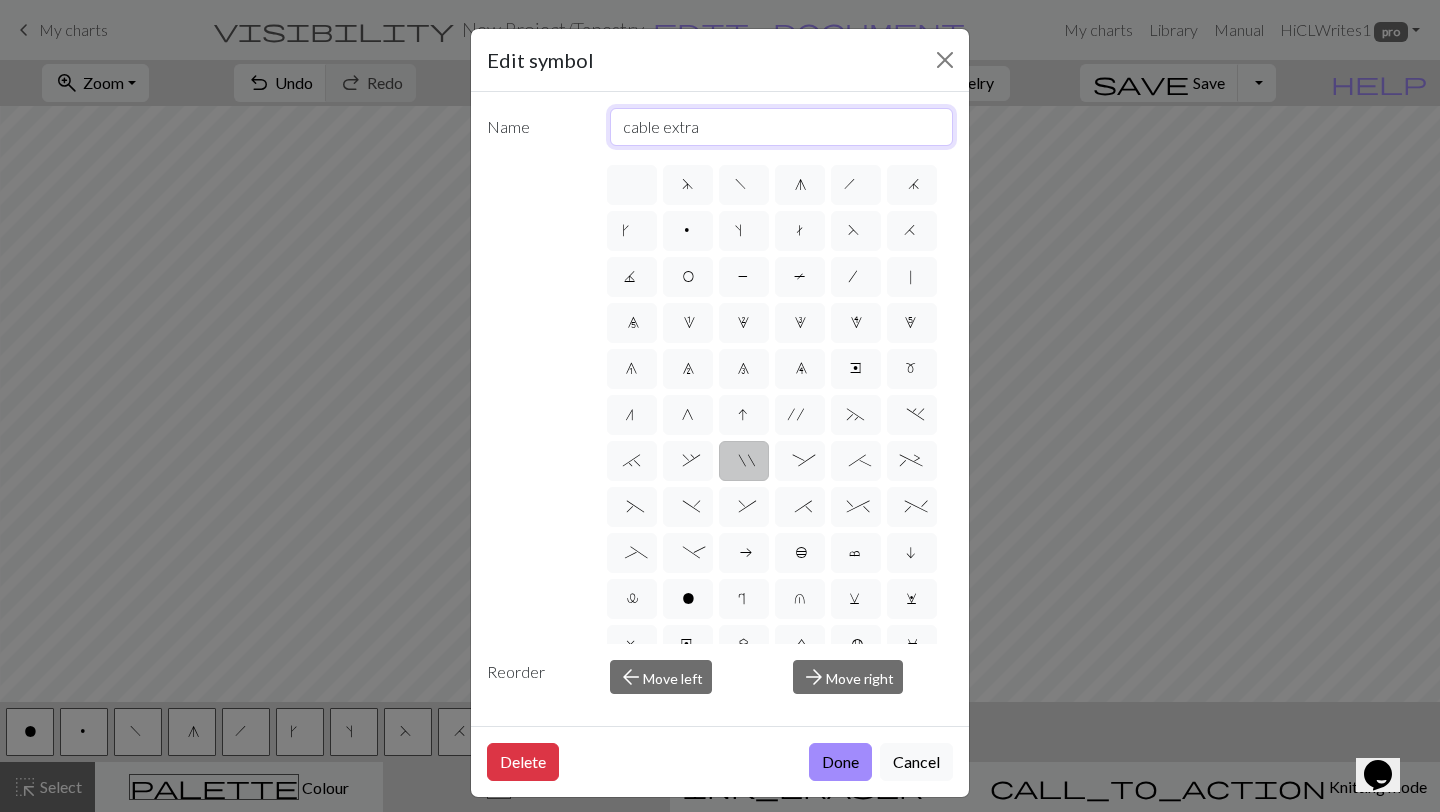 click on "cable extra" at bounding box center (782, 127) 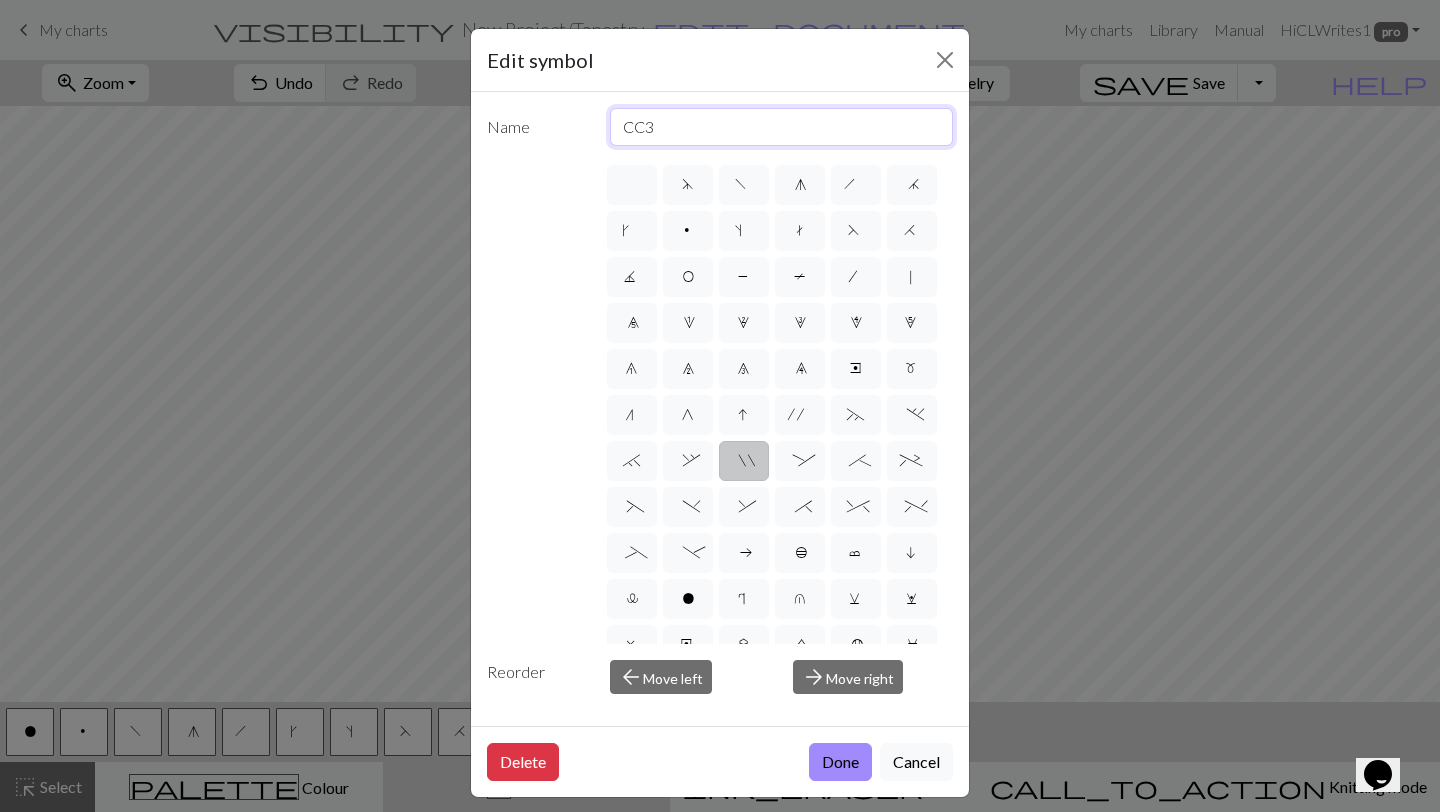 type on "CC31" 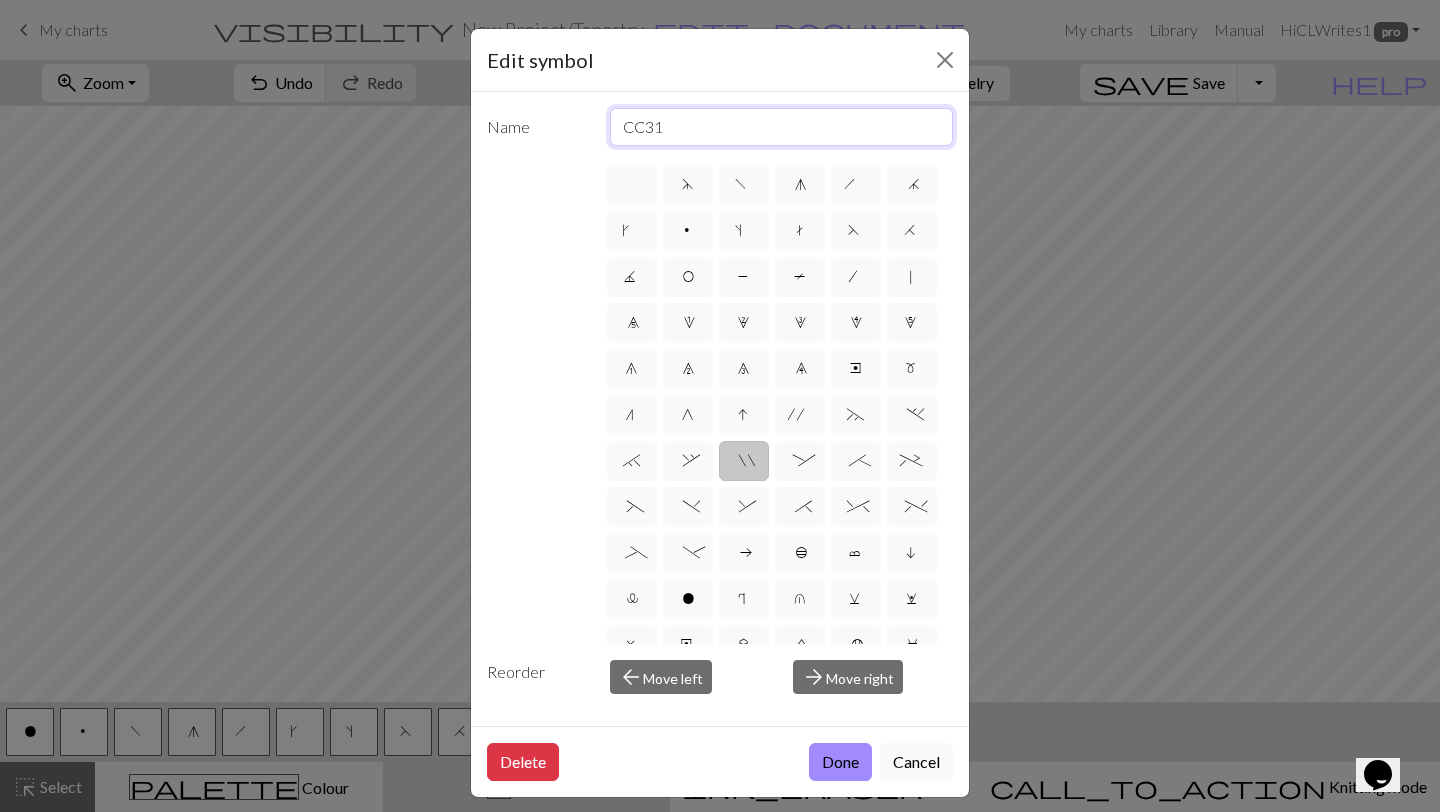 click on "Done" at bounding box center [840, 762] 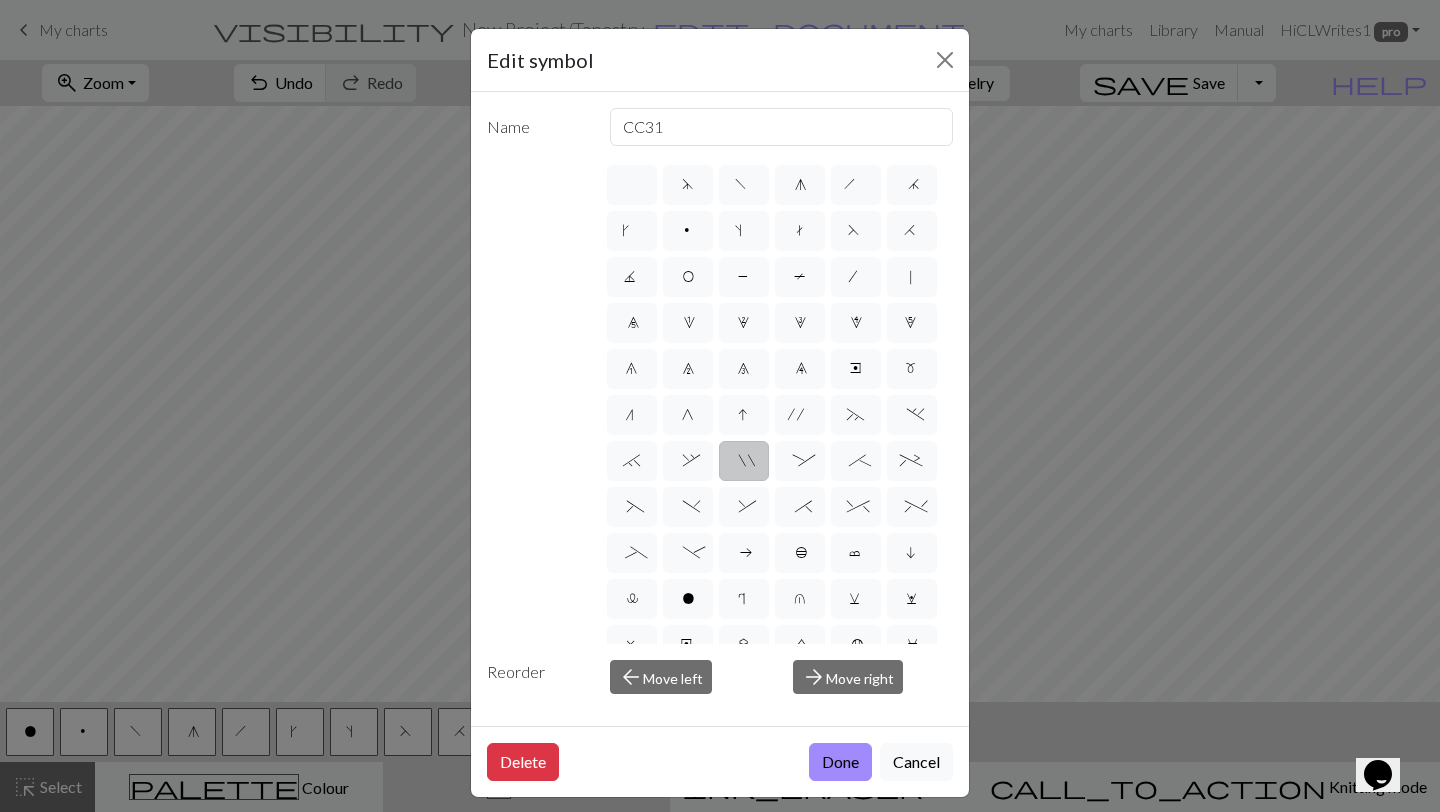 type 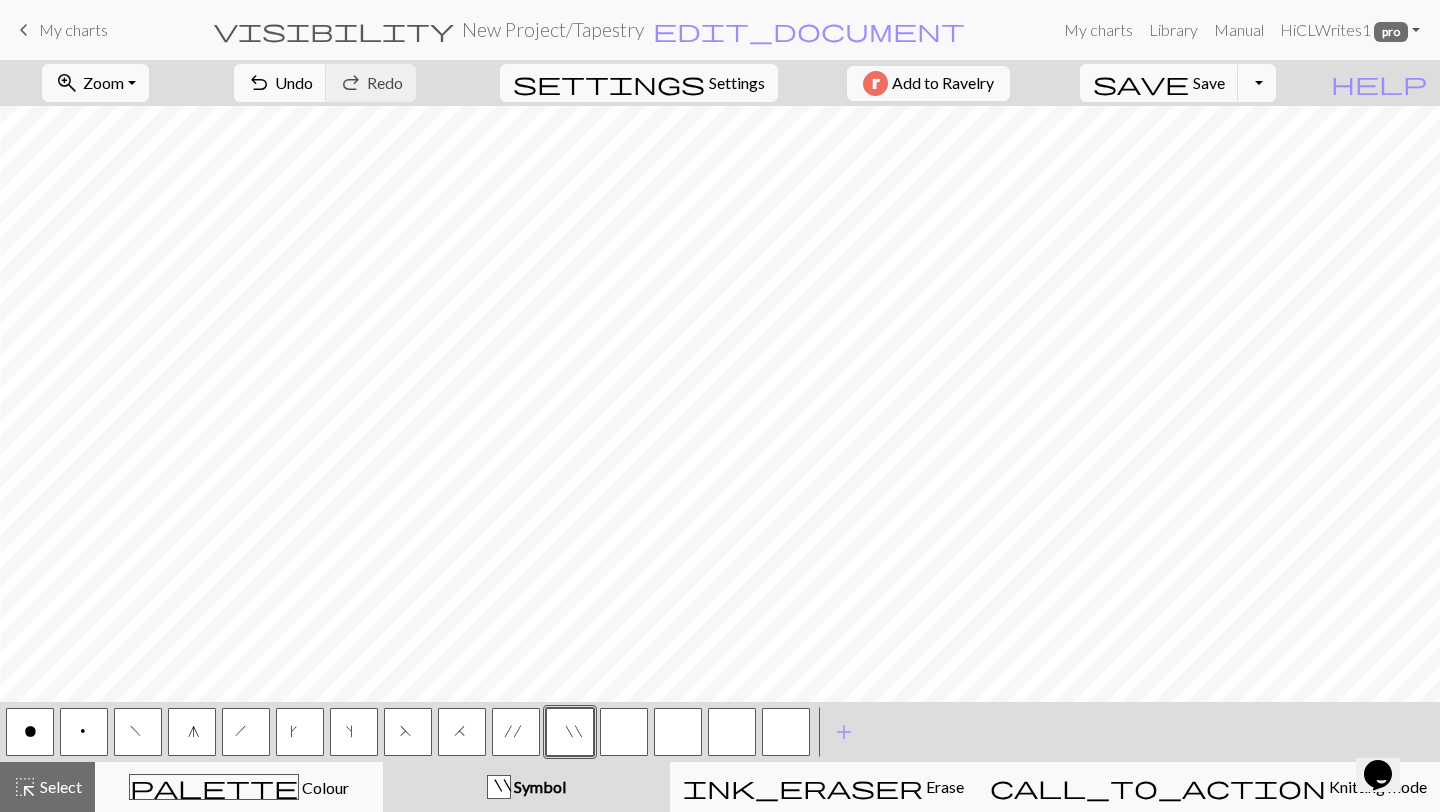 click on "'" at bounding box center (516, 732) 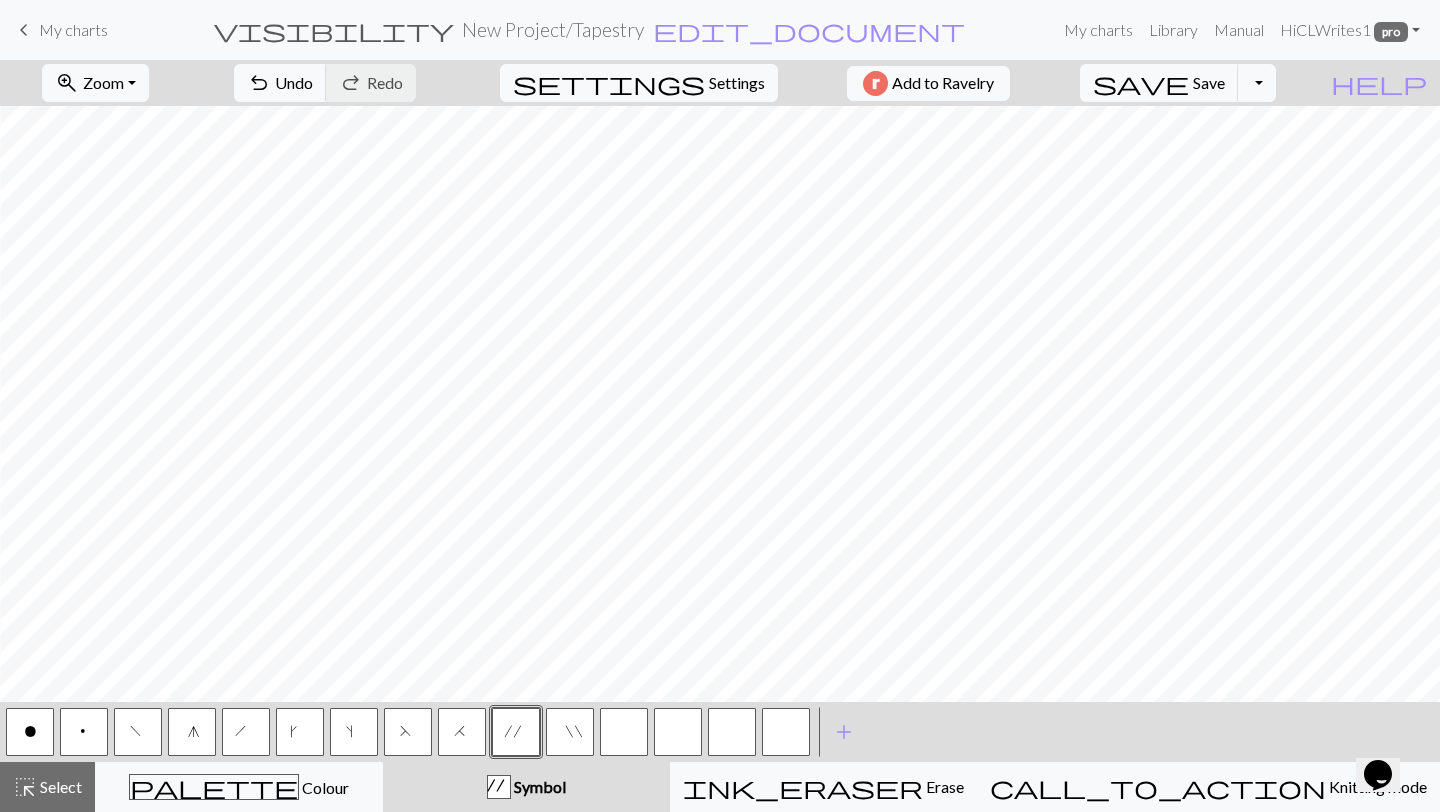 click on "'" at bounding box center (516, 732) 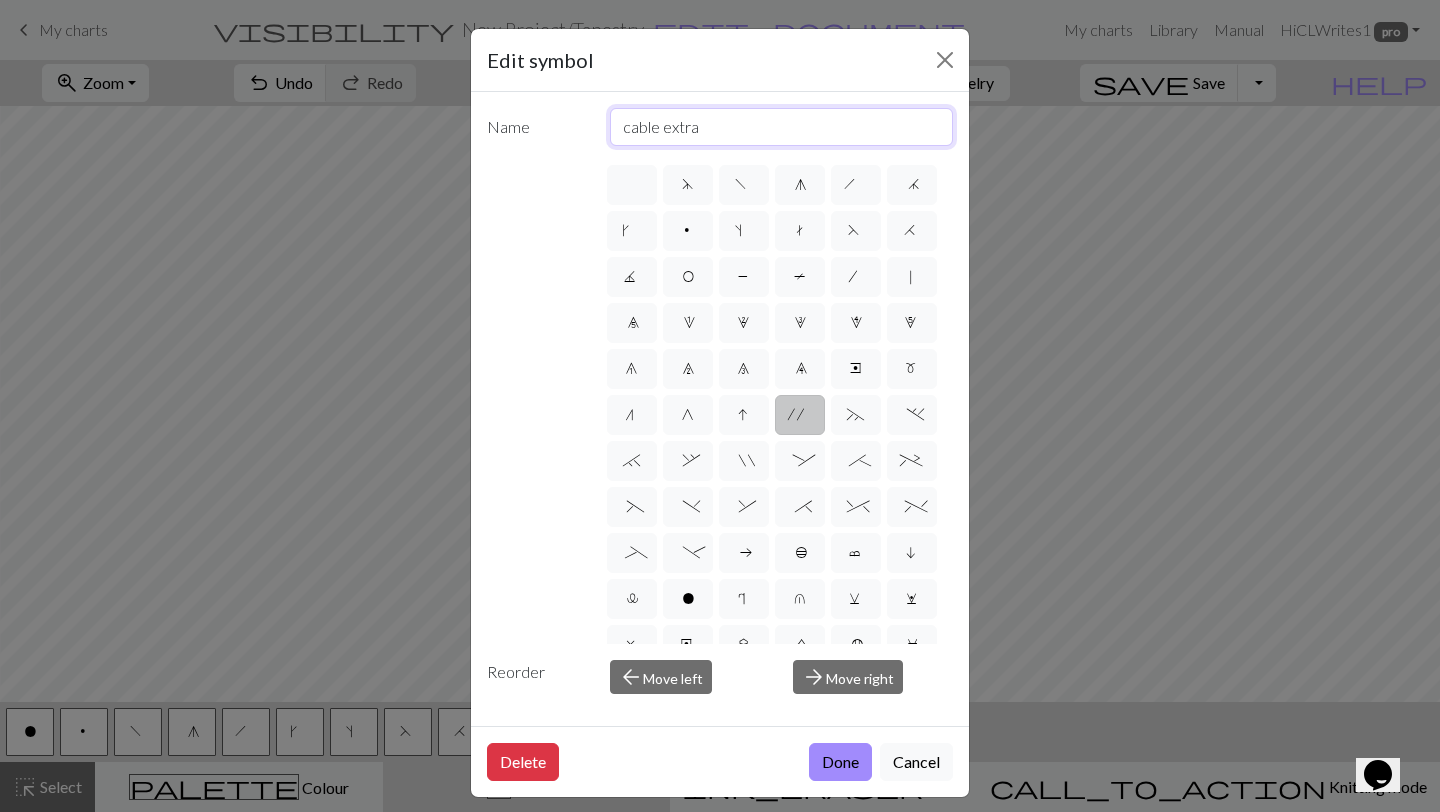 click on "cable extra" at bounding box center [782, 127] 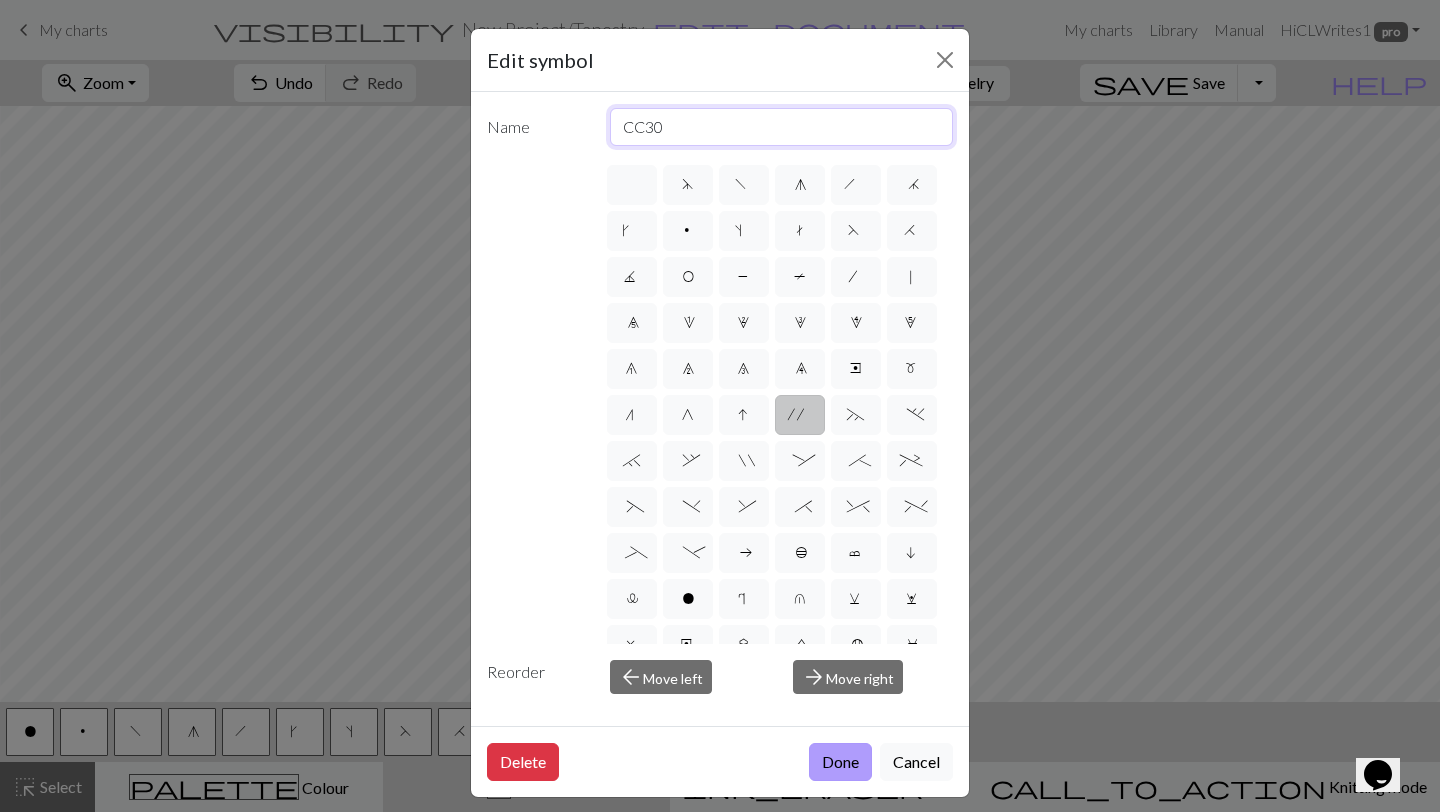 type on "CC30" 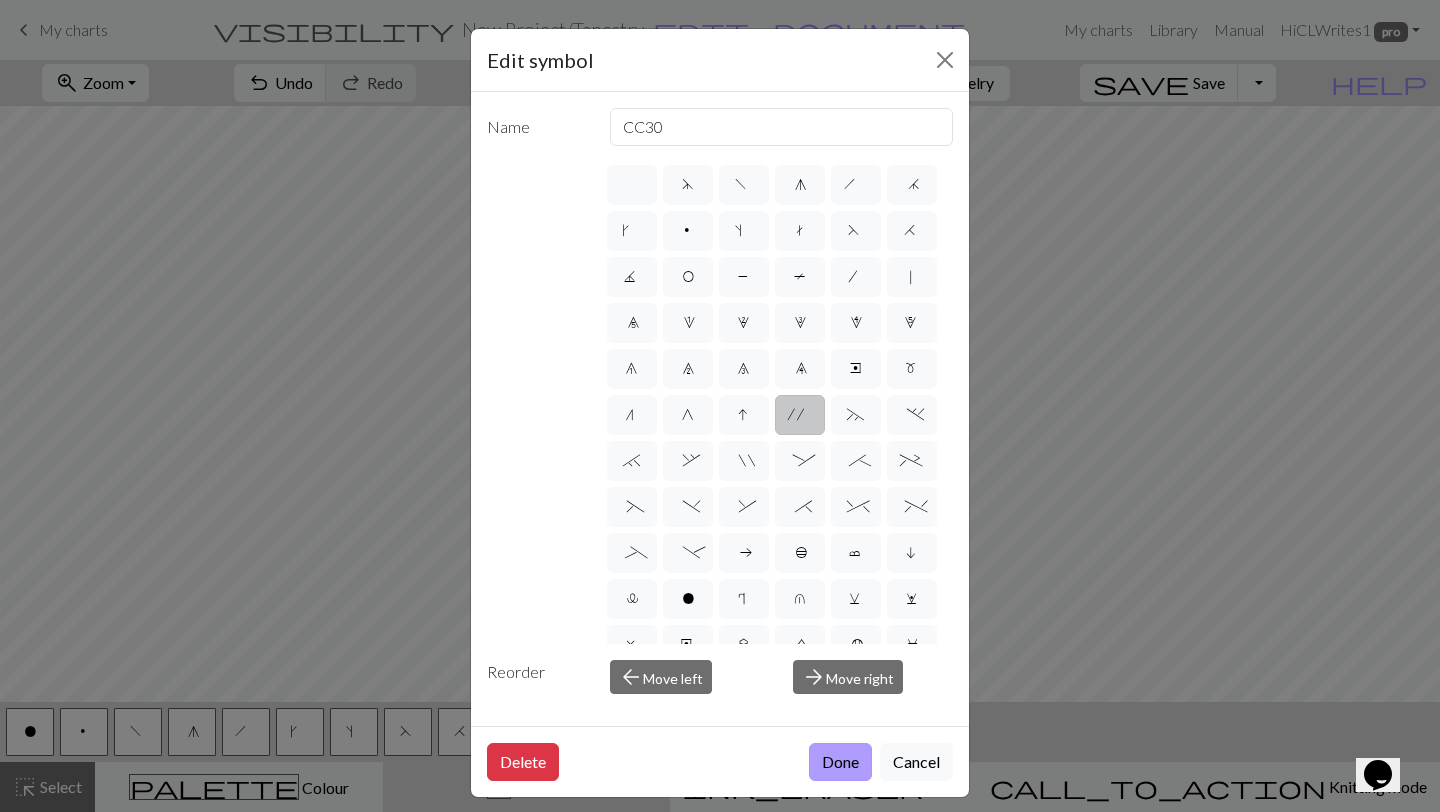 click on "Done" at bounding box center (840, 762) 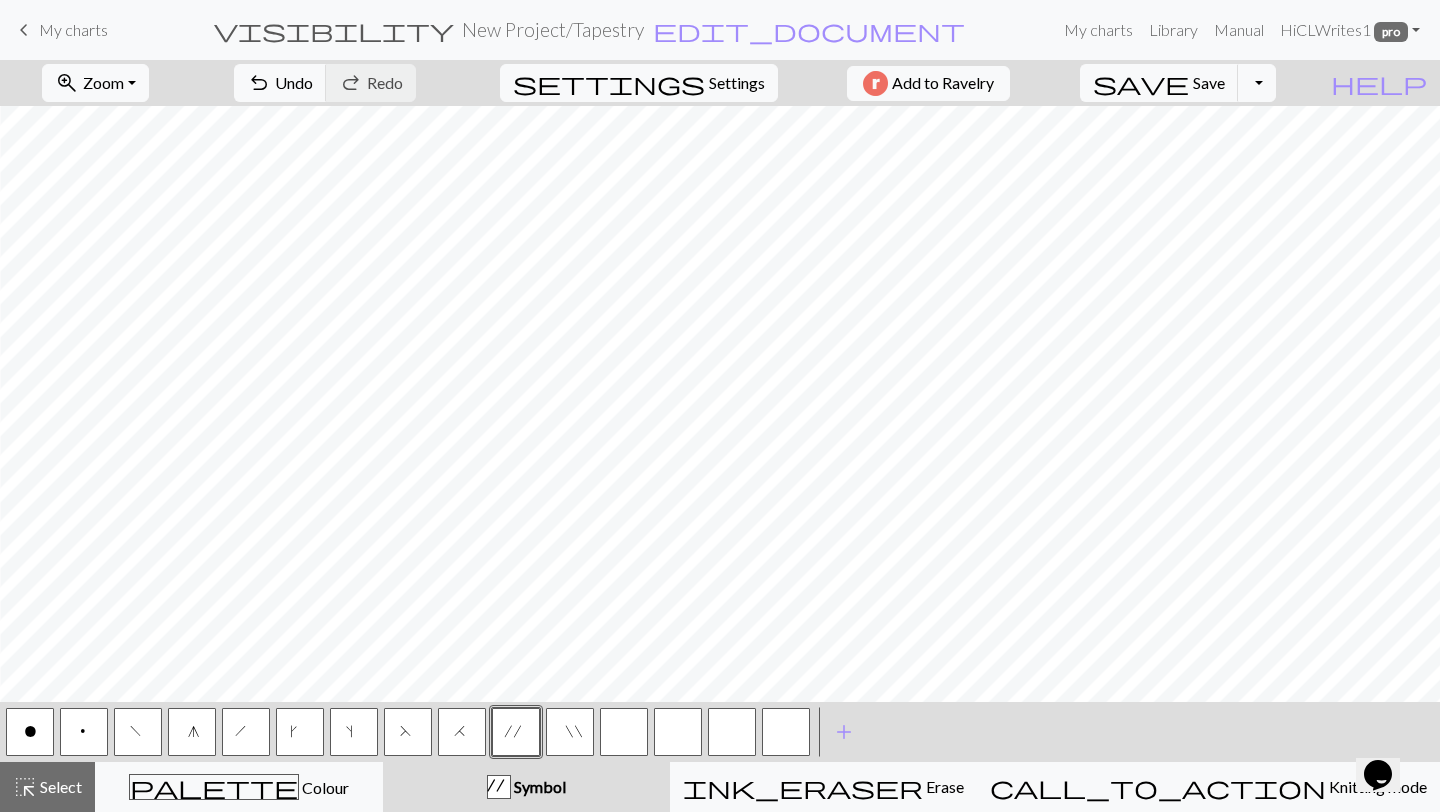click on """ at bounding box center [570, 732] 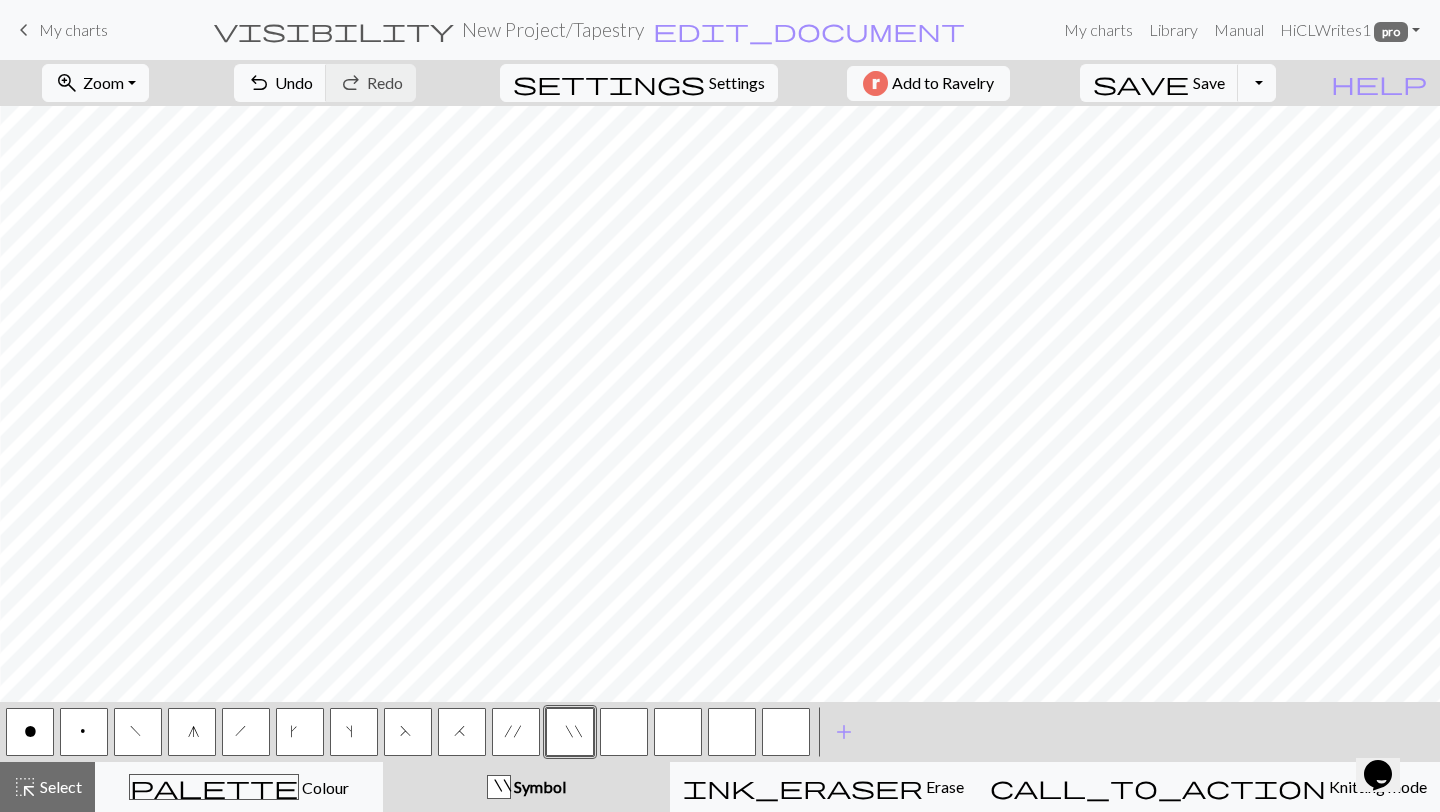 click on """ at bounding box center (570, 732) 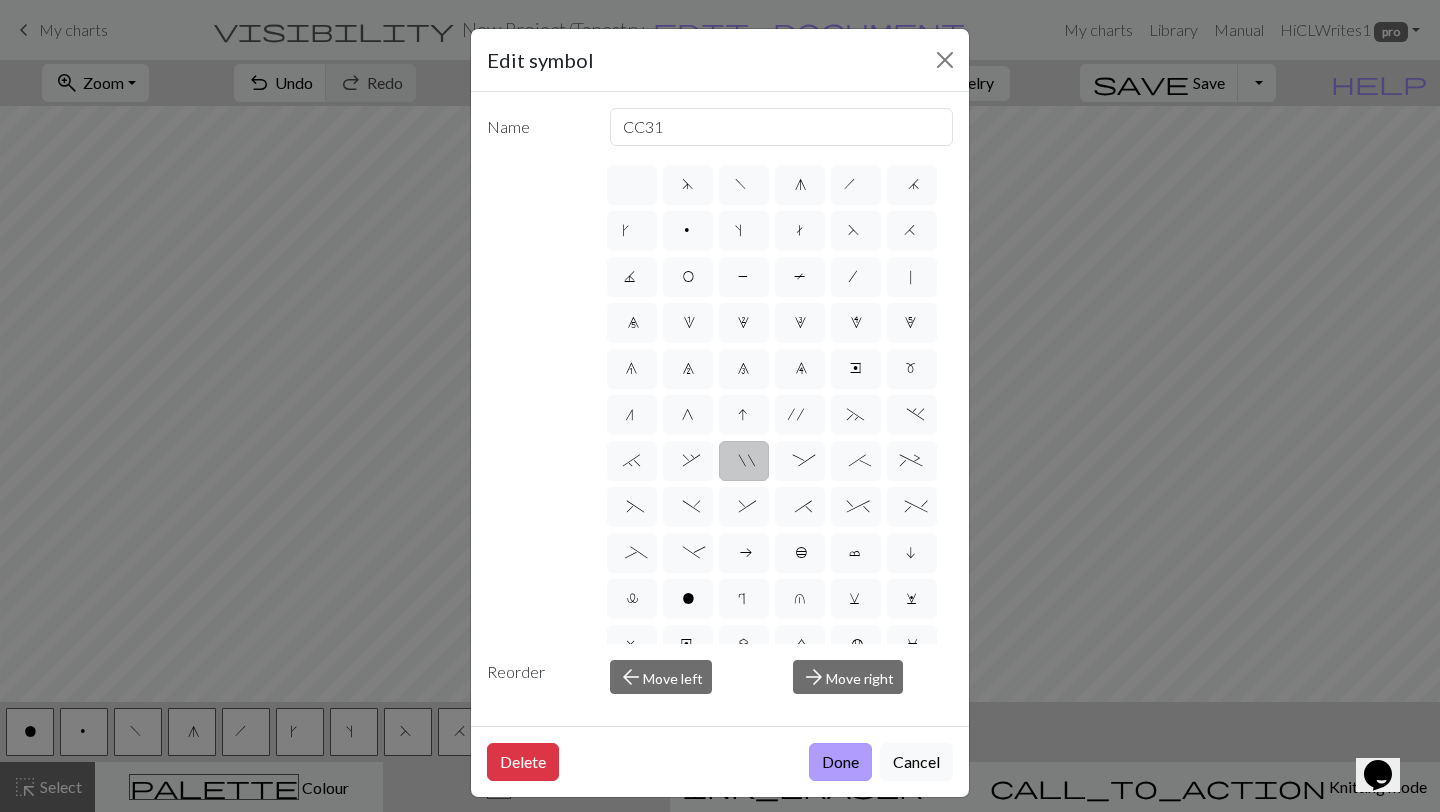 click on "Done" at bounding box center [840, 762] 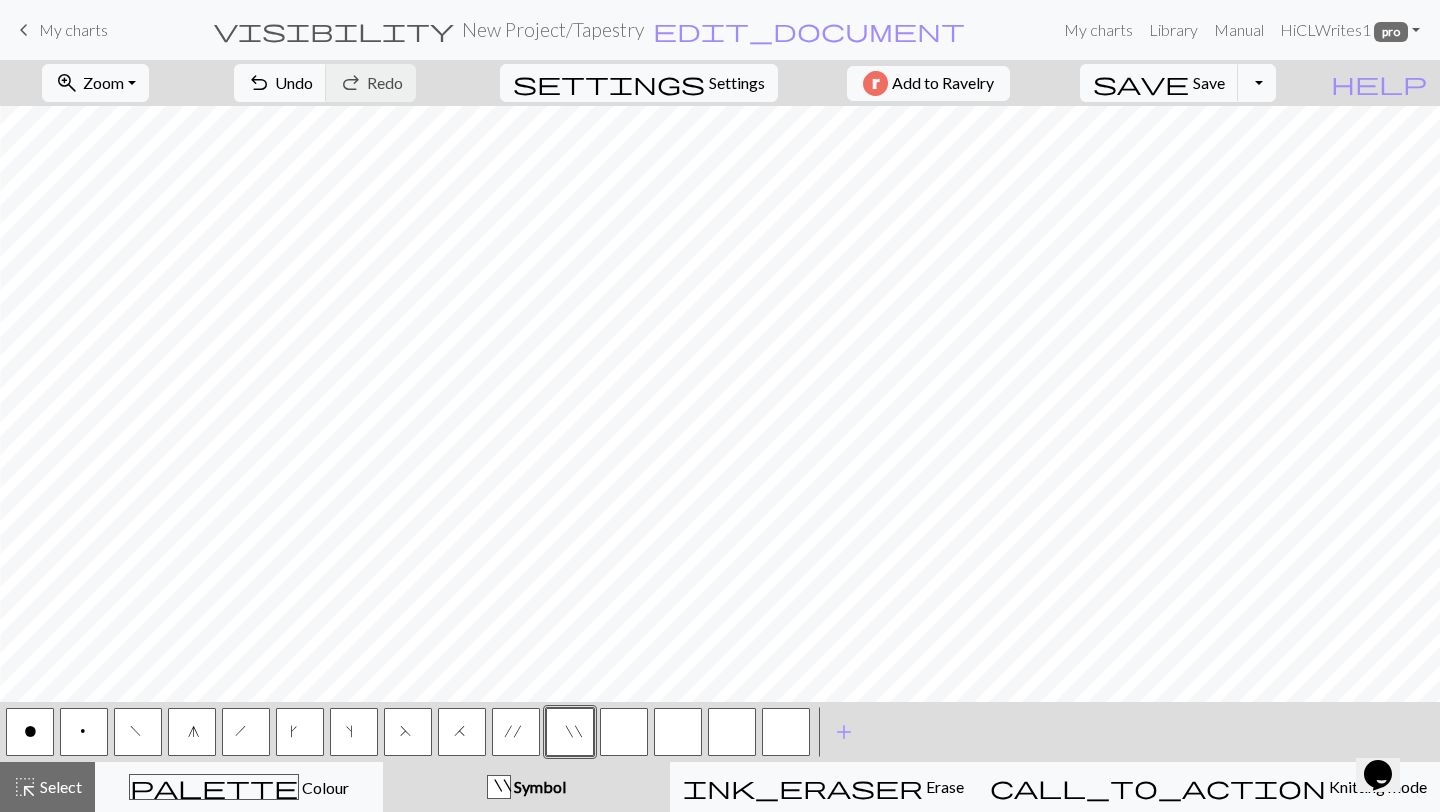 click on "H" at bounding box center (462, 732) 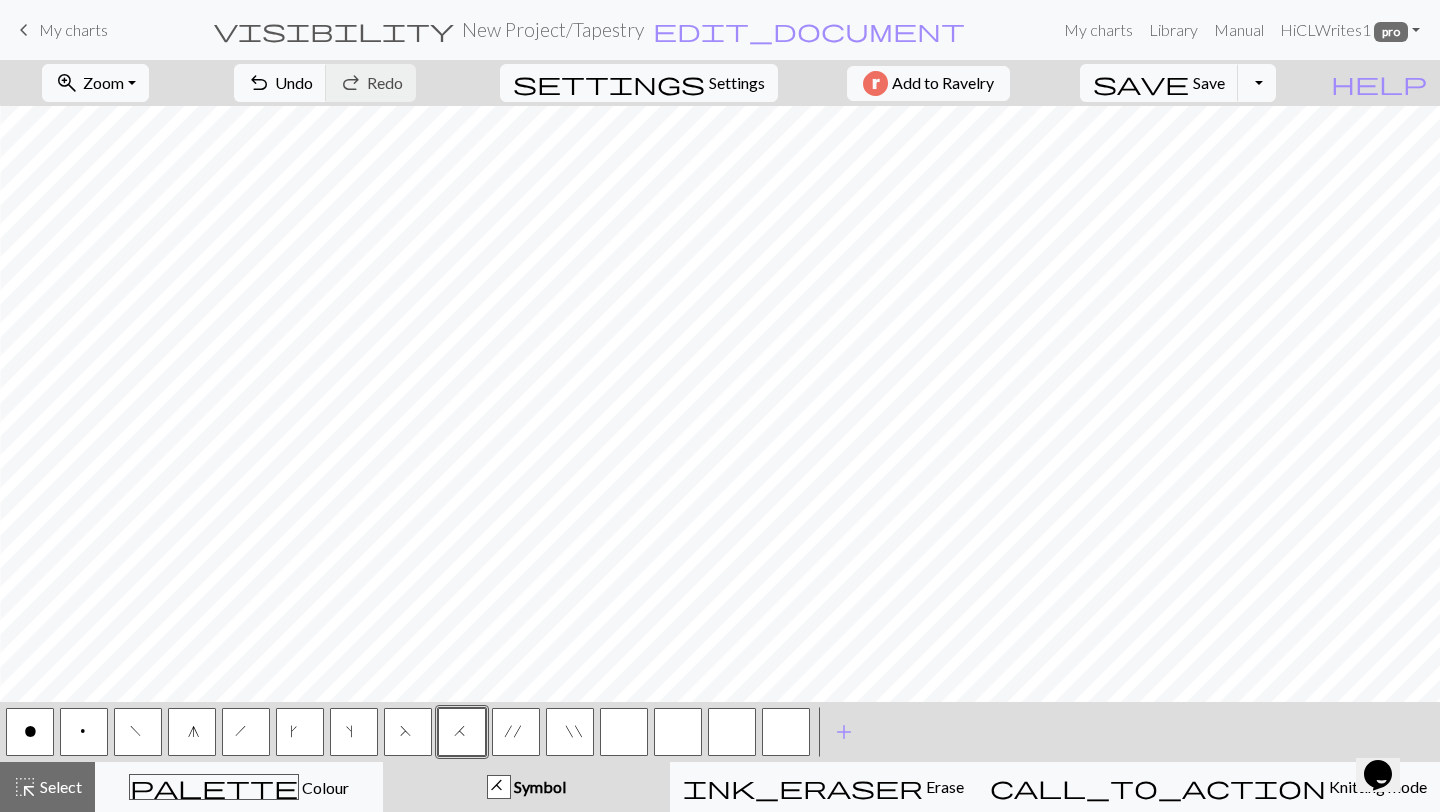 click on "H" at bounding box center (462, 732) 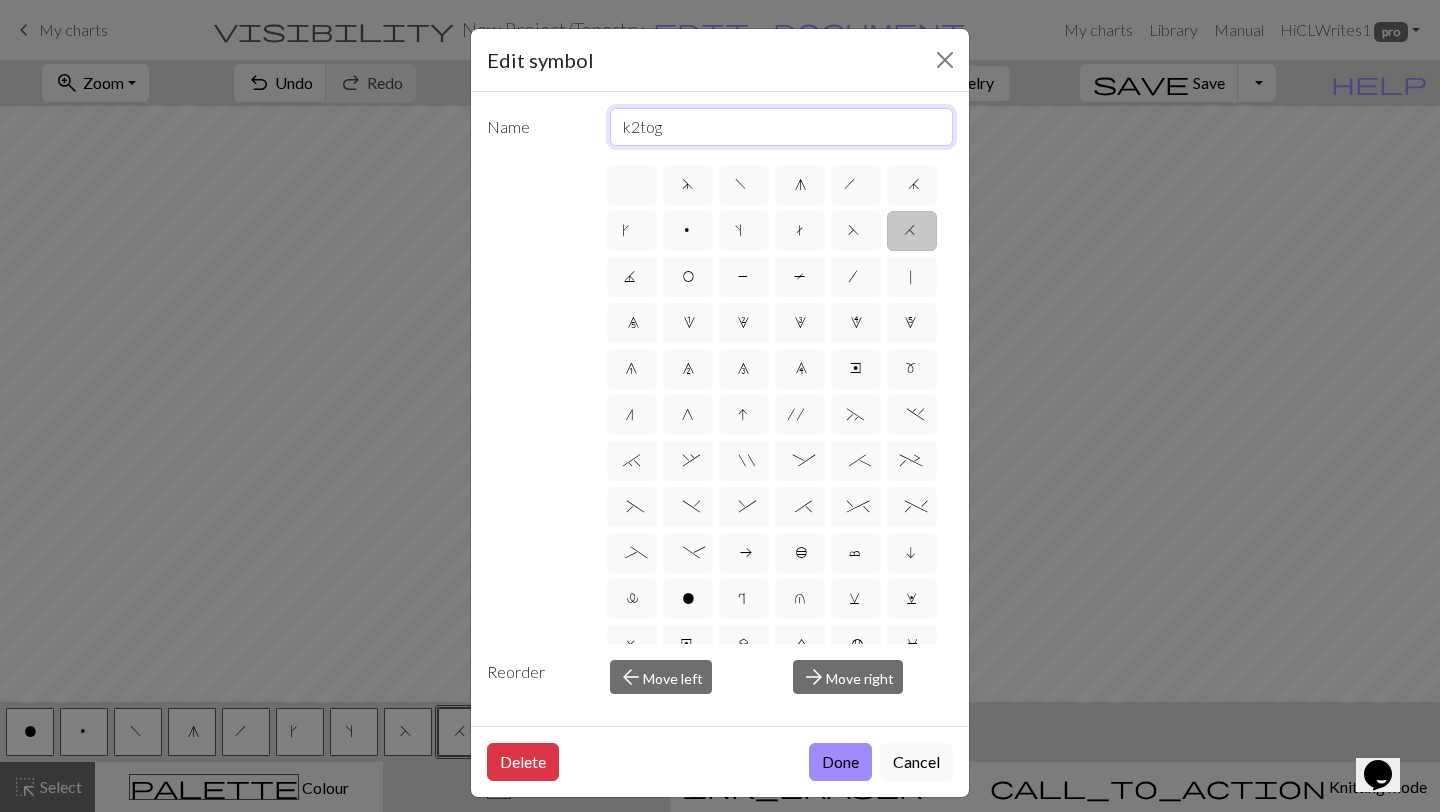 click on "k2tog" at bounding box center [782, 127] 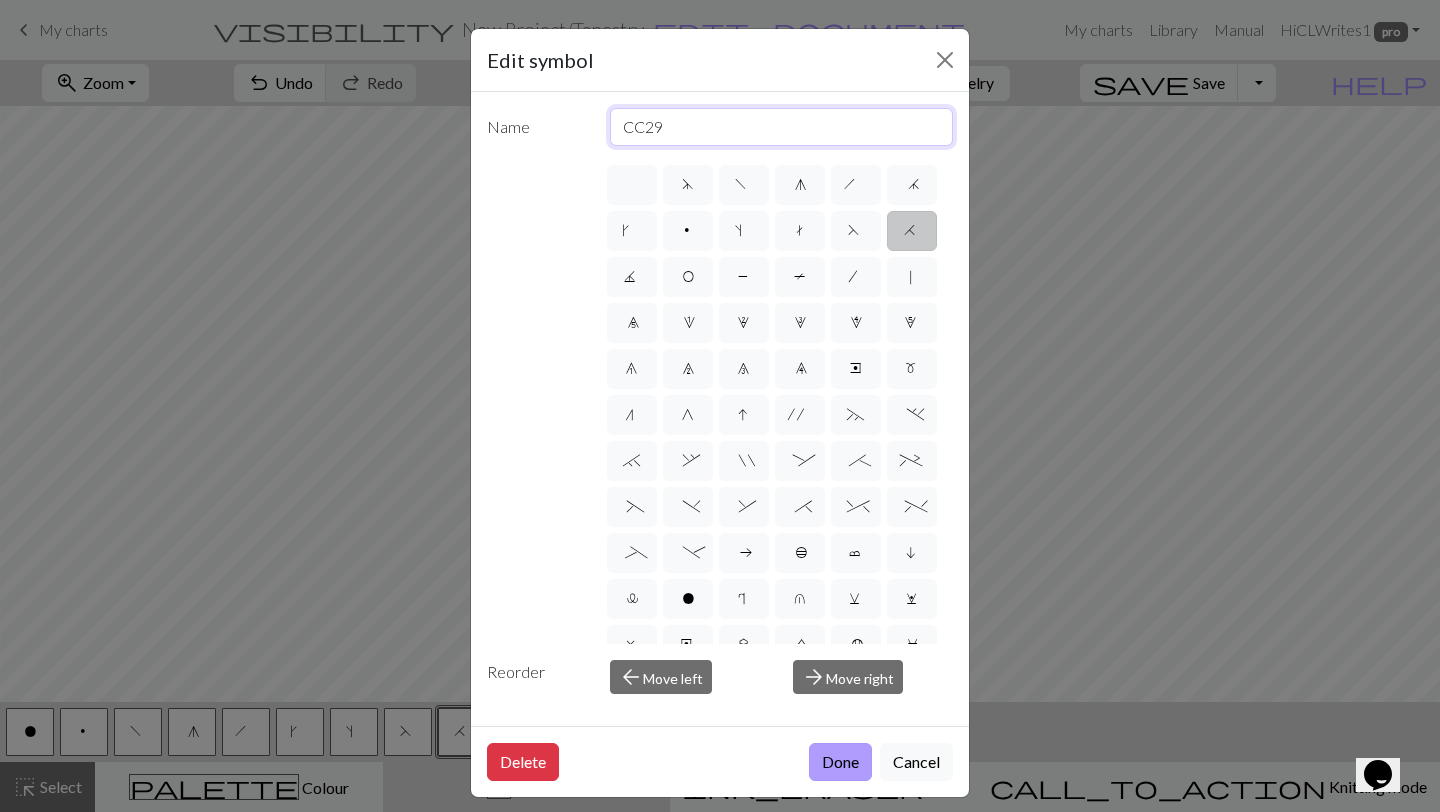 type on "CC29" 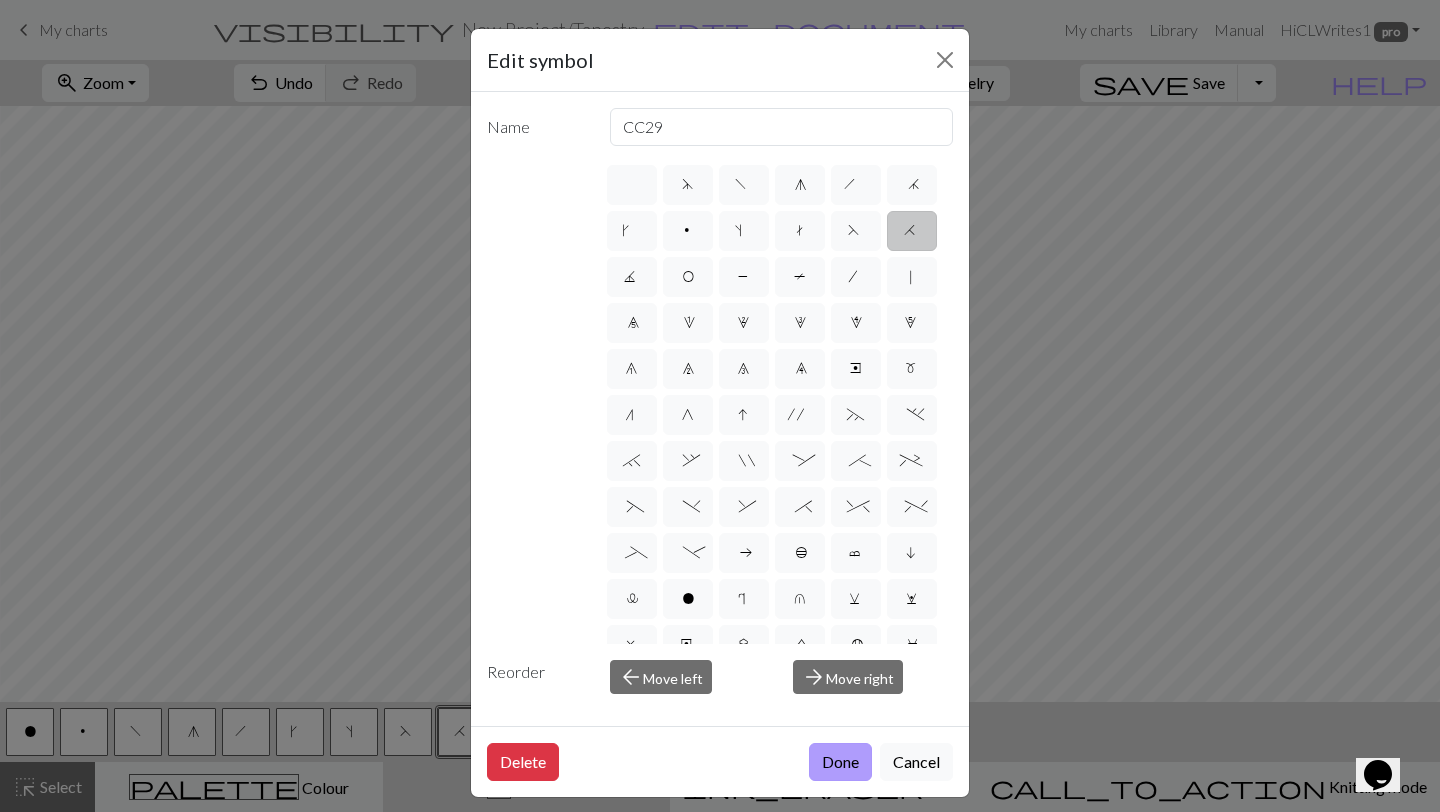 click on "Done" at bounding box center (840, 762) 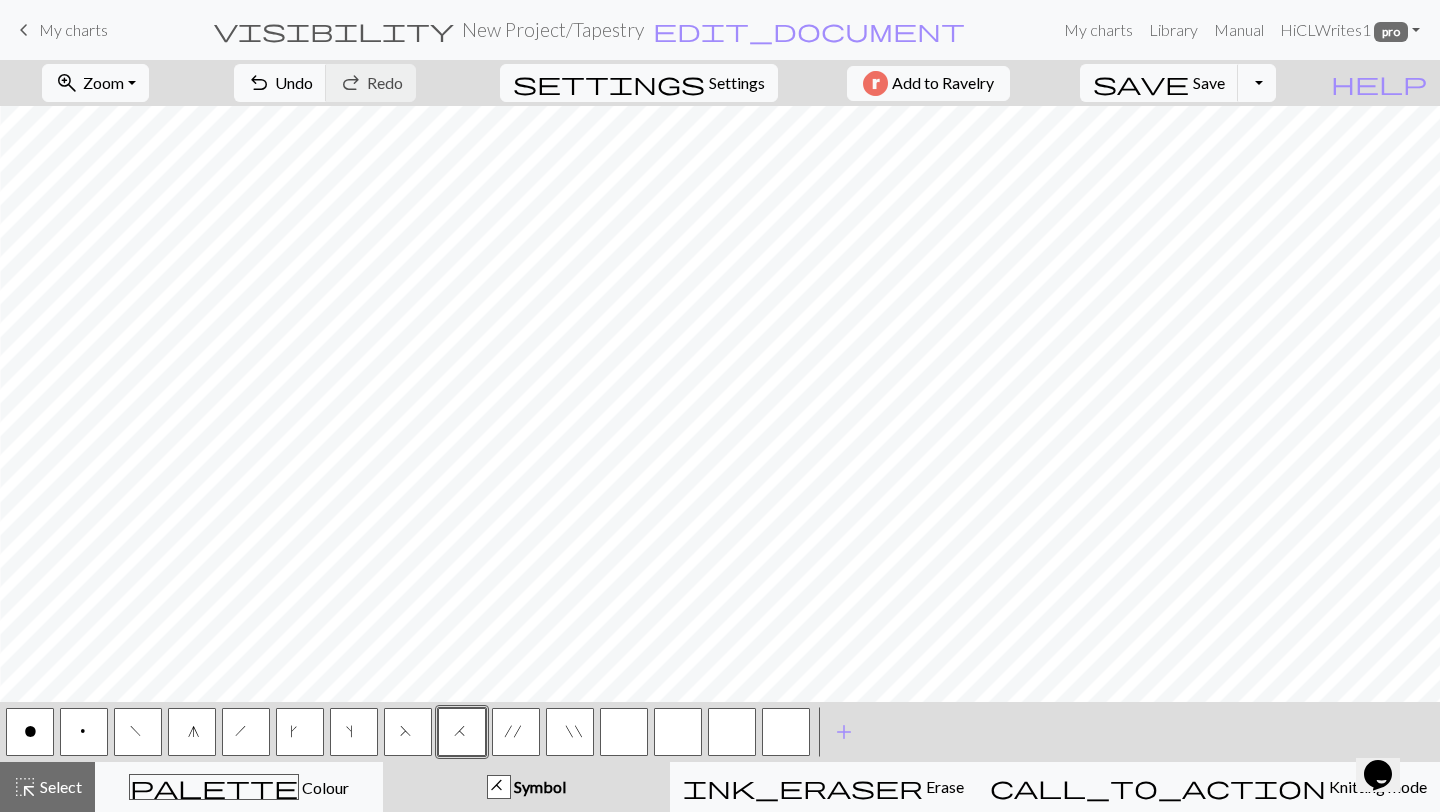 click on "F" at bounding box center [408, 732] 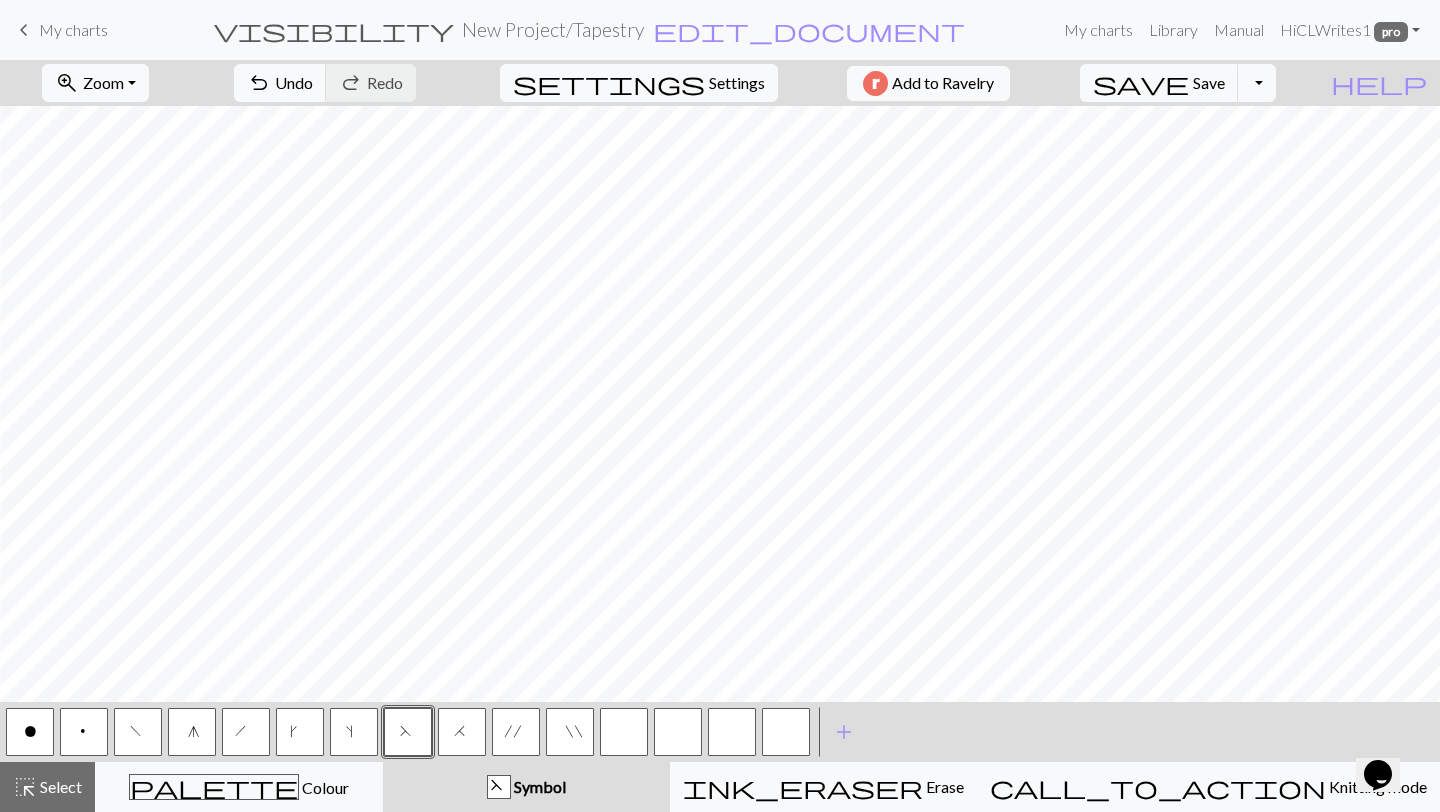 click on "F" at bounding box center [408, 732] 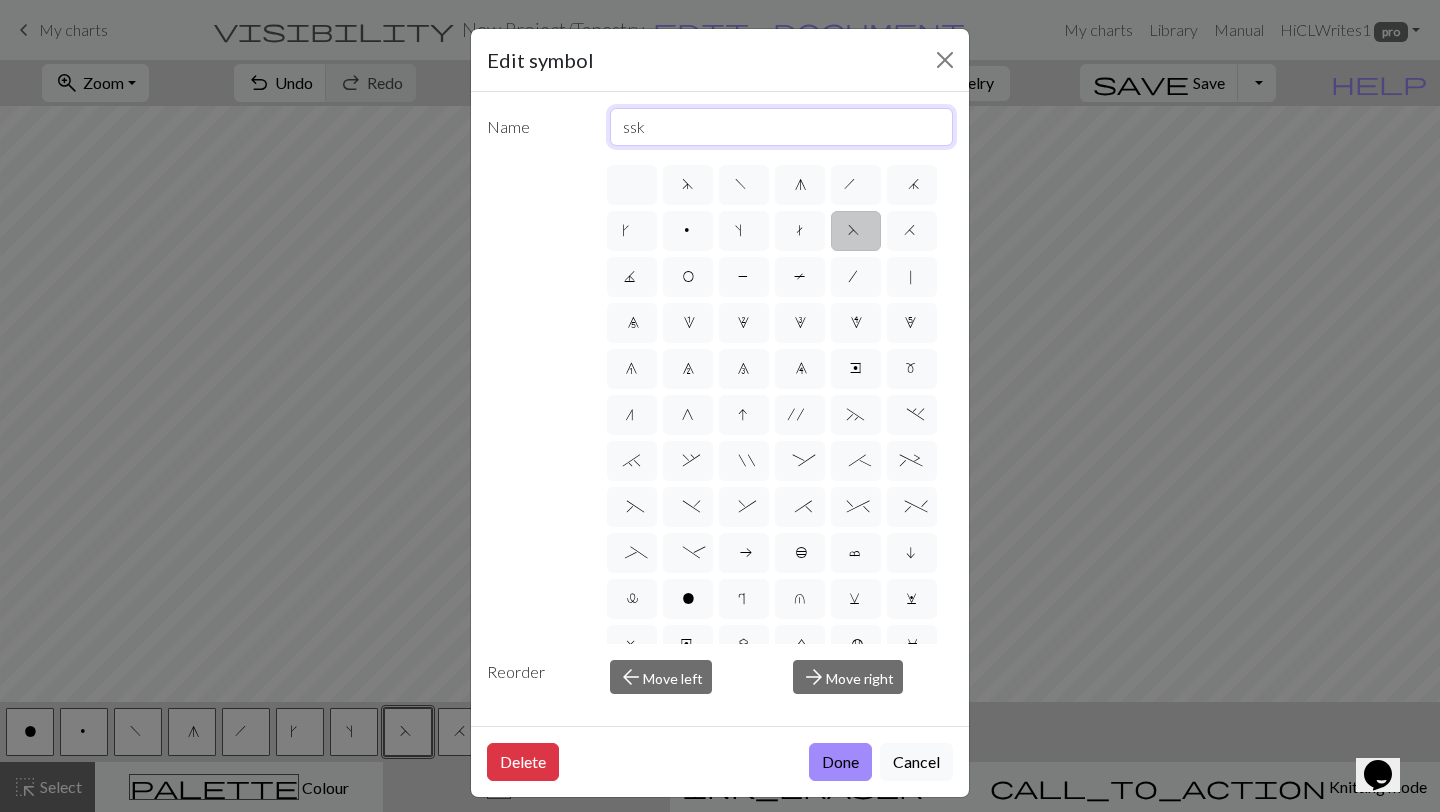click on "ssk" at bounding box center [782, 127] 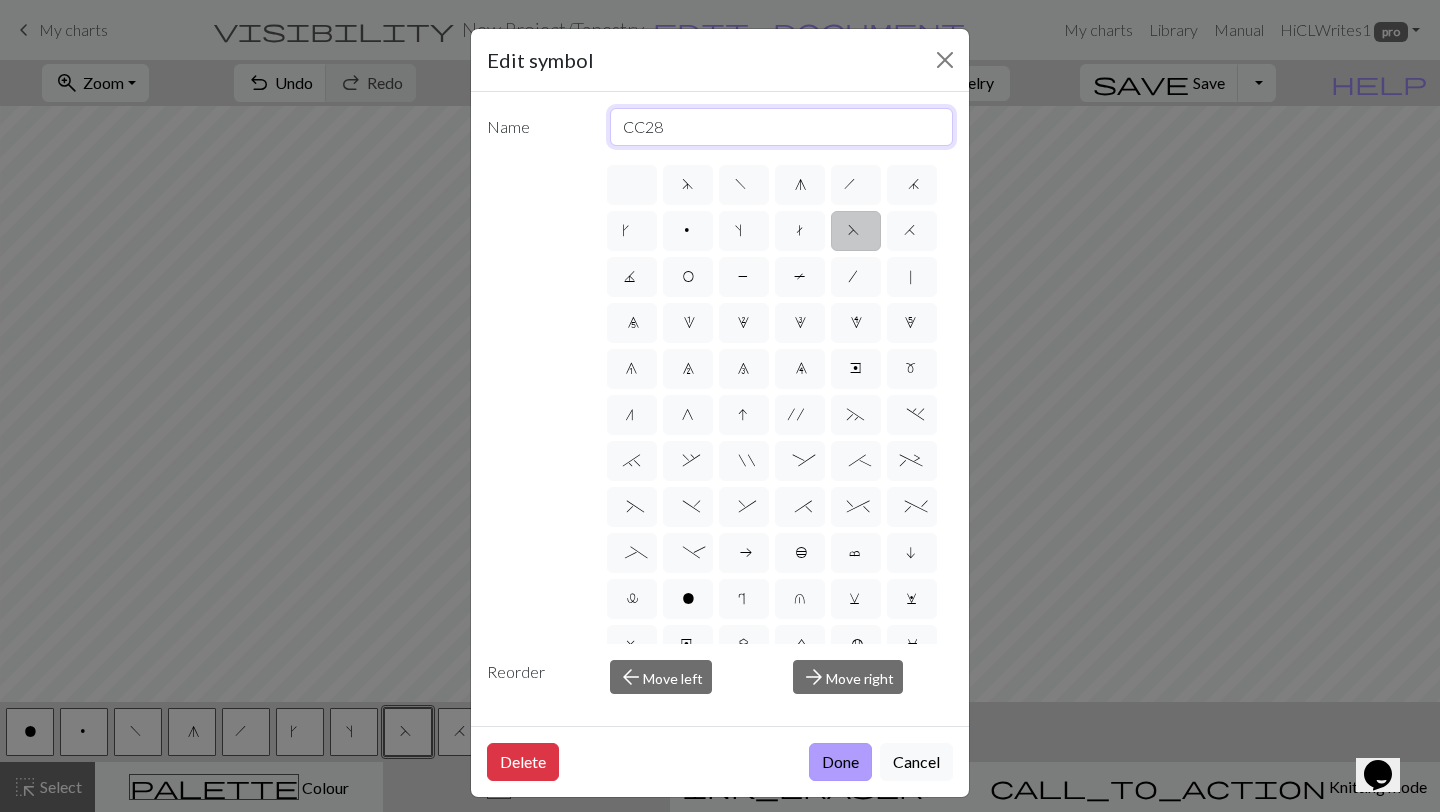 type on "CC28" 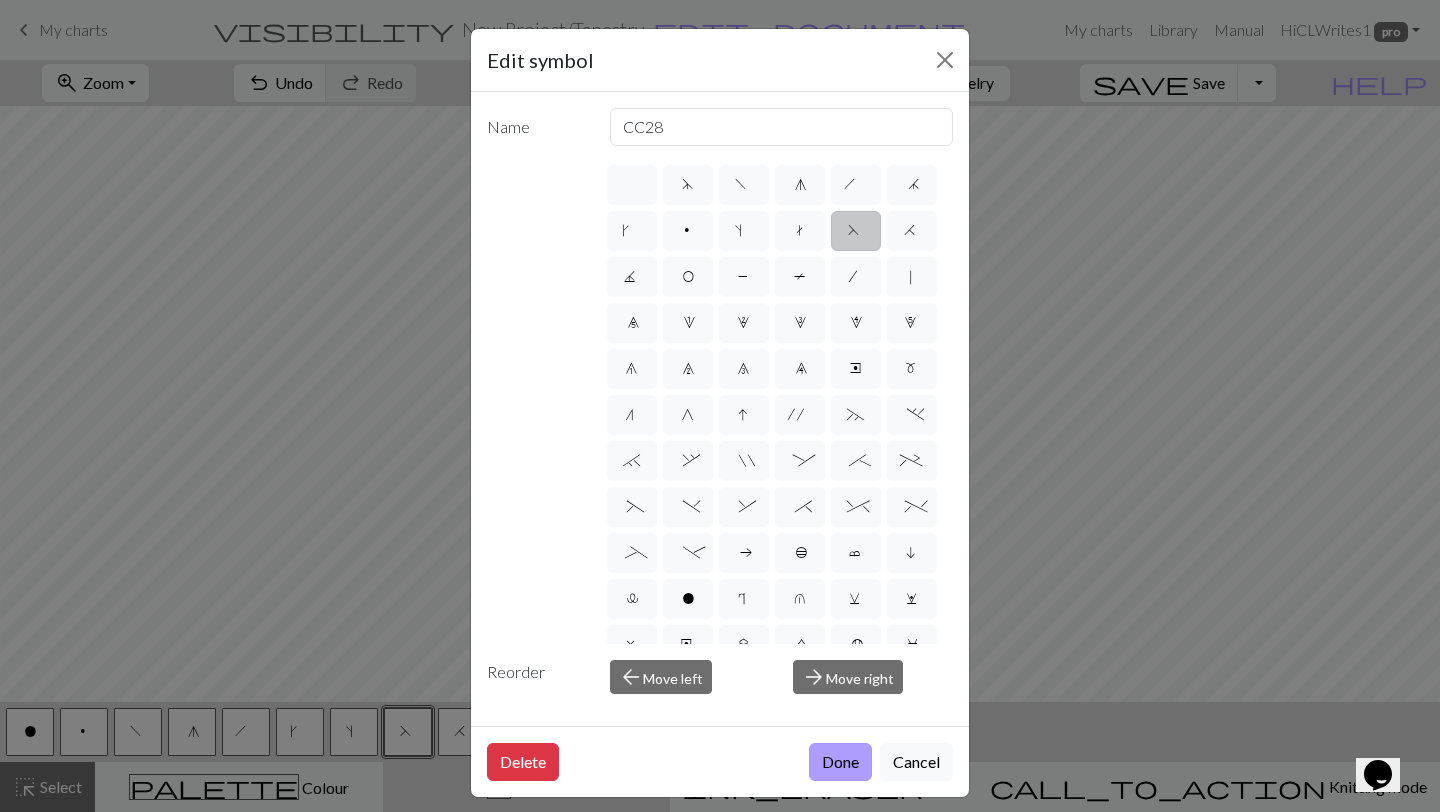 click on "Done" at bounding box center (840, 762) 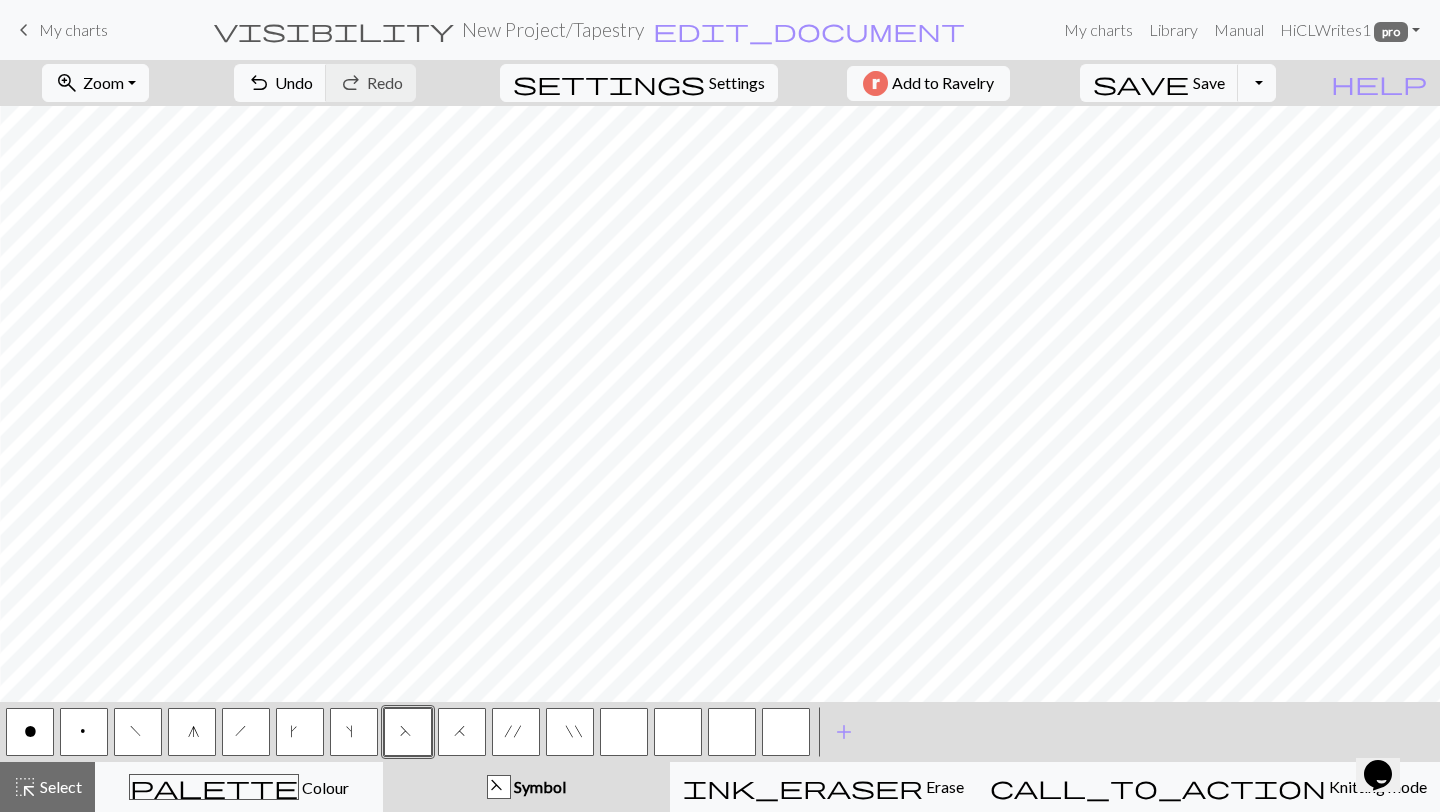 click at bounding box center [624, 732] 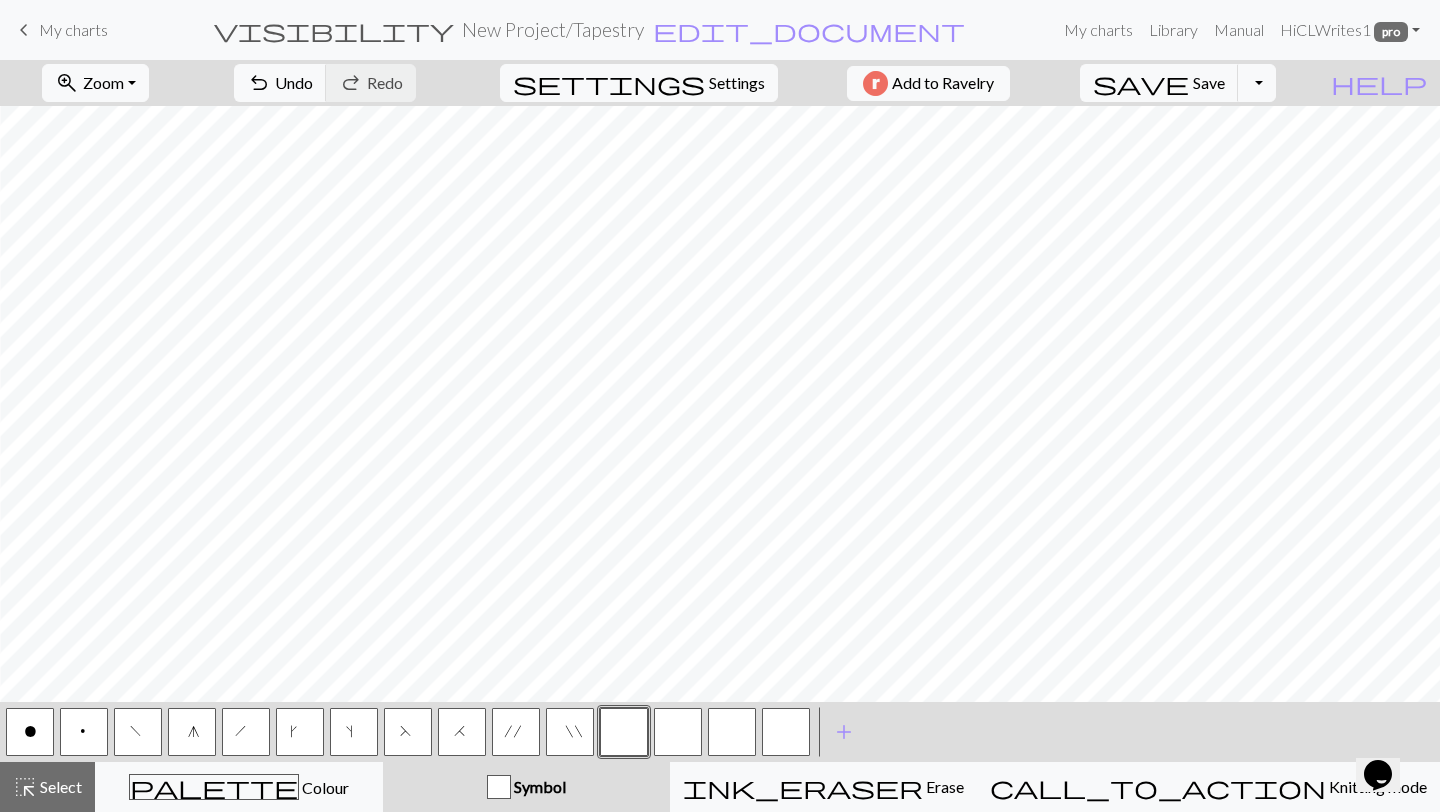 click at bounding box center [624, 732] 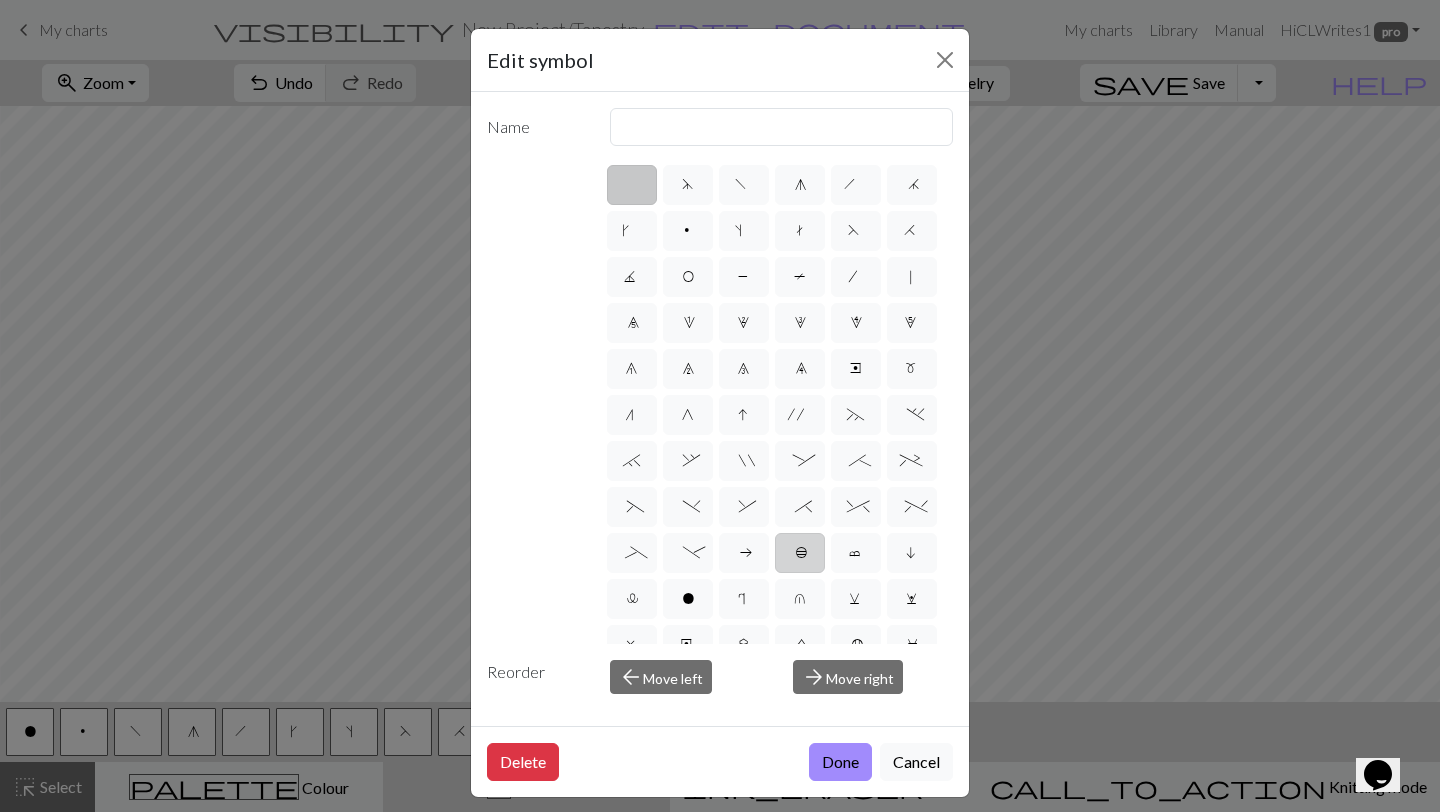 click on "b" at bounding box center [800, 555] 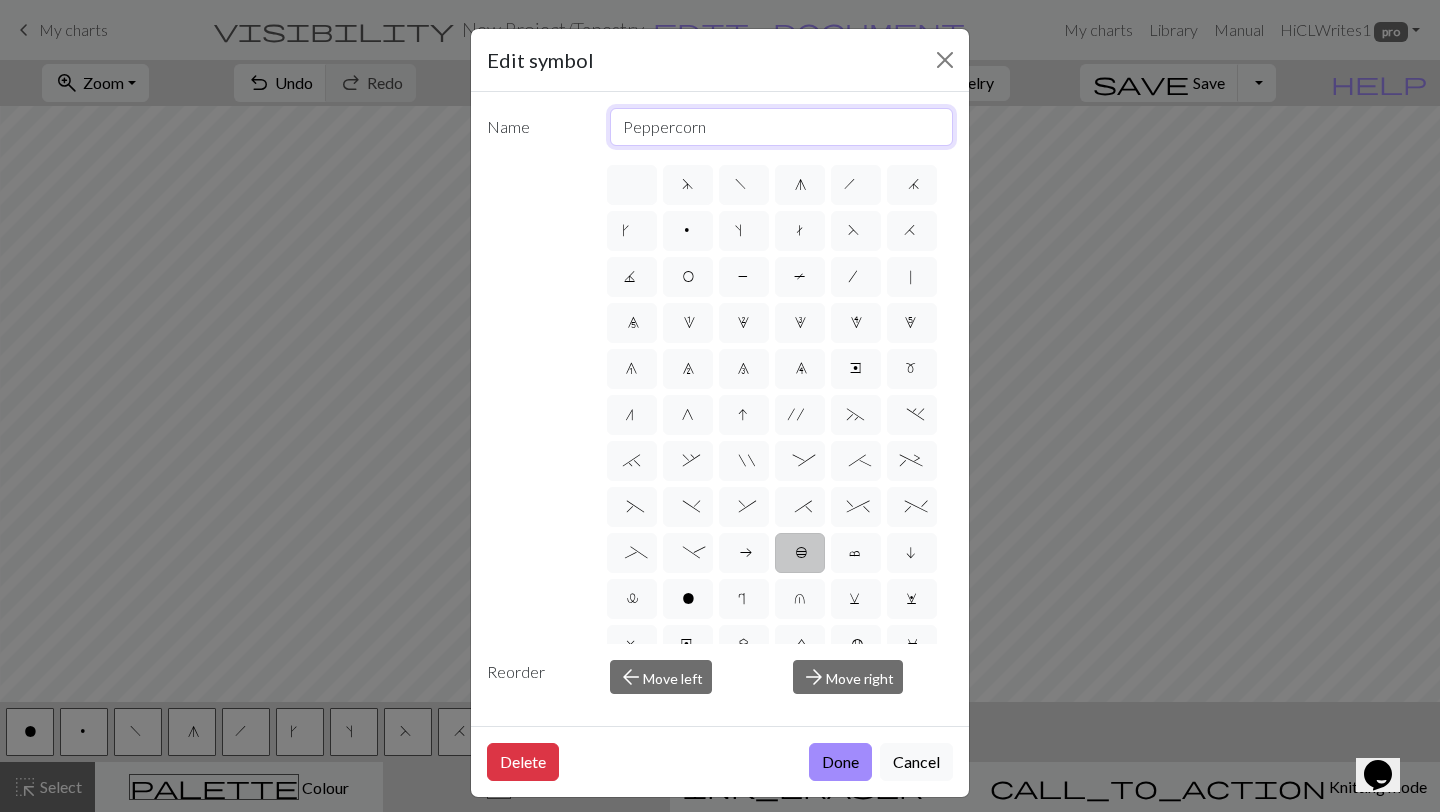 click on "Peppercorn" at bounding box center (782, 127) 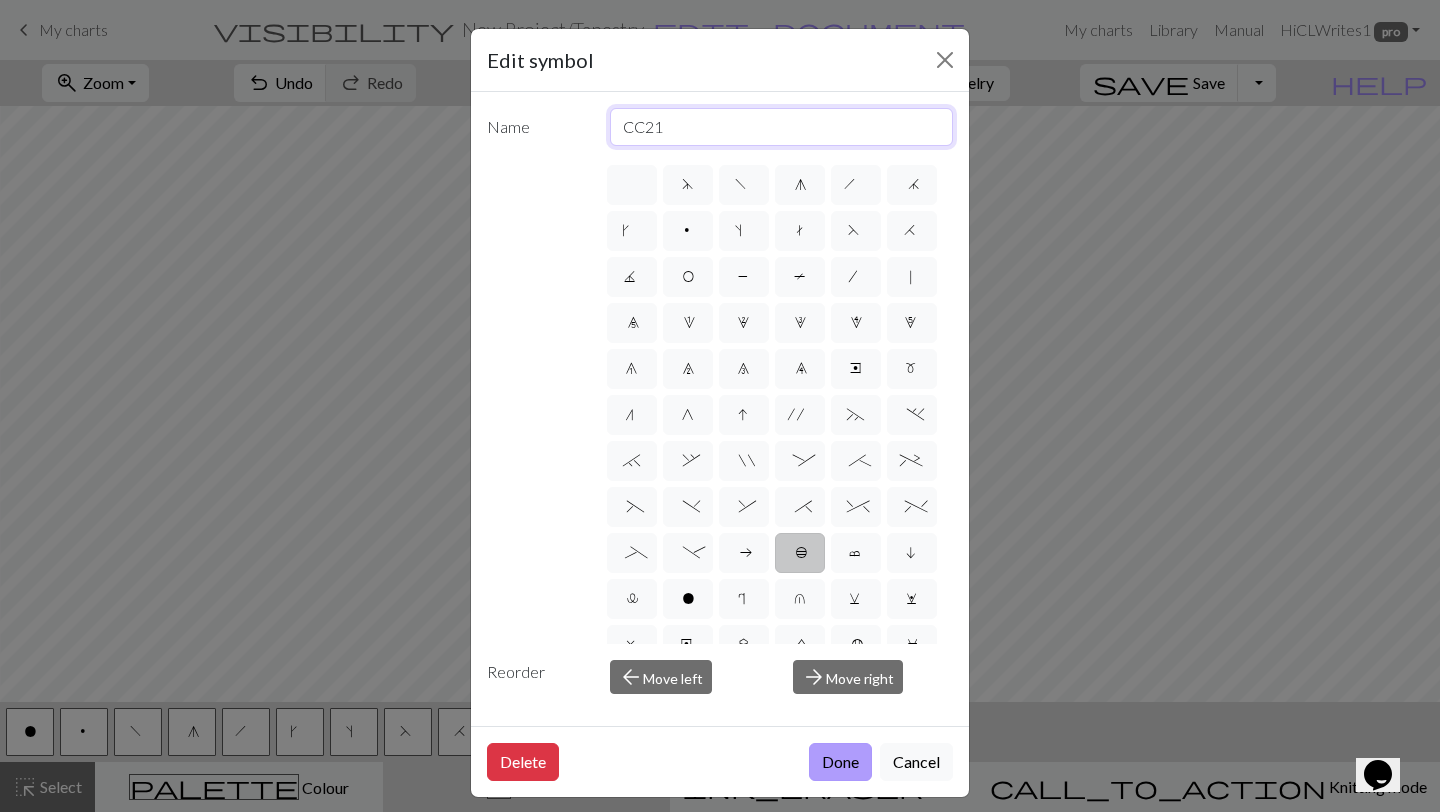 type on "CC21" 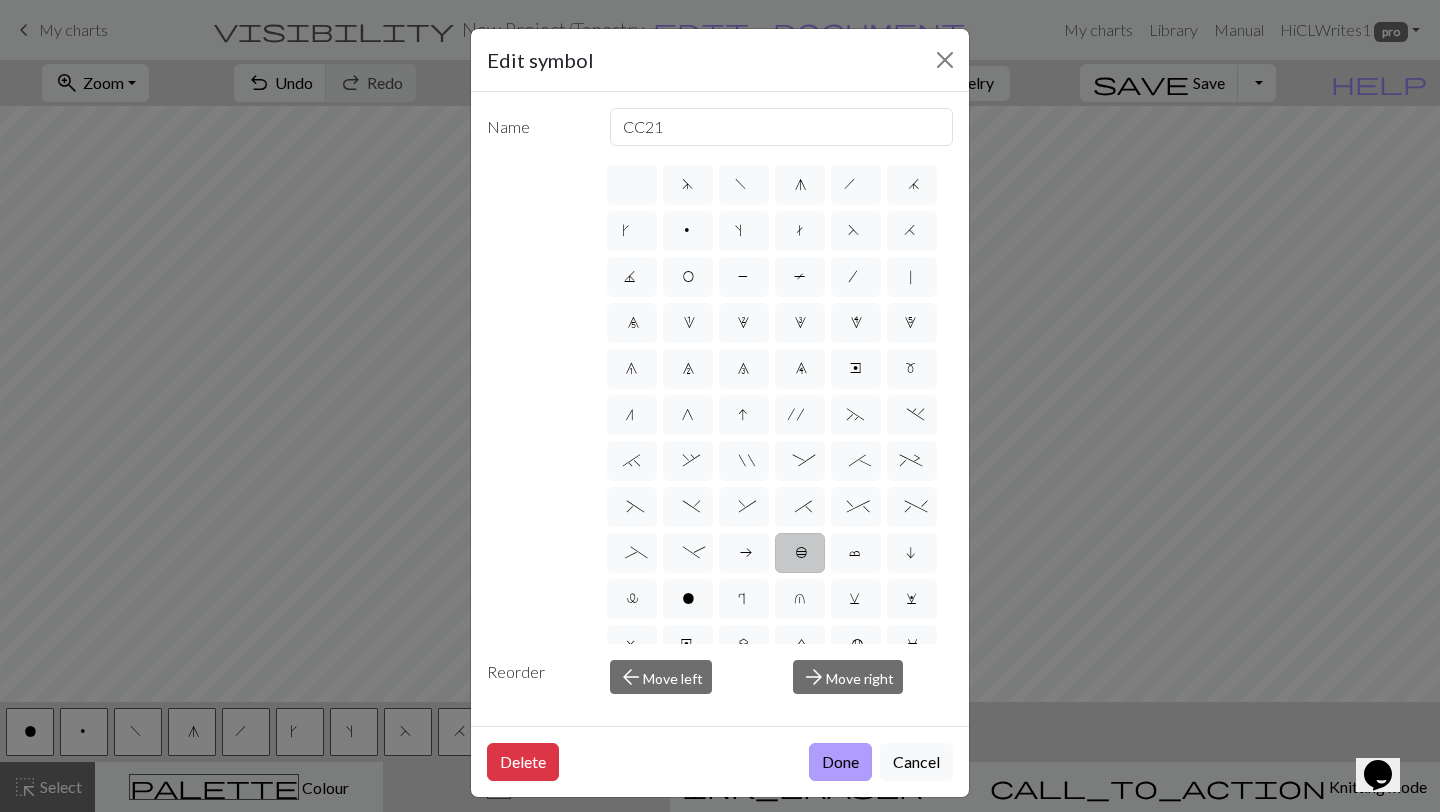 click on "Done" at bounding box center [840, 762] 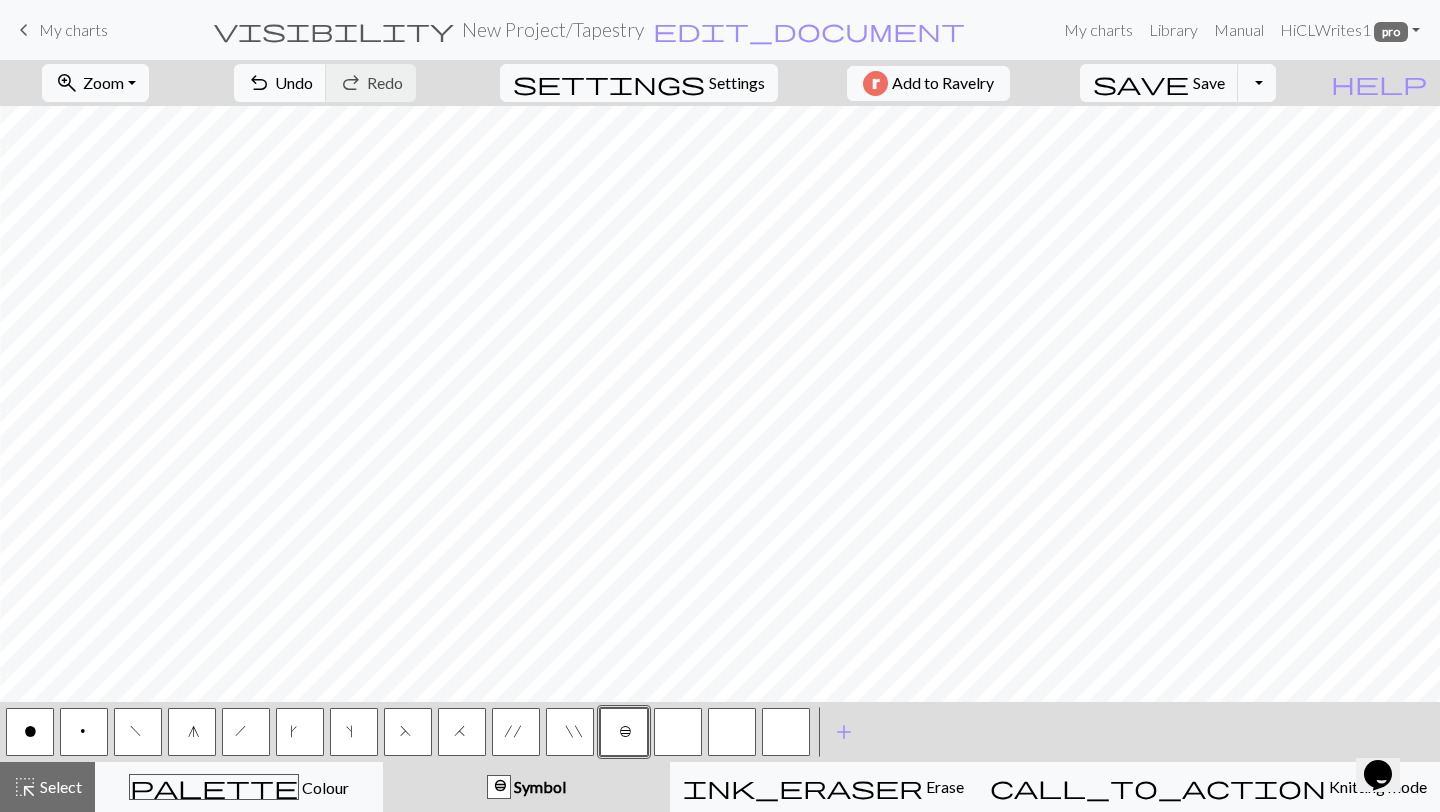 click at bounding box center [678, 732] 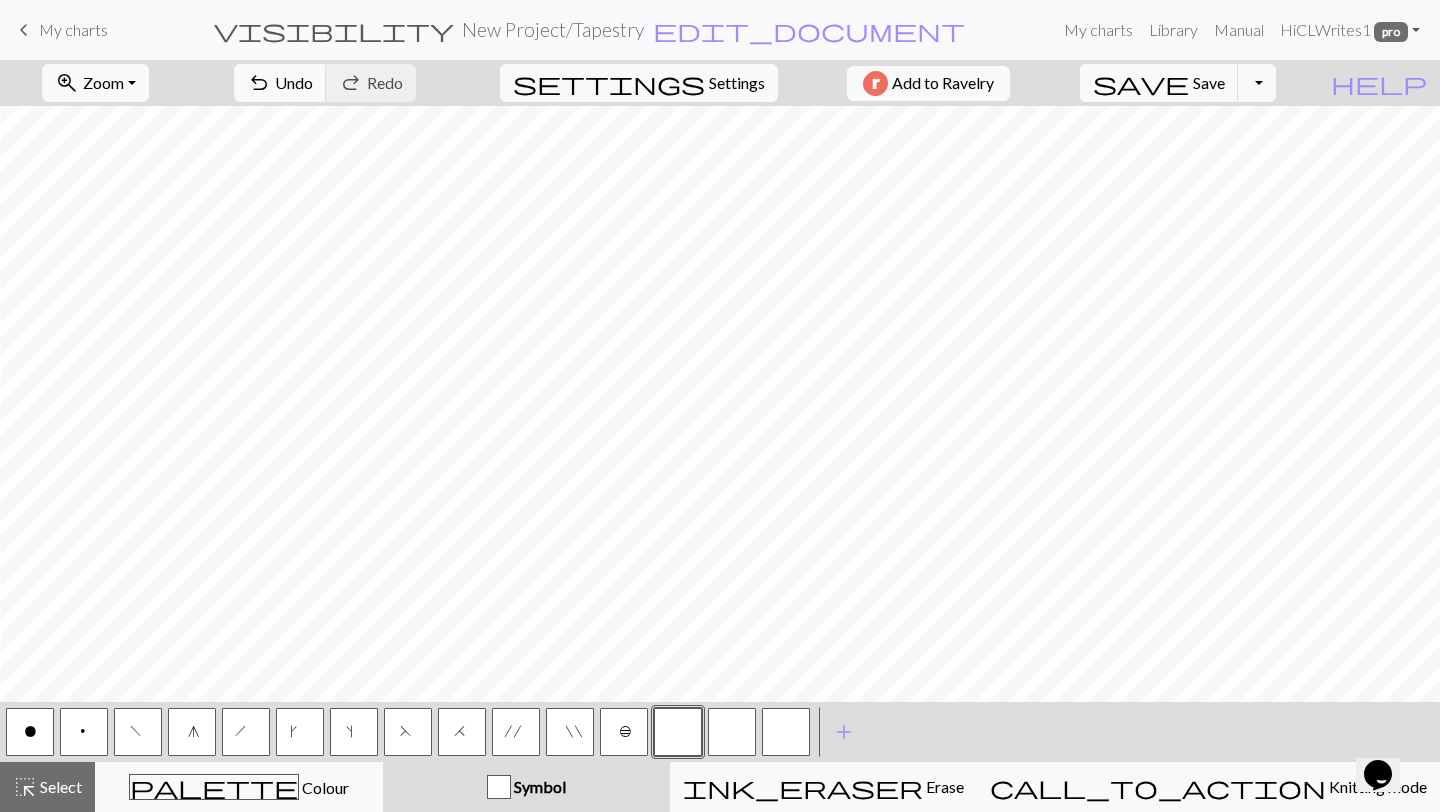 click at bounding box center (678, 732) 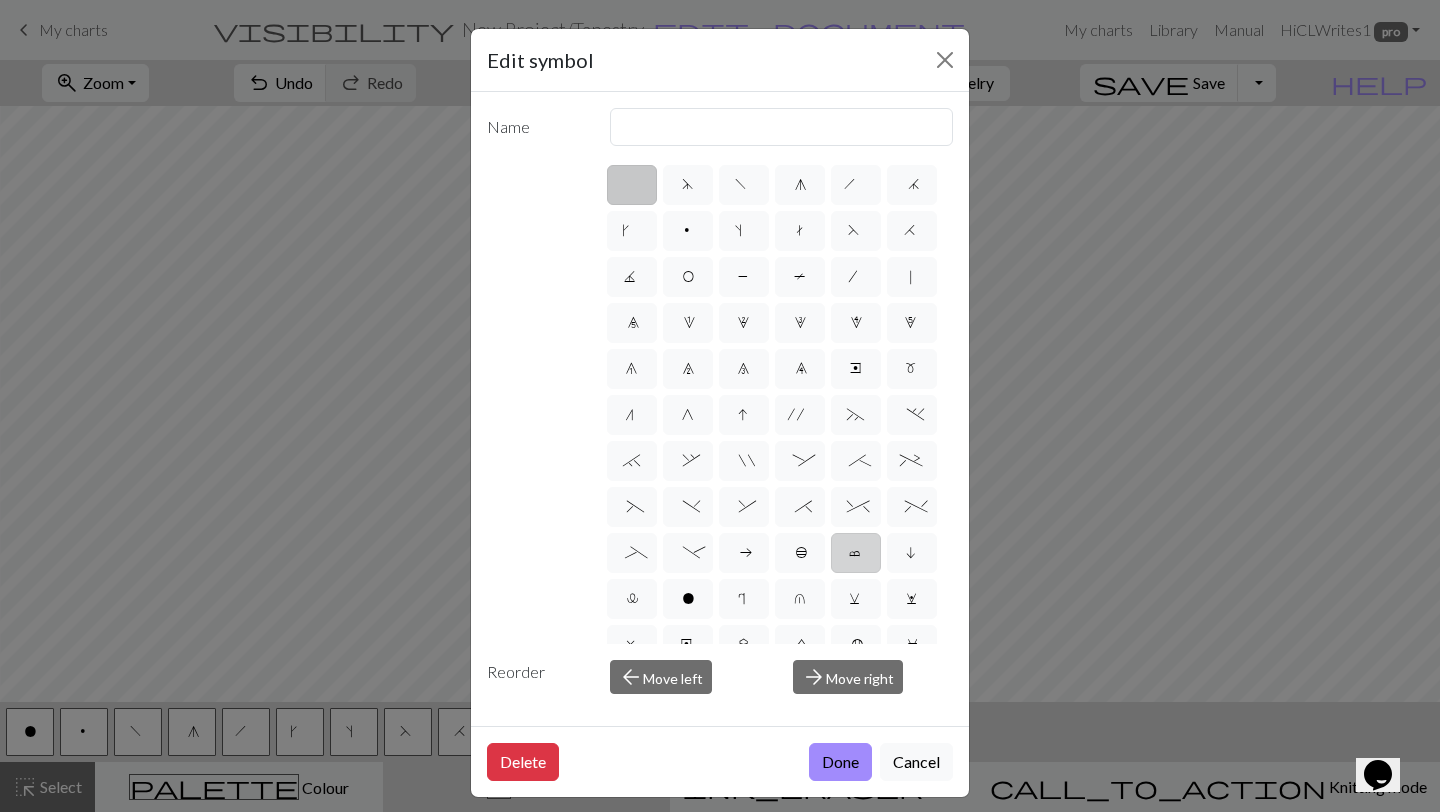 click on "c" at bounding box center (856, 553) 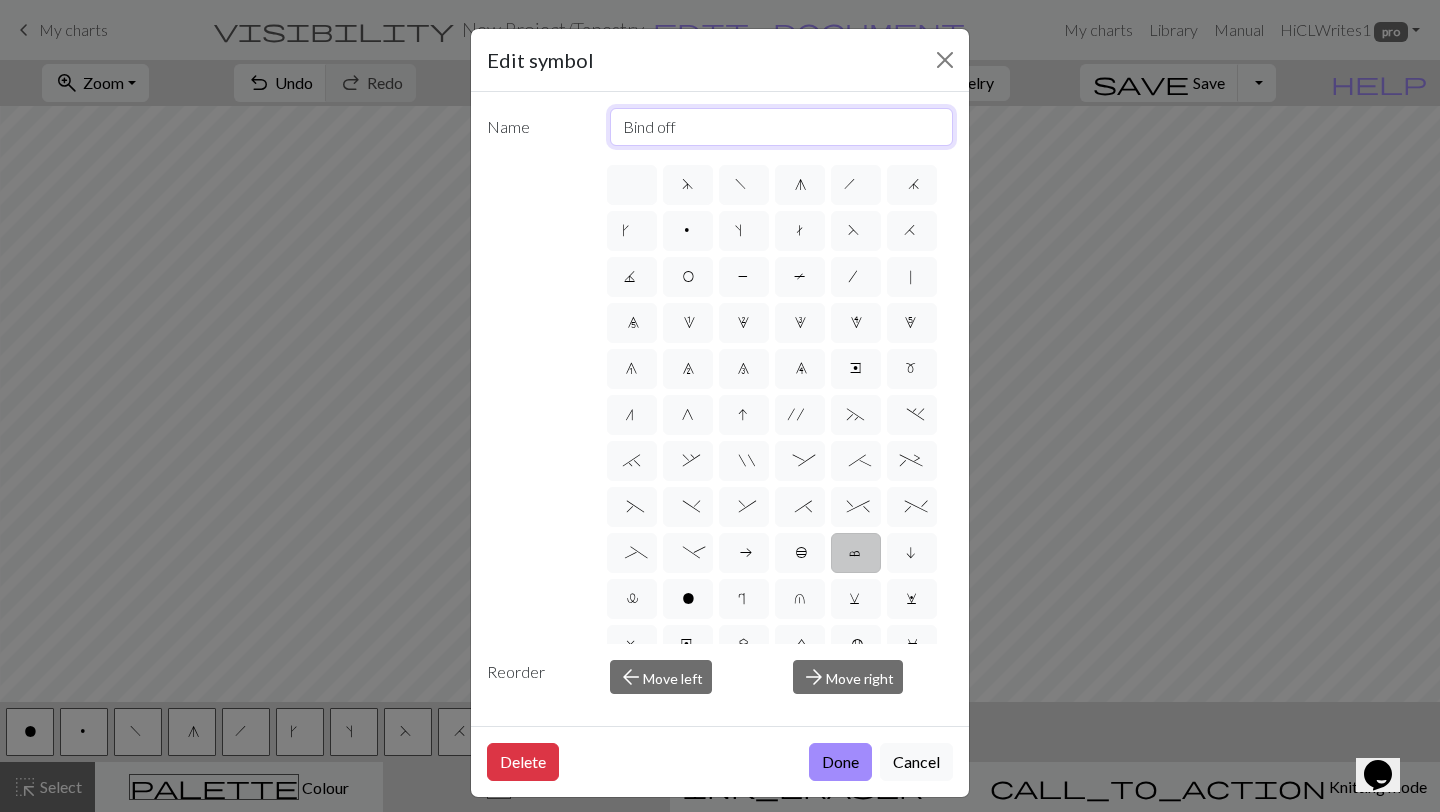 click on "Bind off" at bounding box center (782, 127) 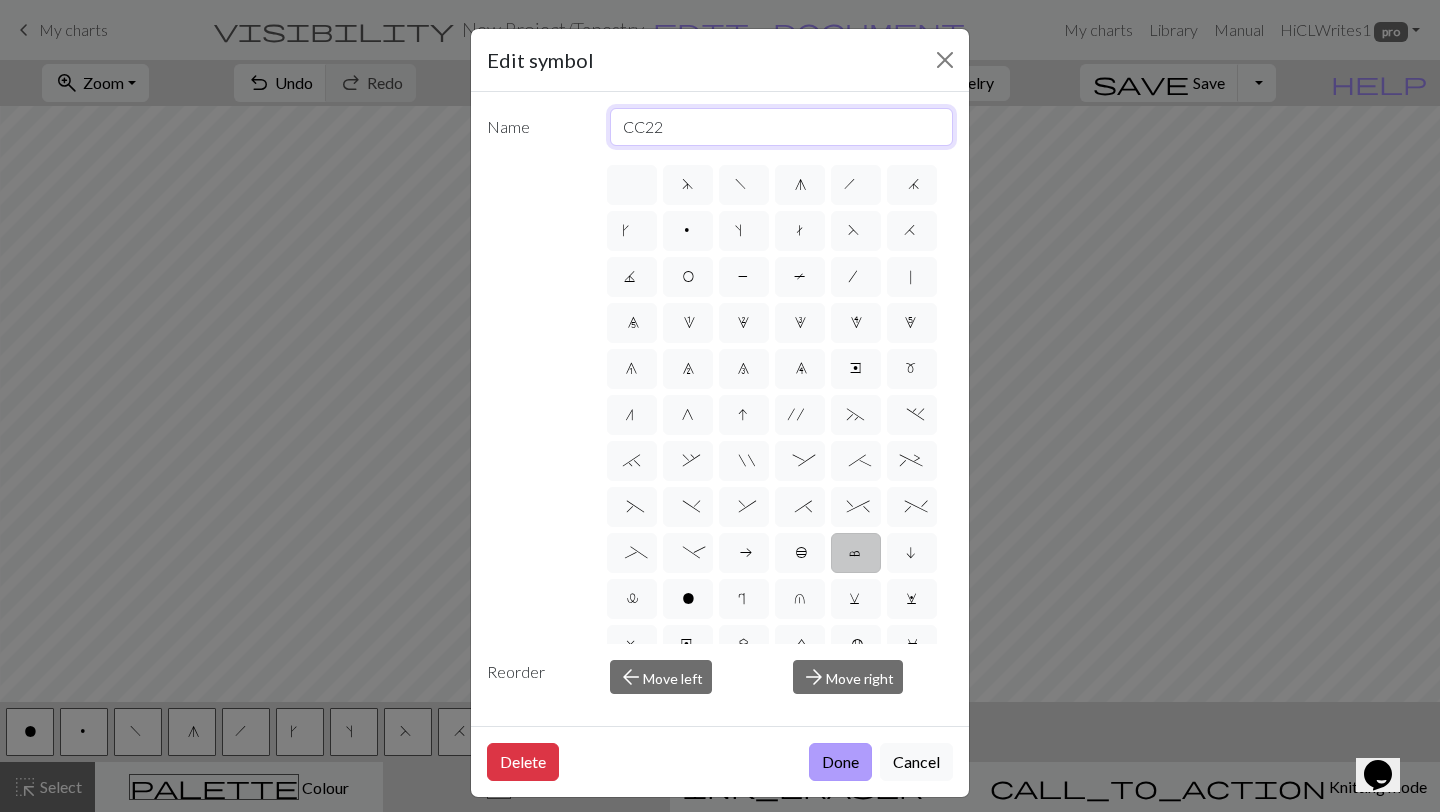 type on "CC22" 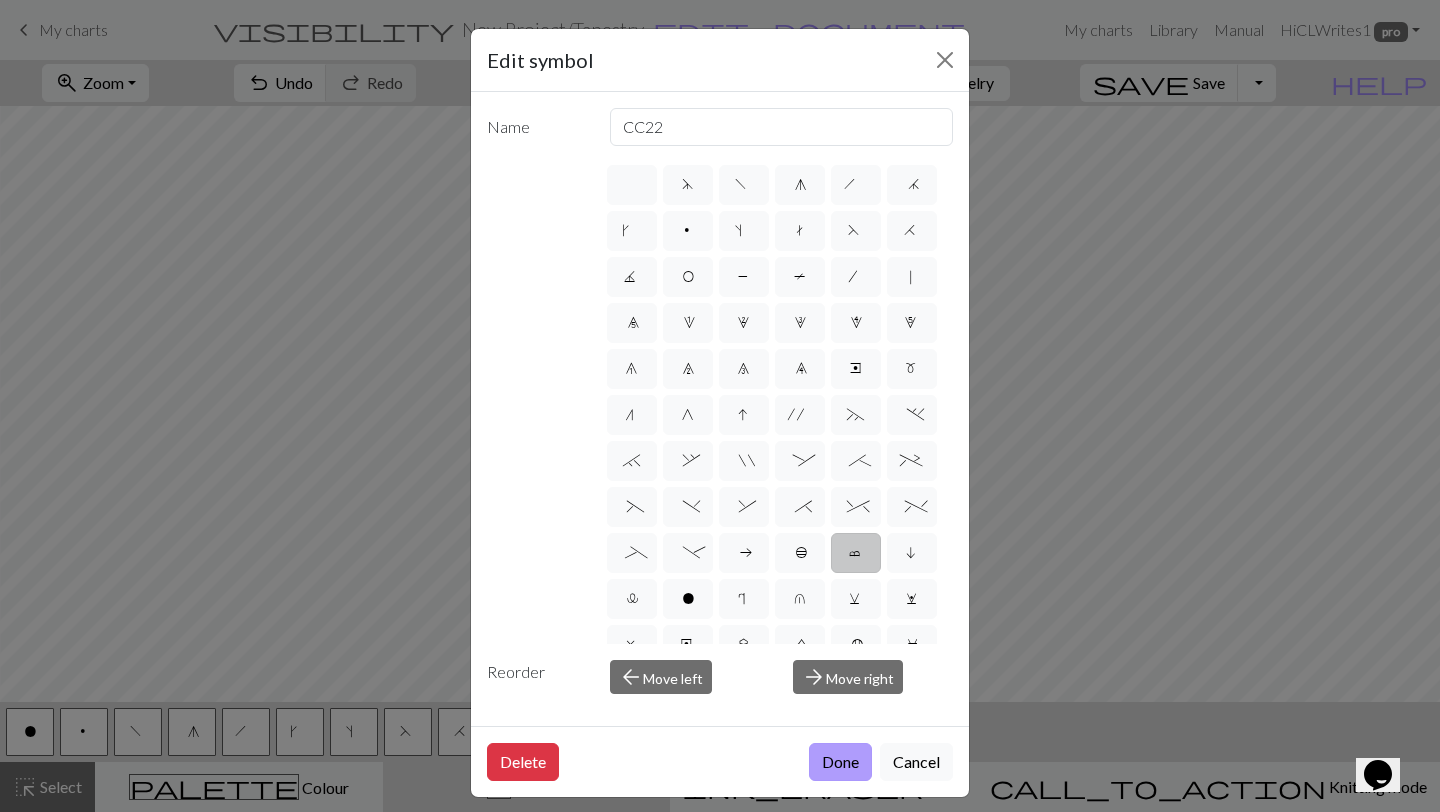 click on "Done" at bounding box center (840, 762) 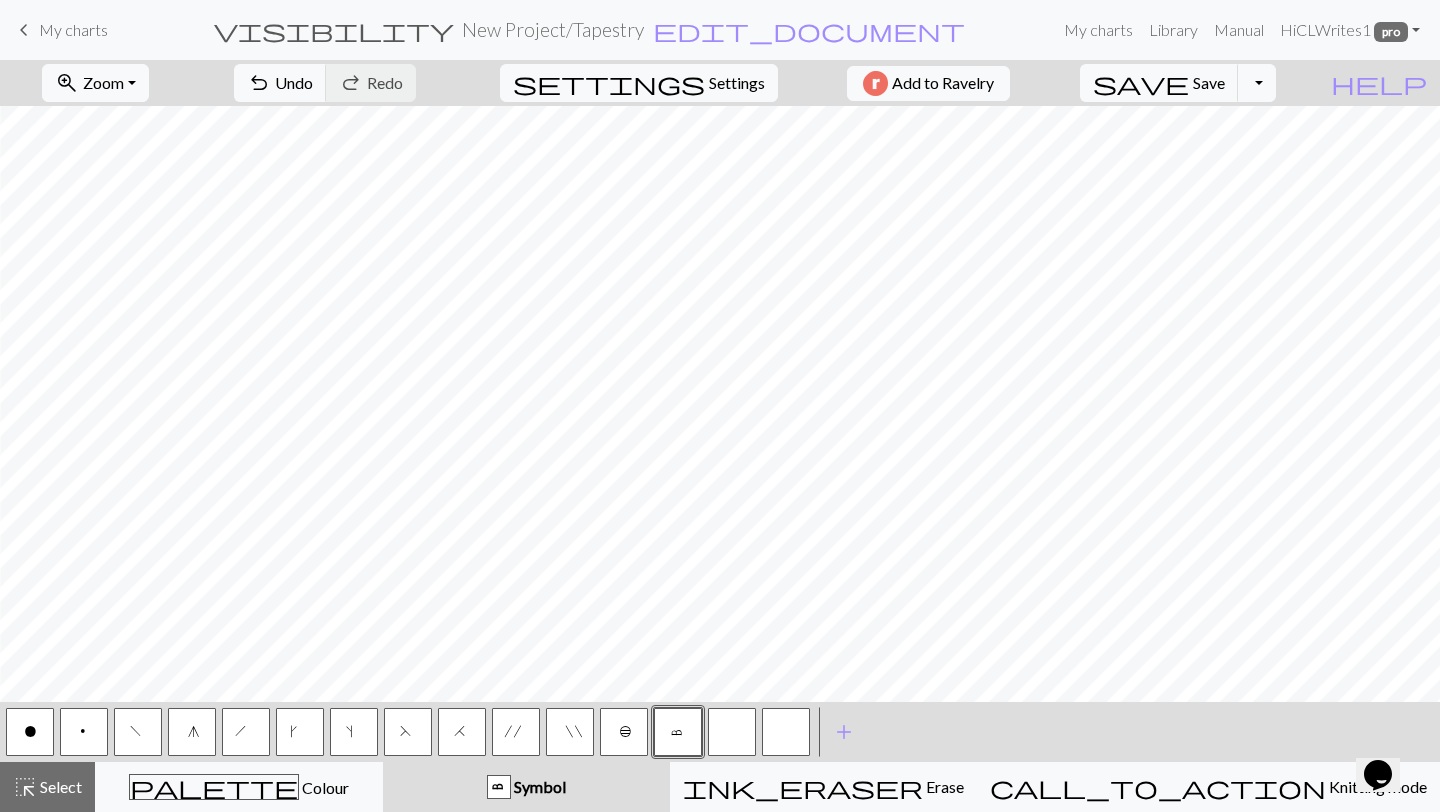 click at bounding box center [732, 732] 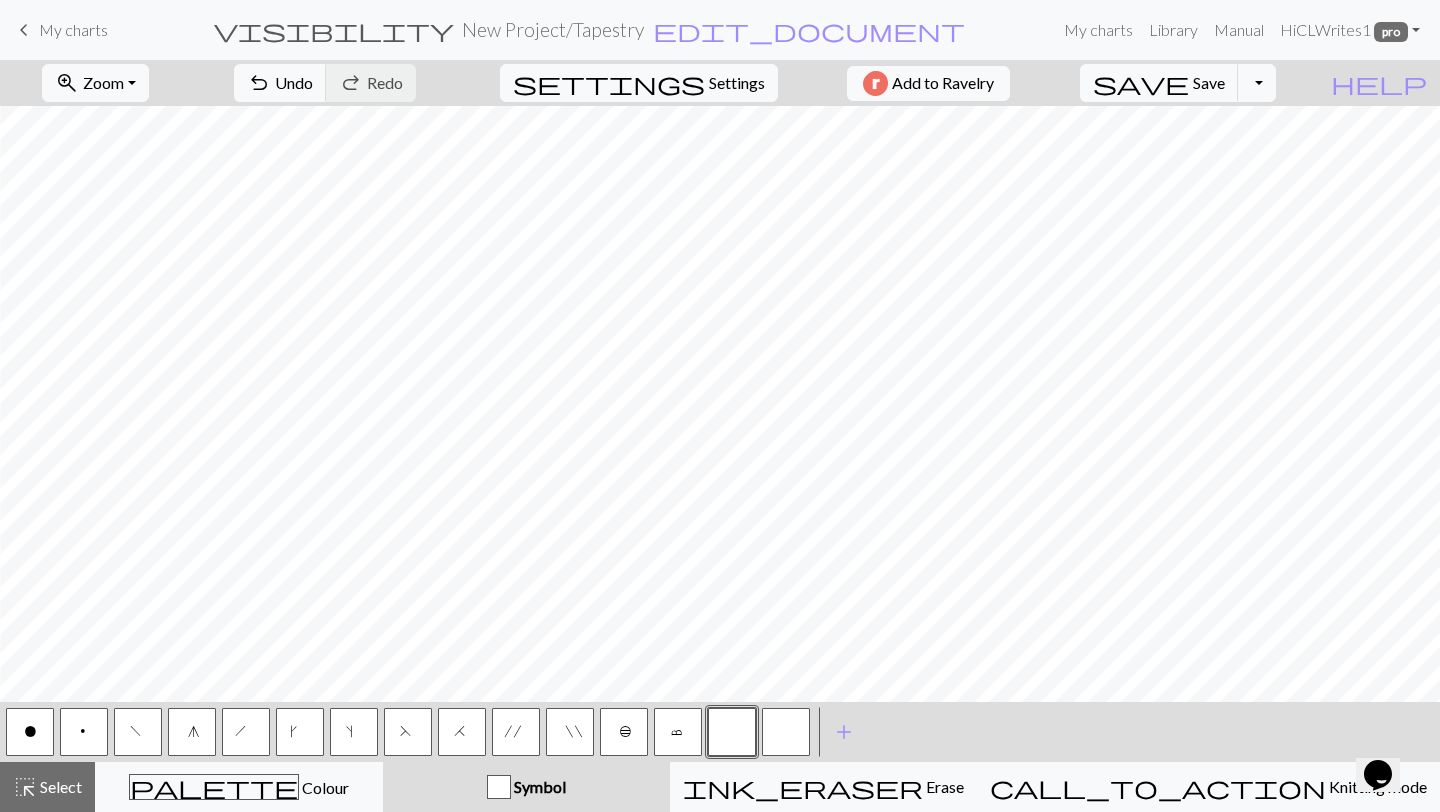 click at bounding box center [732, 732] 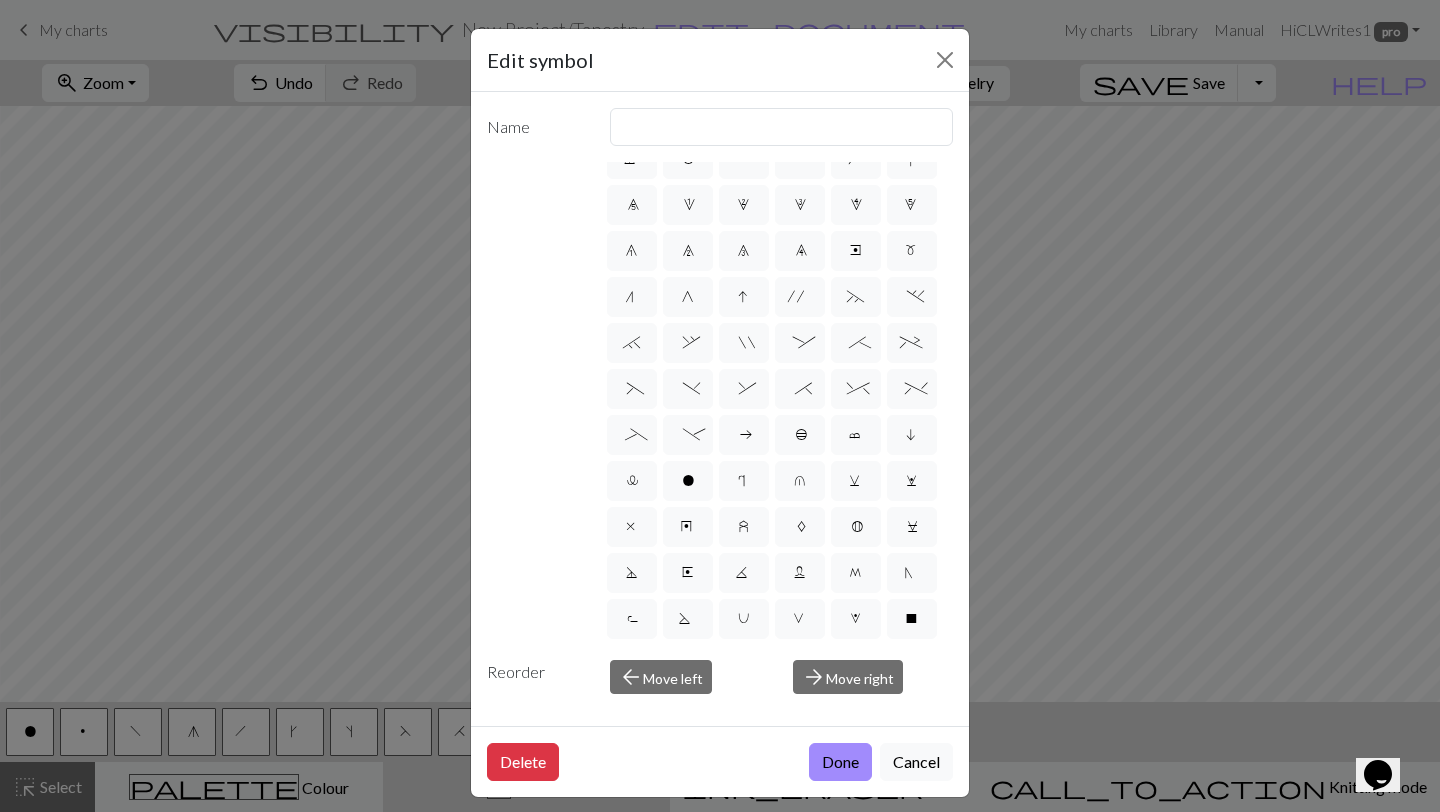 scroll, scrollTop: 142, scrollLeft: 0, axis: vertical 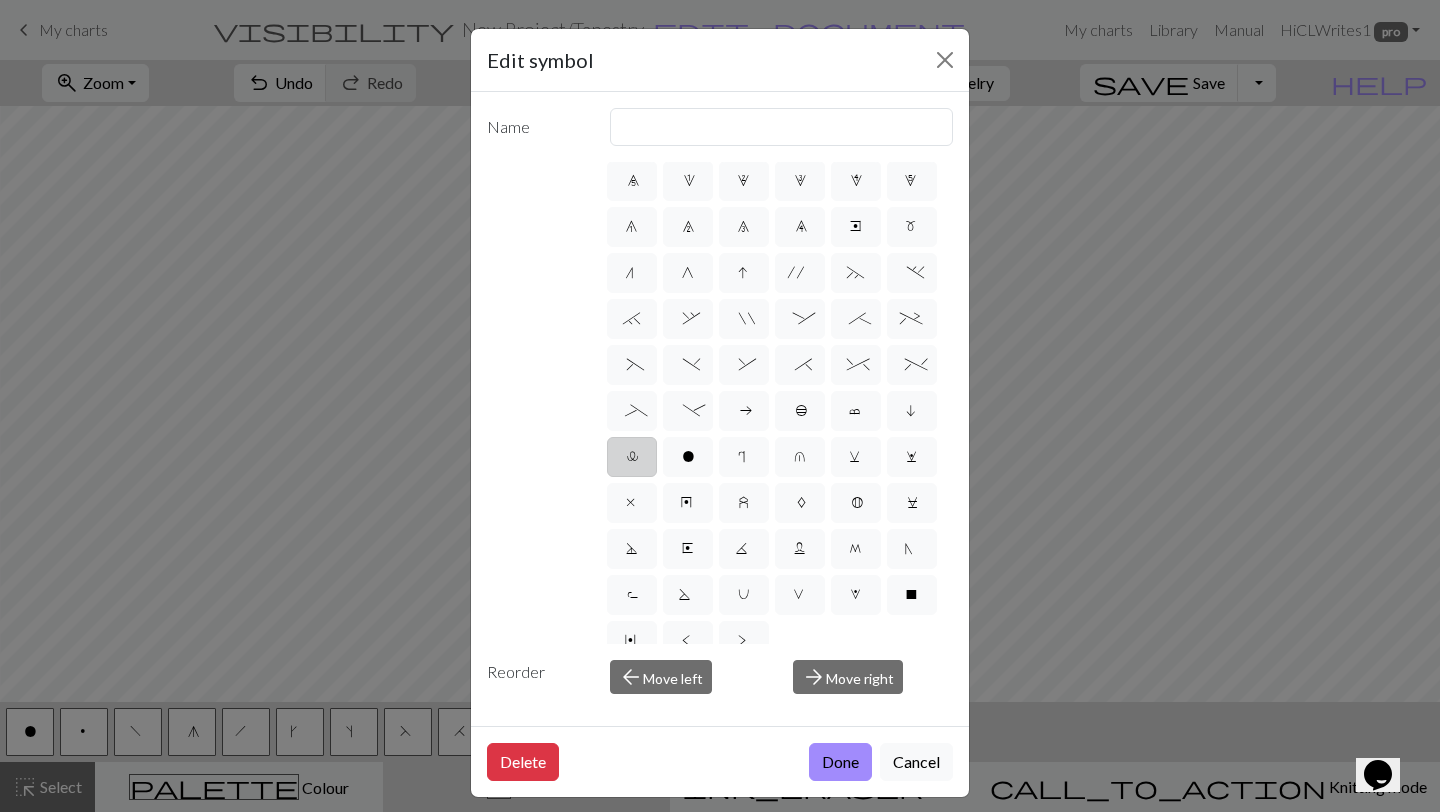 click on "l" at bounding box center [632, 457] 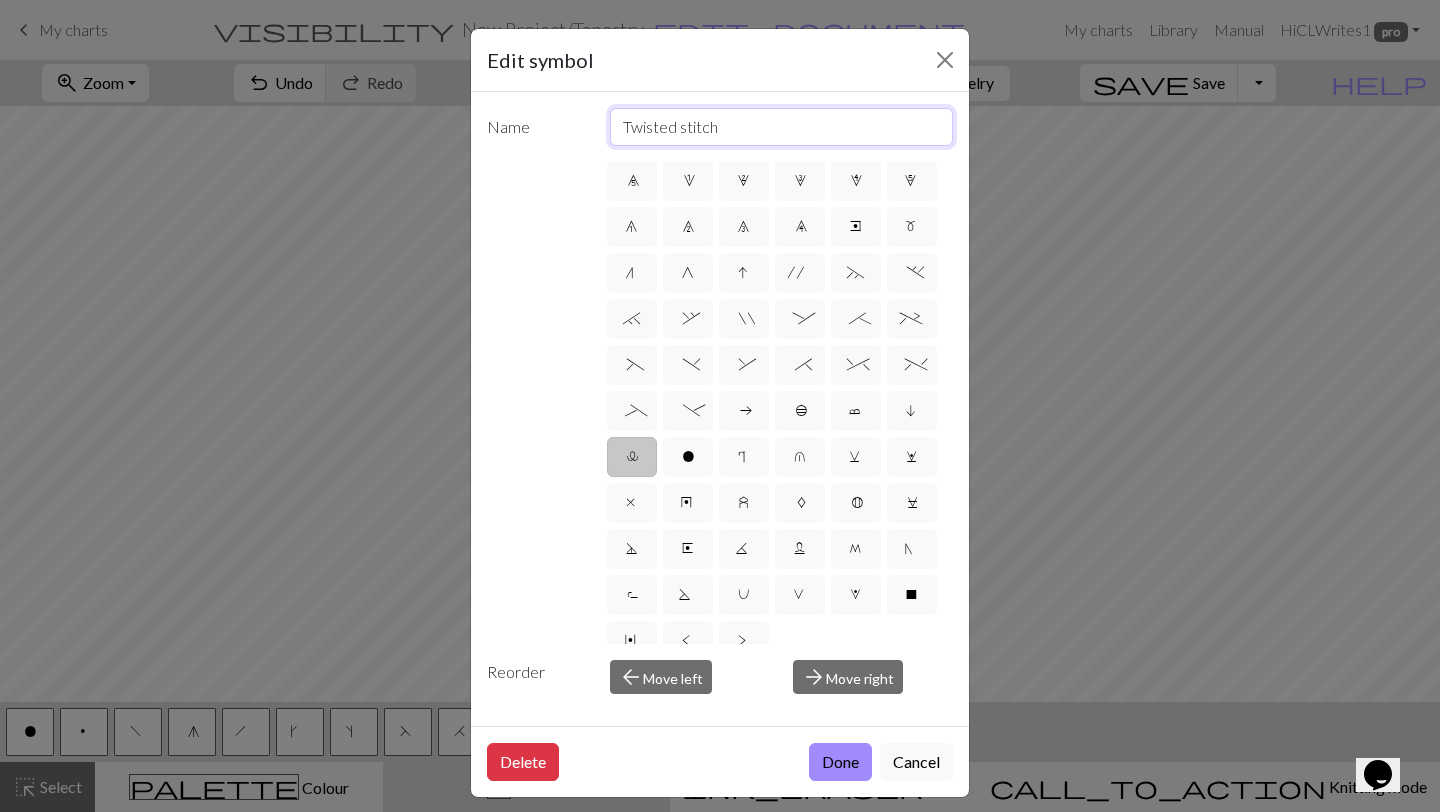 click on "Twisted stitch" at bounding box center (782, 127) 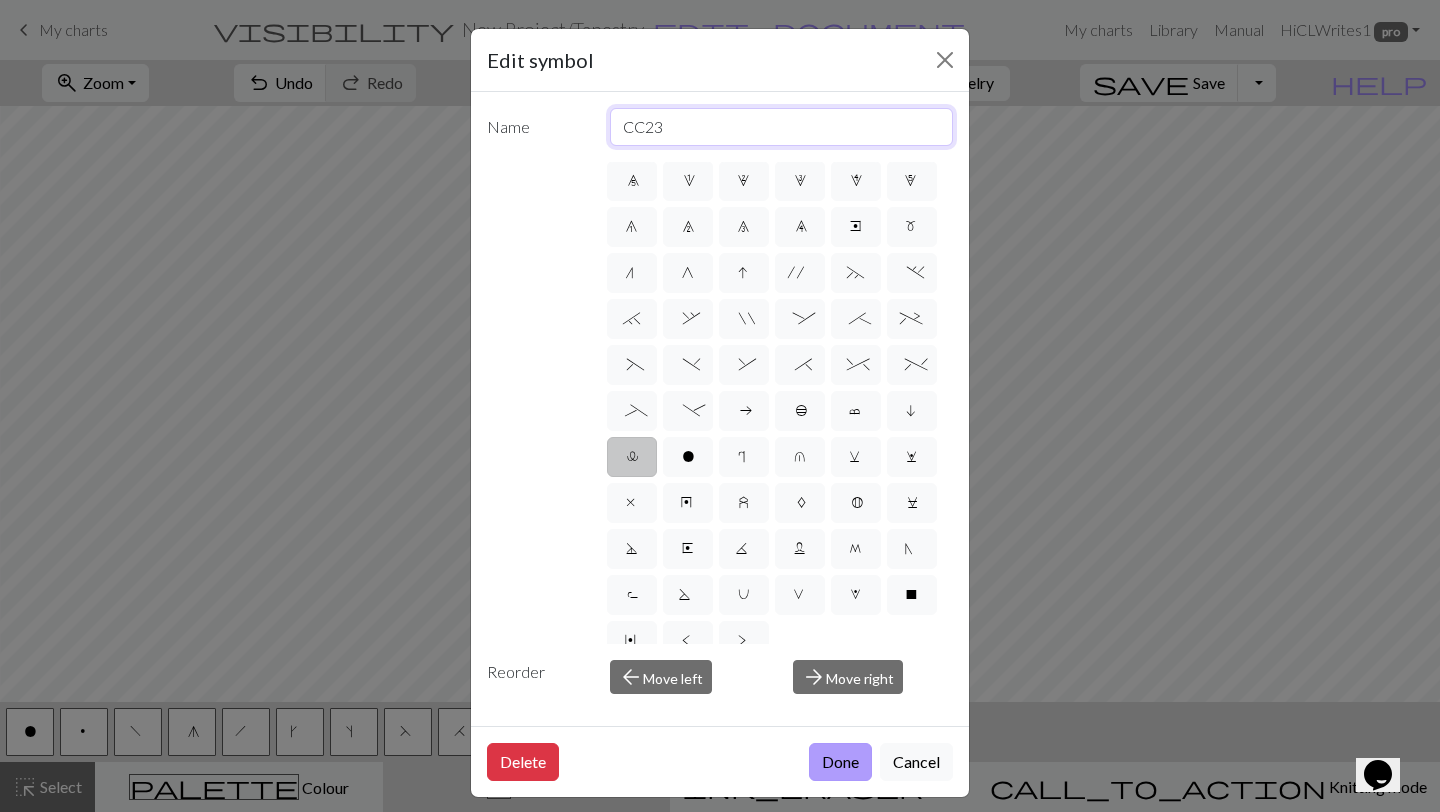 type on "CC23" 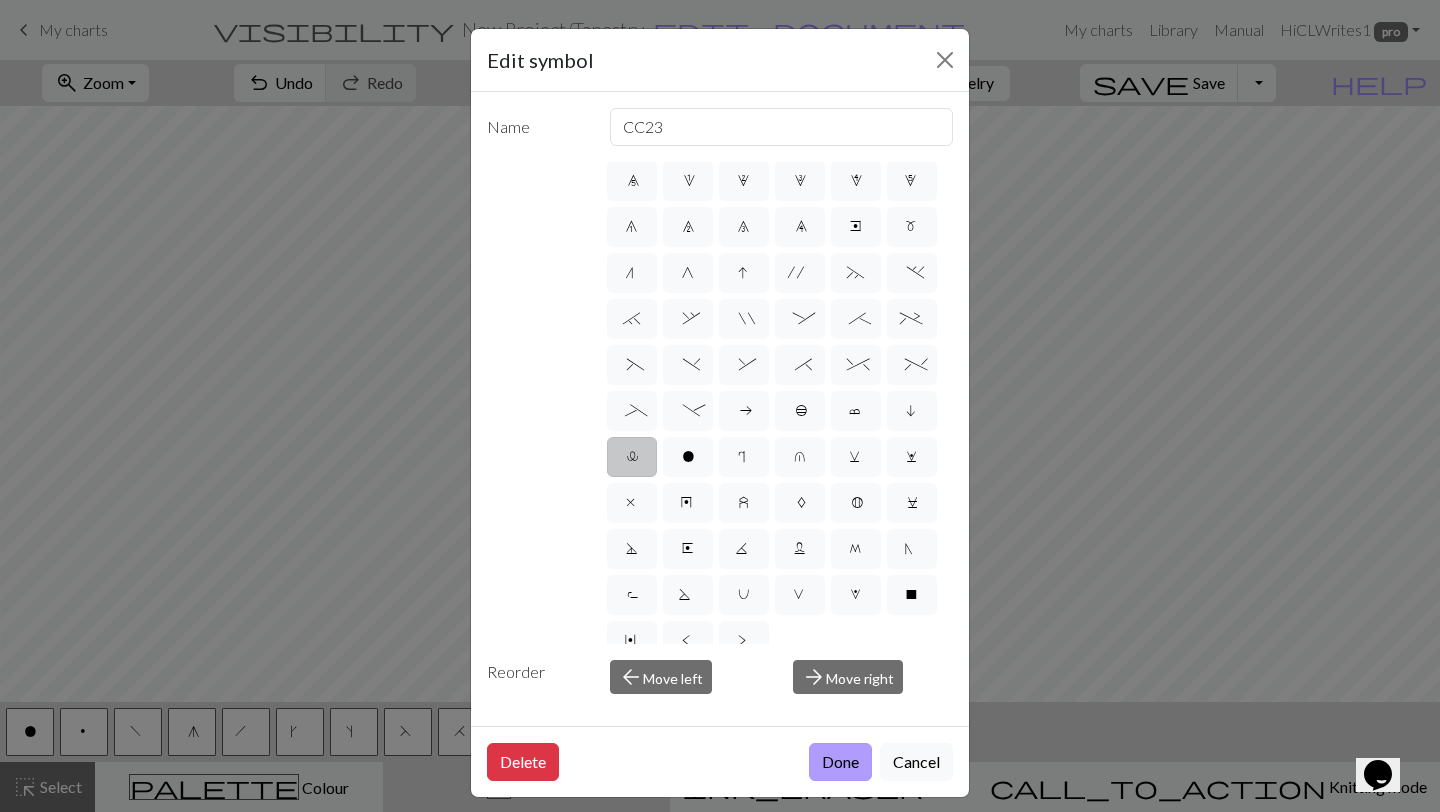 click on "Done" at bounding box center (840, 762) 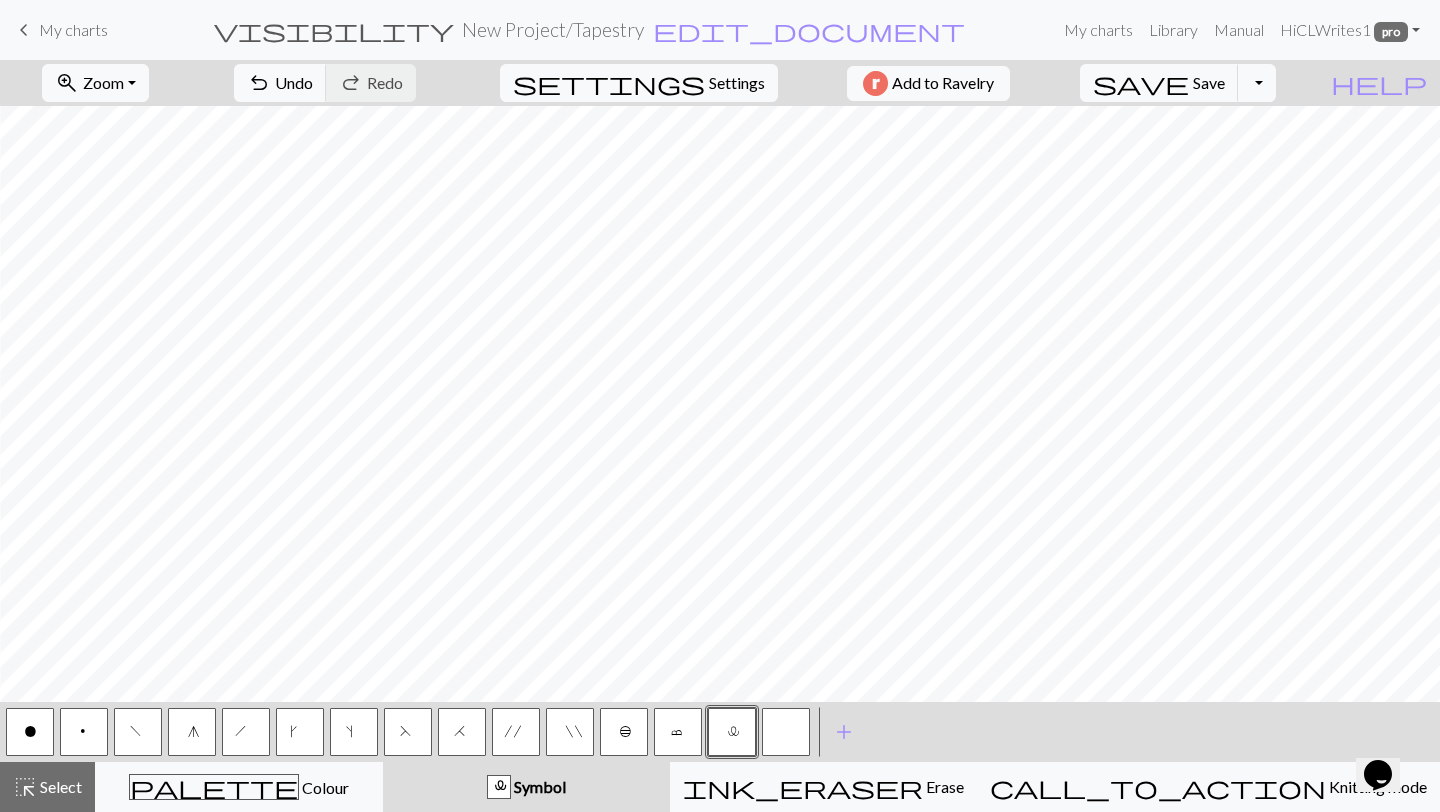 click at bounding box center (786, 732) 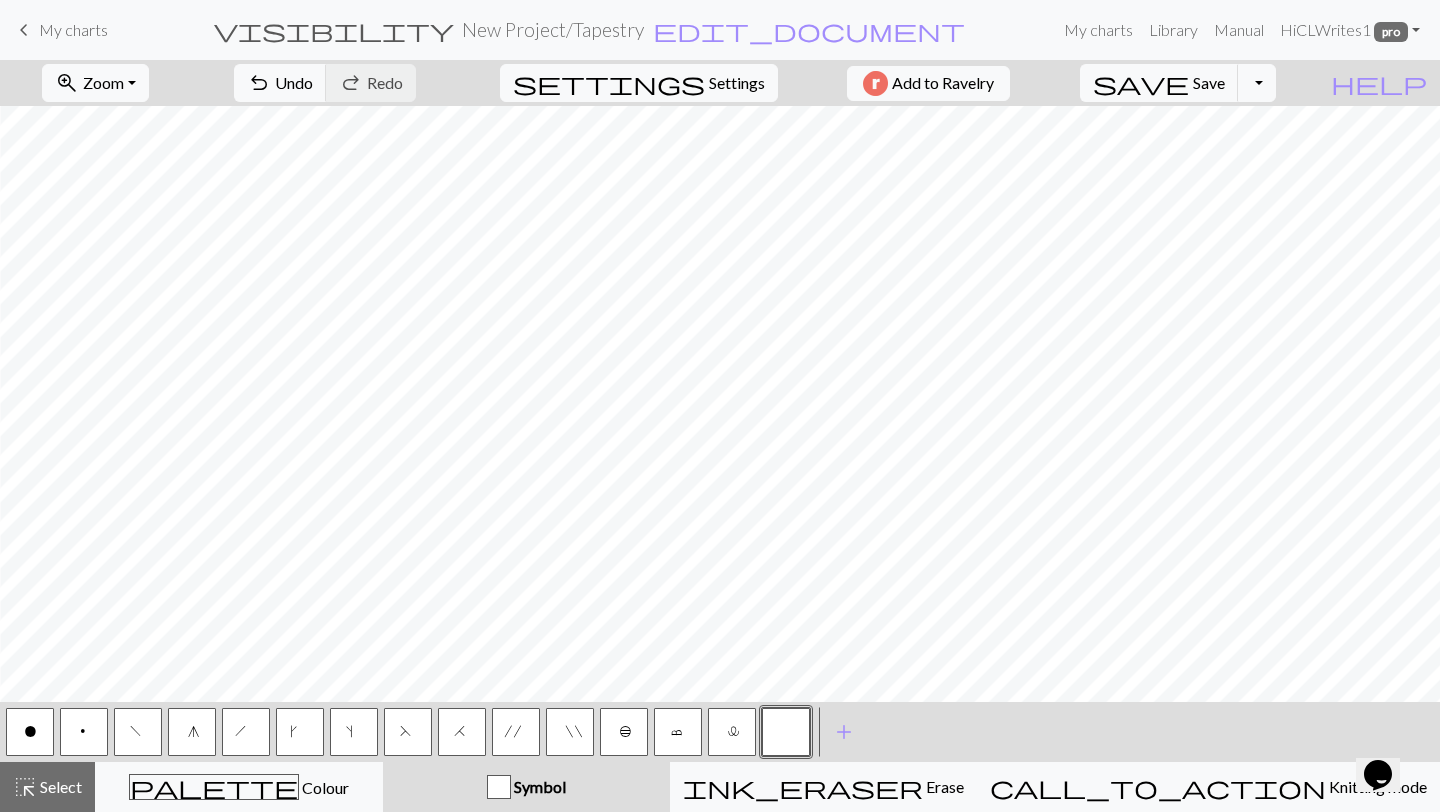 click at bounding box center [786, 732] 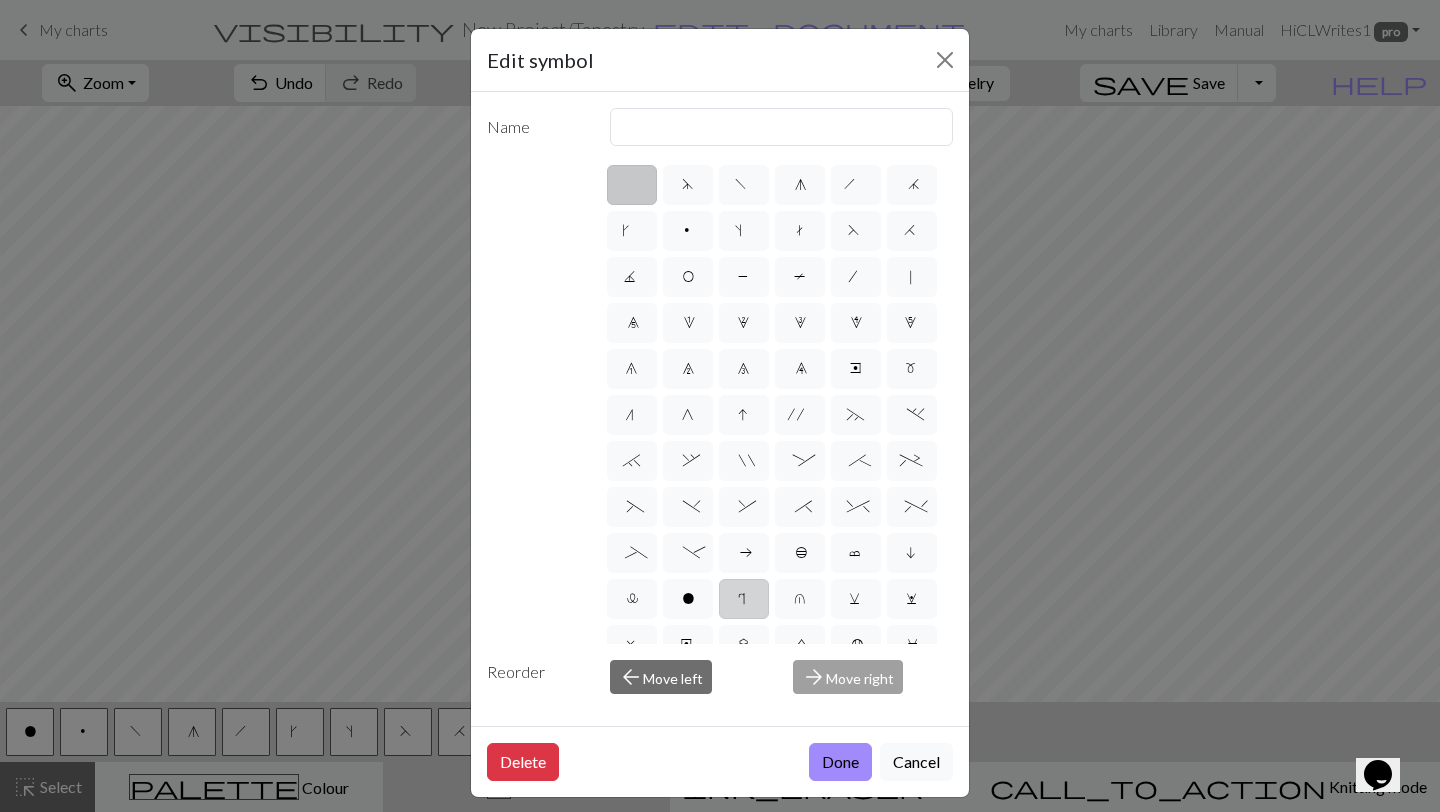 click on "r" at bounding box center [744, 601] 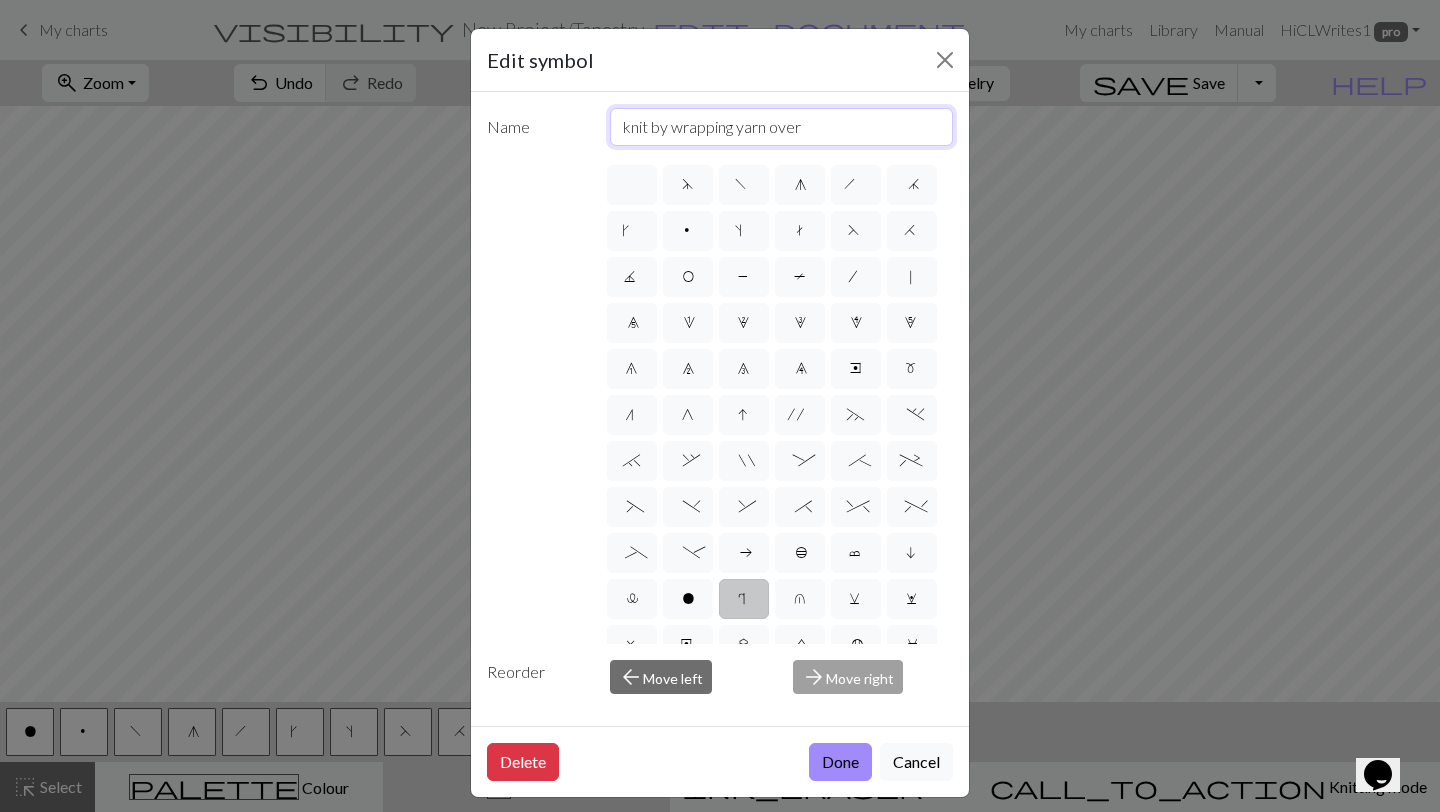 click on "knit by wrapping yarn over" at bounding box center (782, 127) 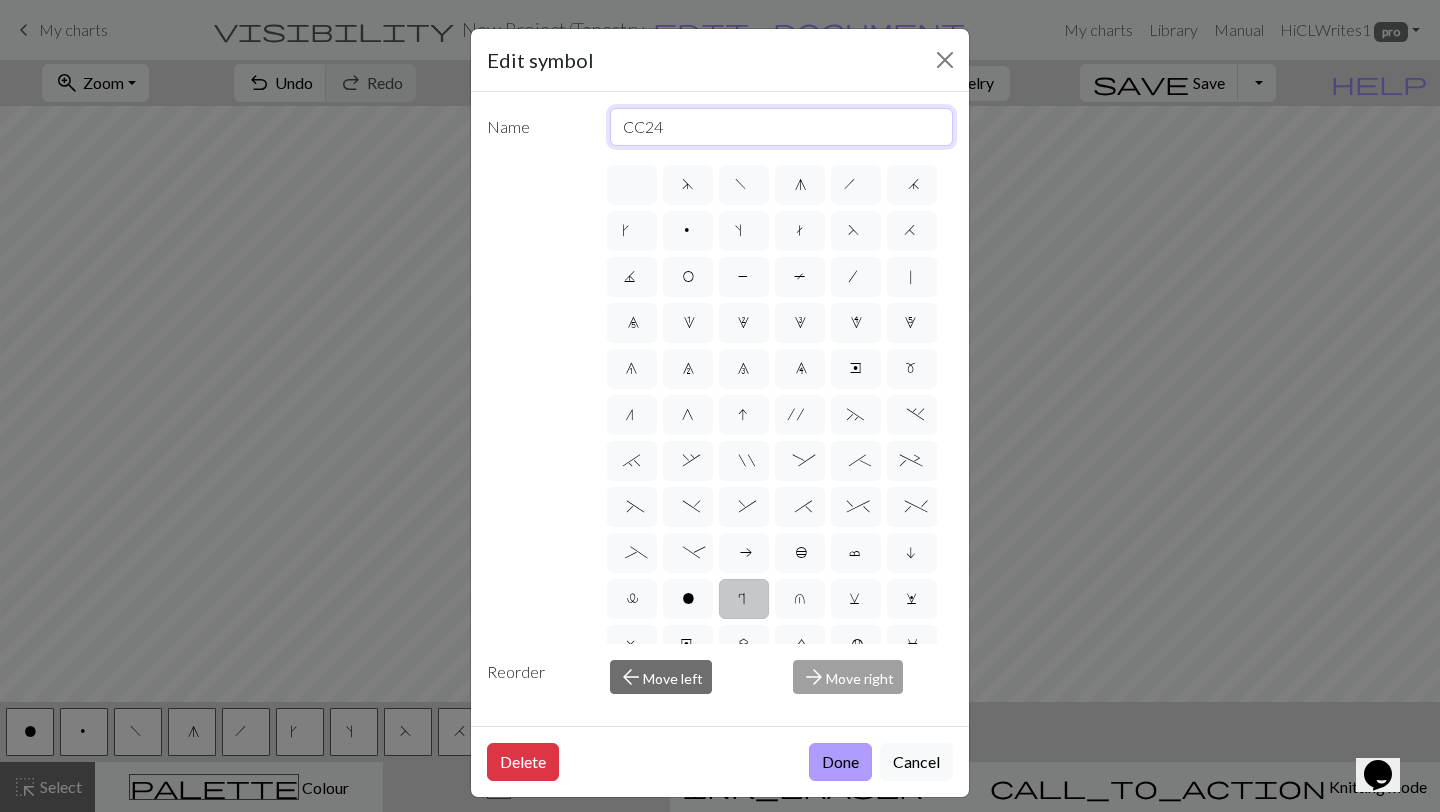 type on "CC24" 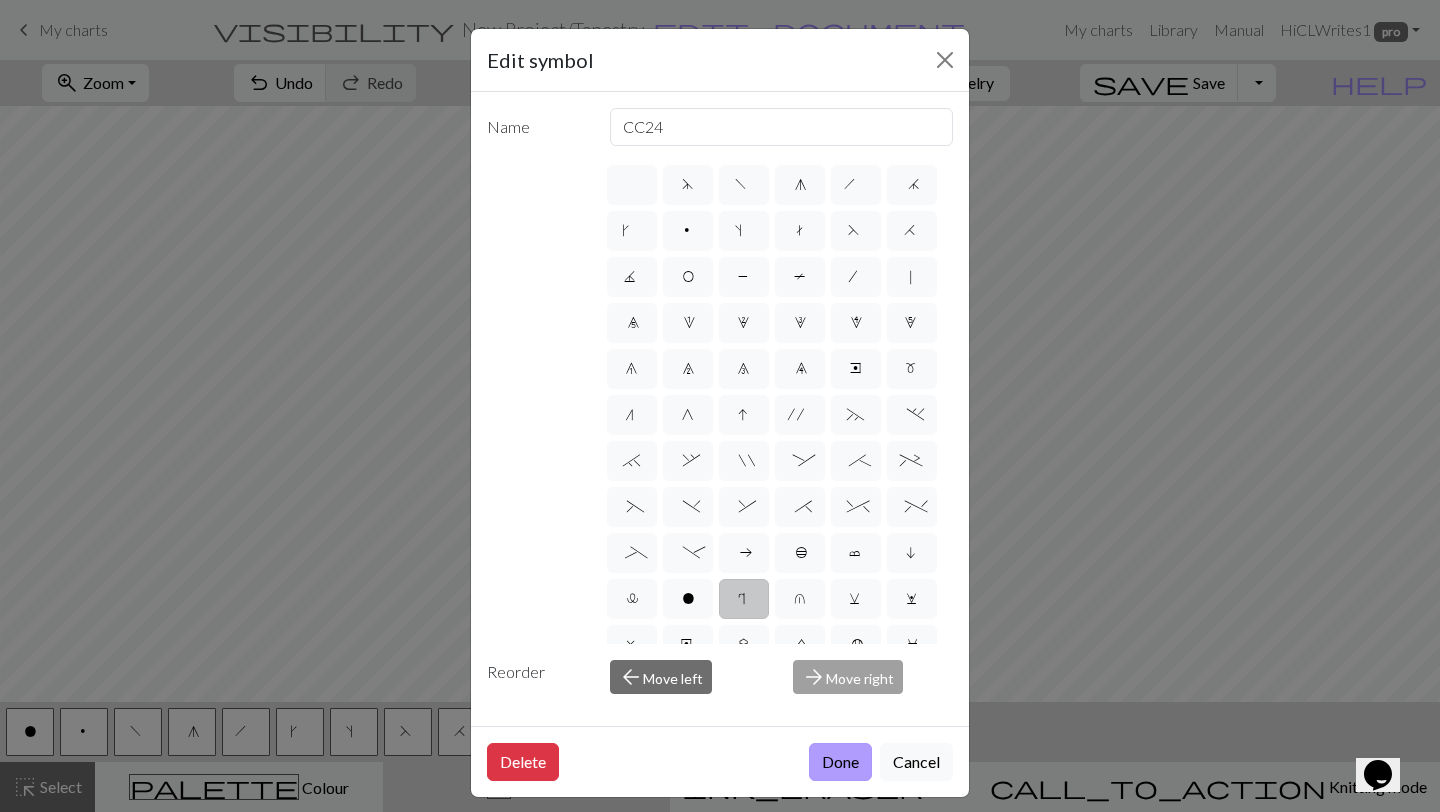 click on "Done" at bounding box center [840, 762] 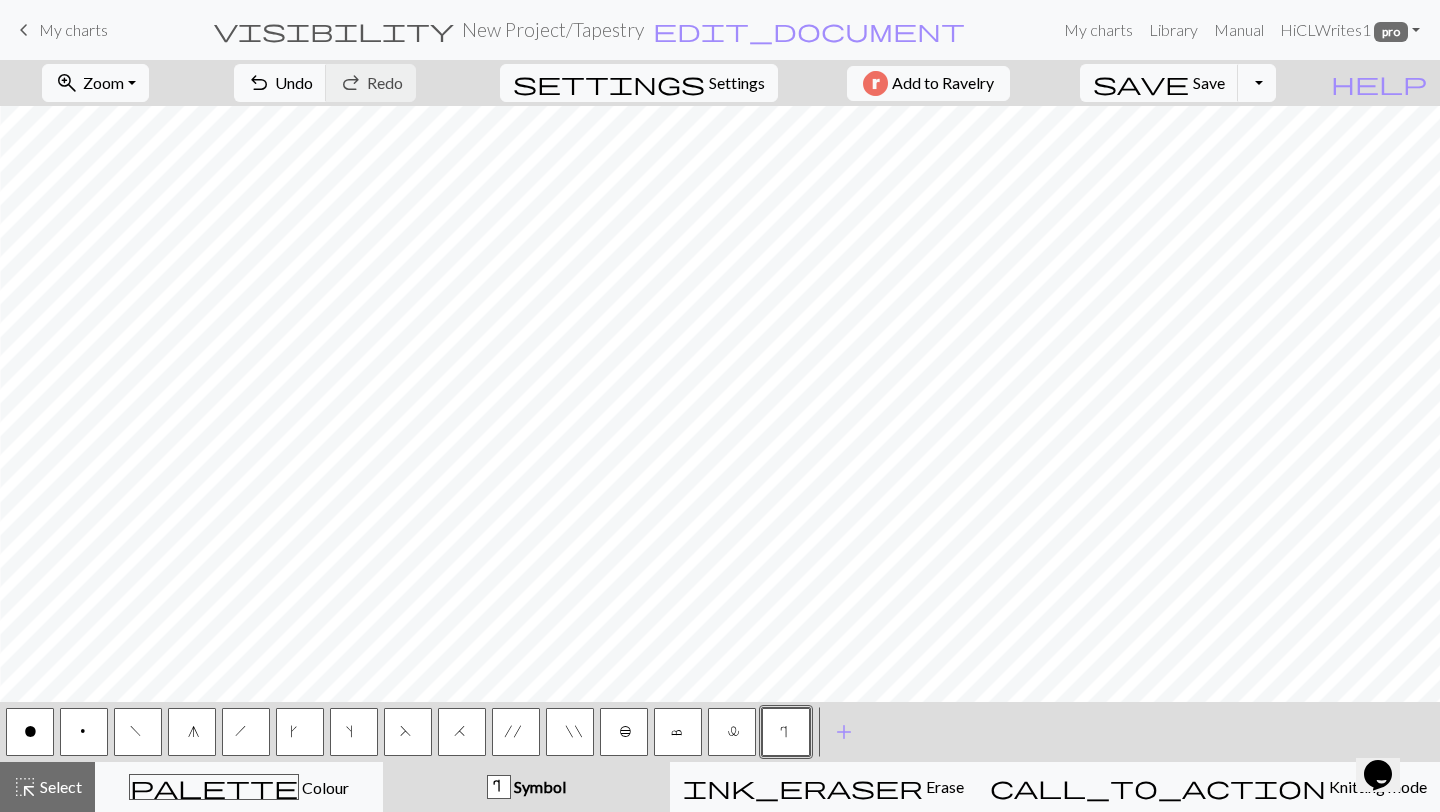 click on "b" at bounding box center (624, 732) 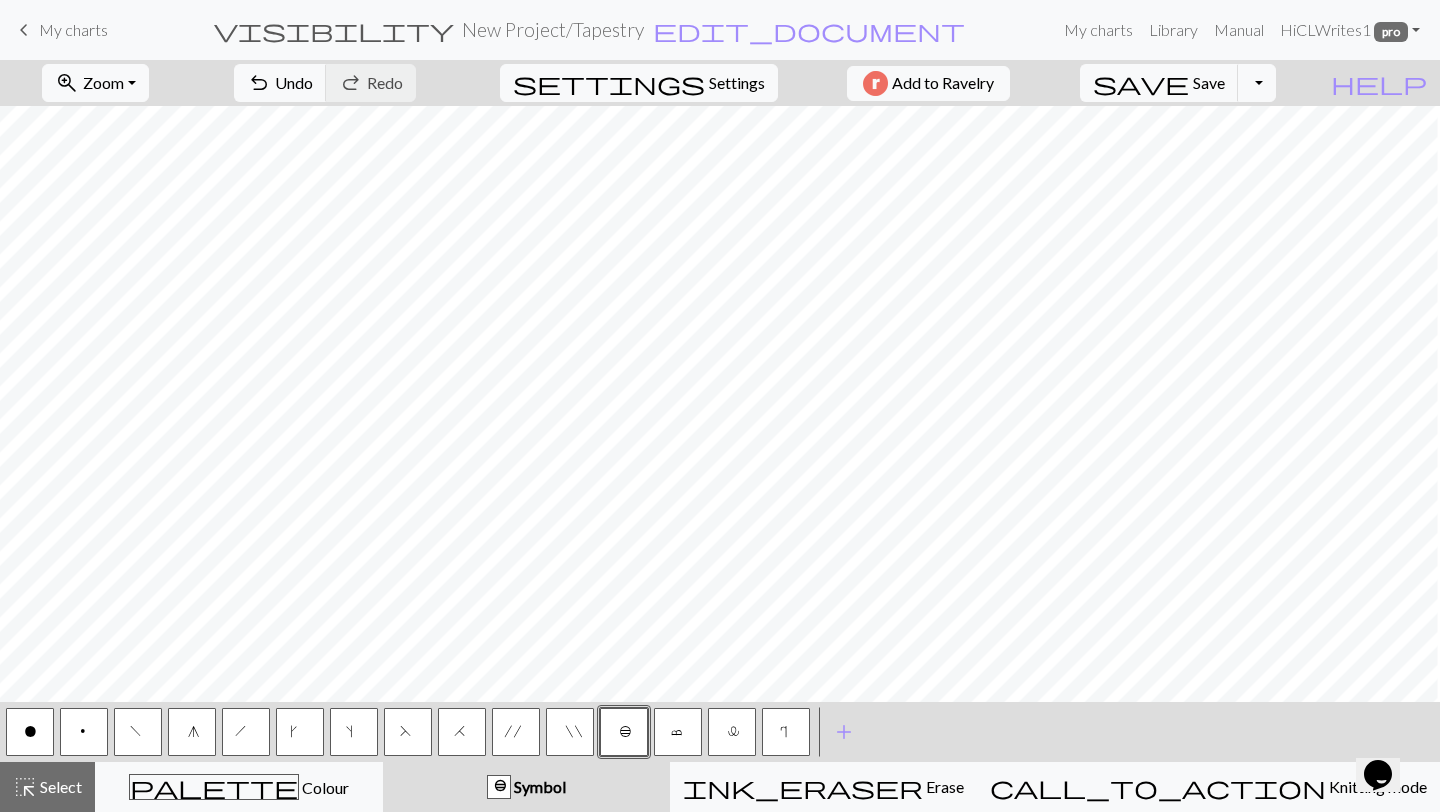 scroll, scrollTop: 11534, scrollLeft: 11174, axis: both 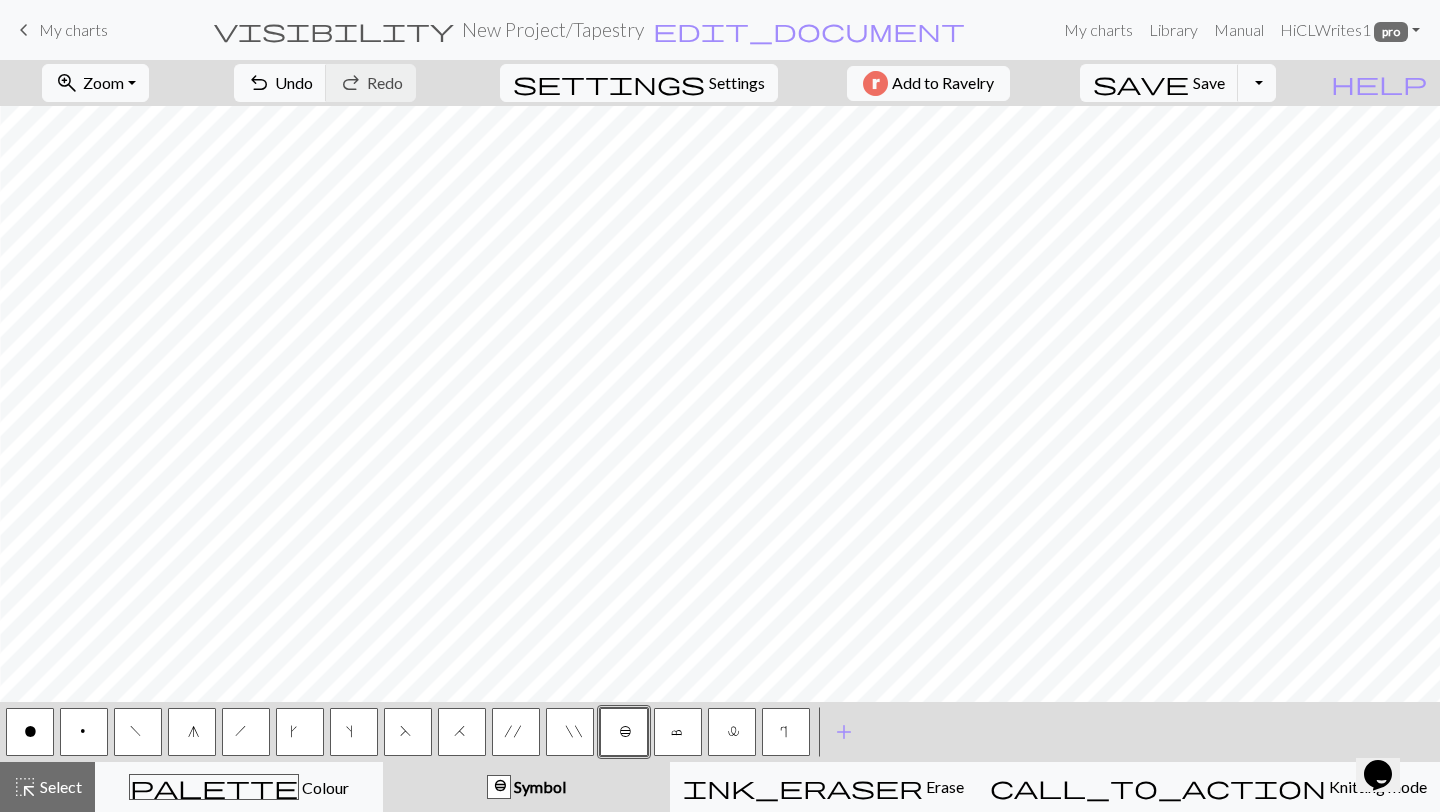 type 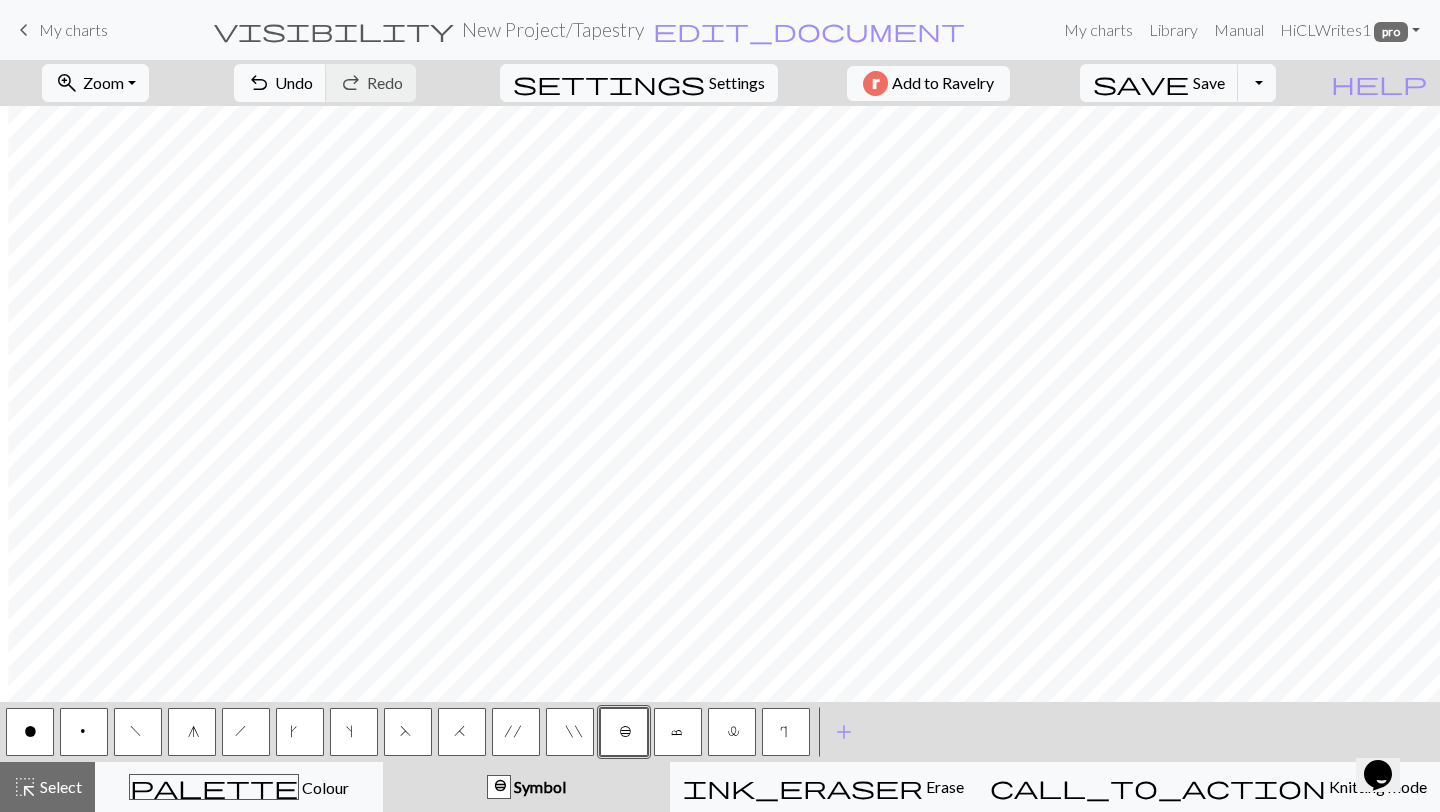 scroll, scrollTop: 11534, scrollLeft: 10942, axis: both 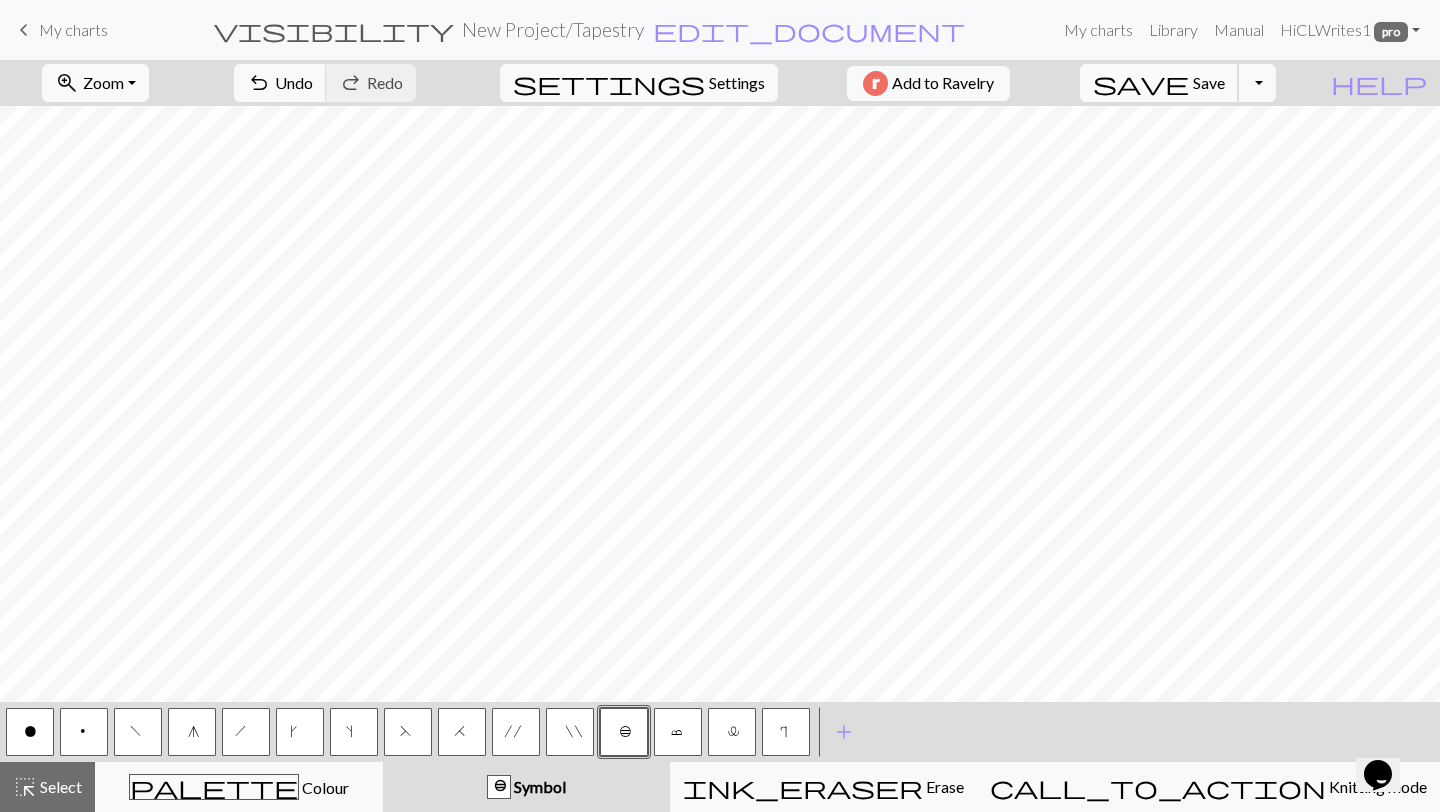 click on "Save" at bounding box center [1209, 82] 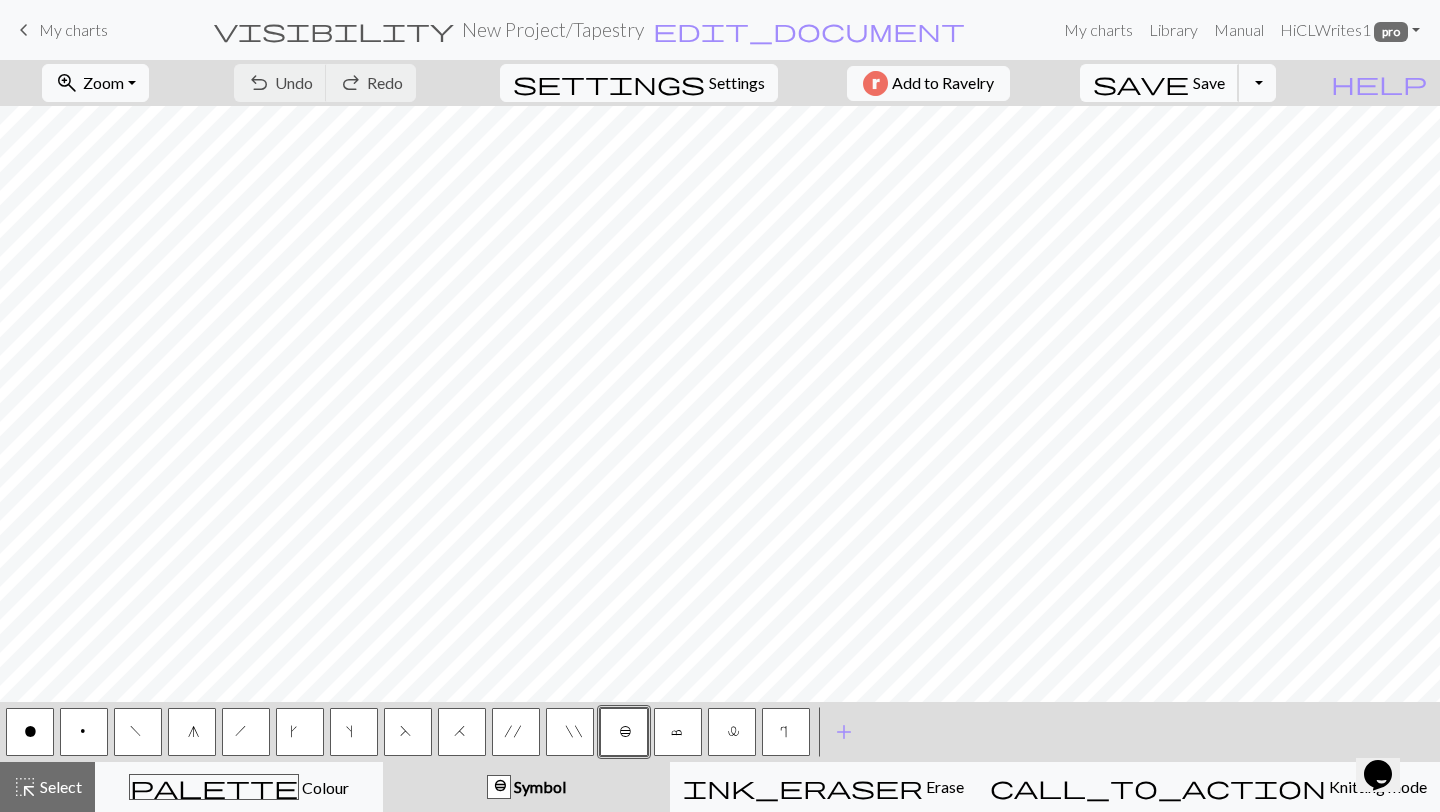 click on "Save" at bounding box center [1209, 82] 